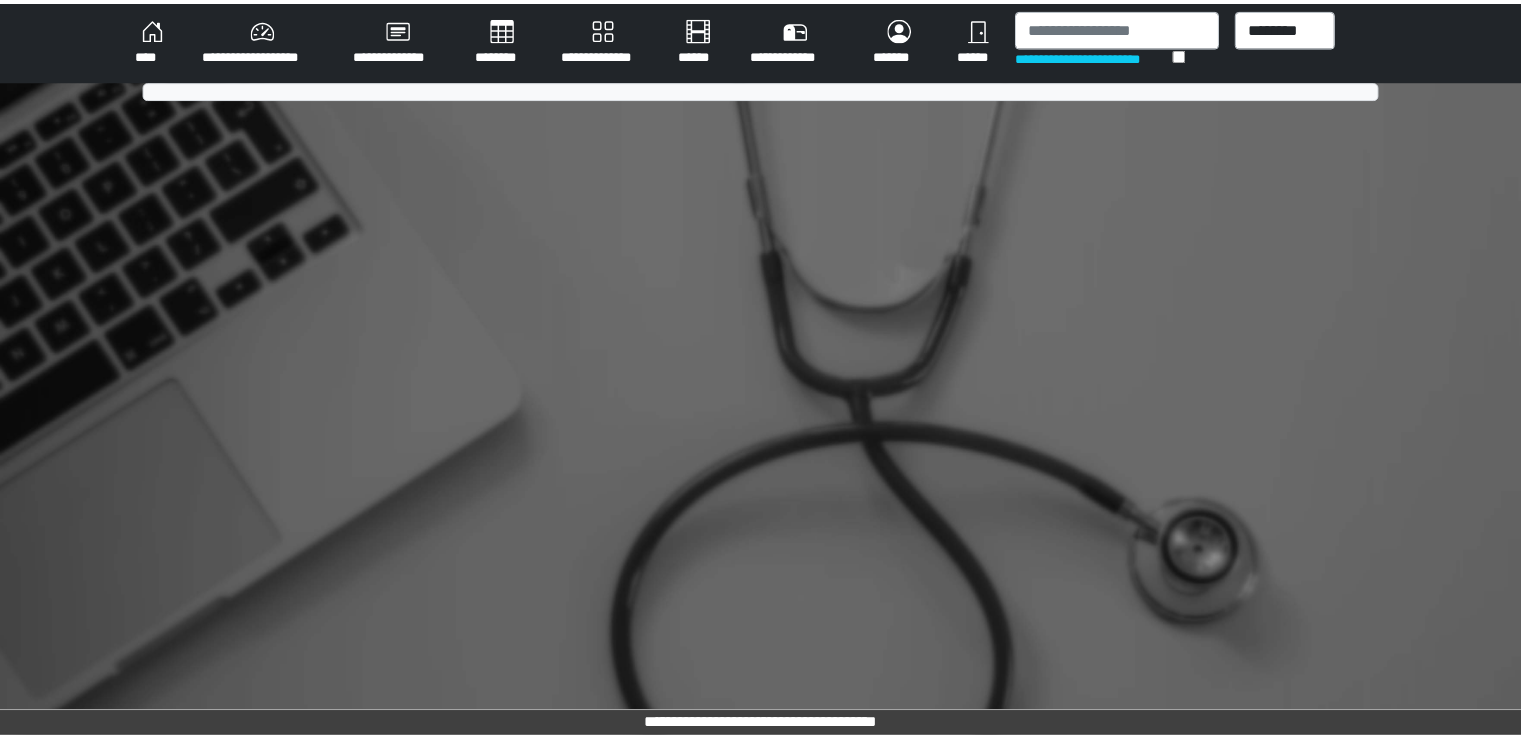 scroll, scrollTop: 0, scrollLeft: 0, axis: both 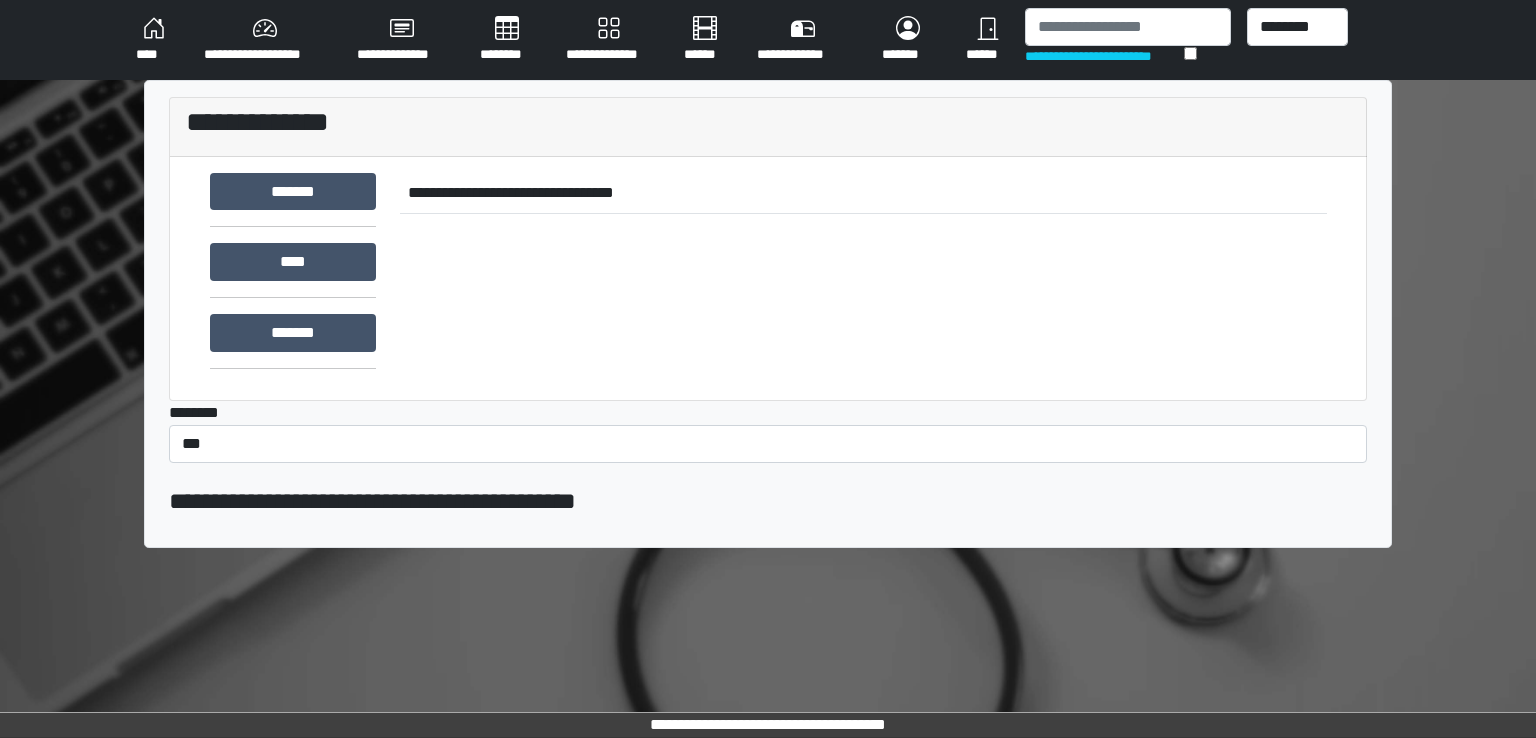click on "********" at bounding box center [507, 40] 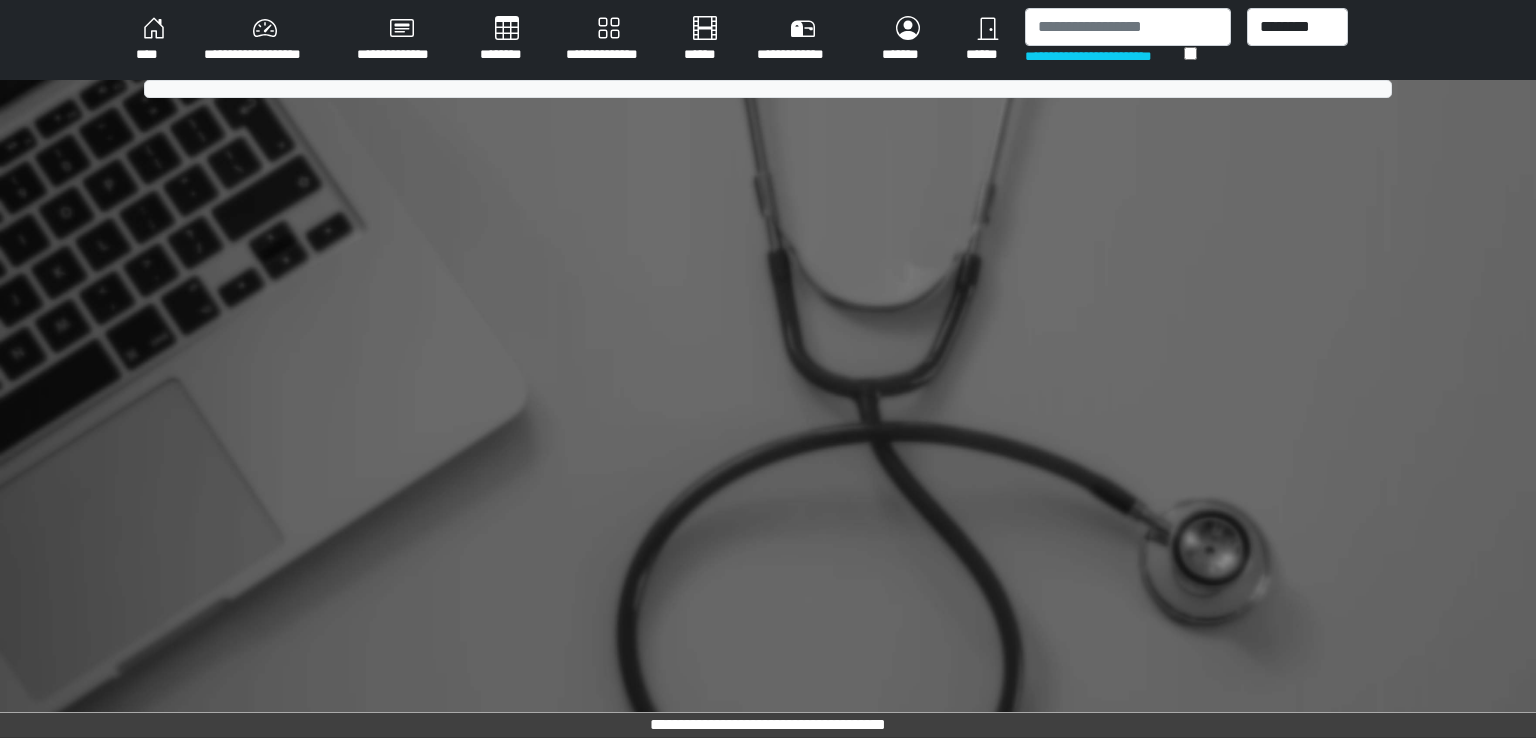 click on "********" at bounding box center [507, 40] 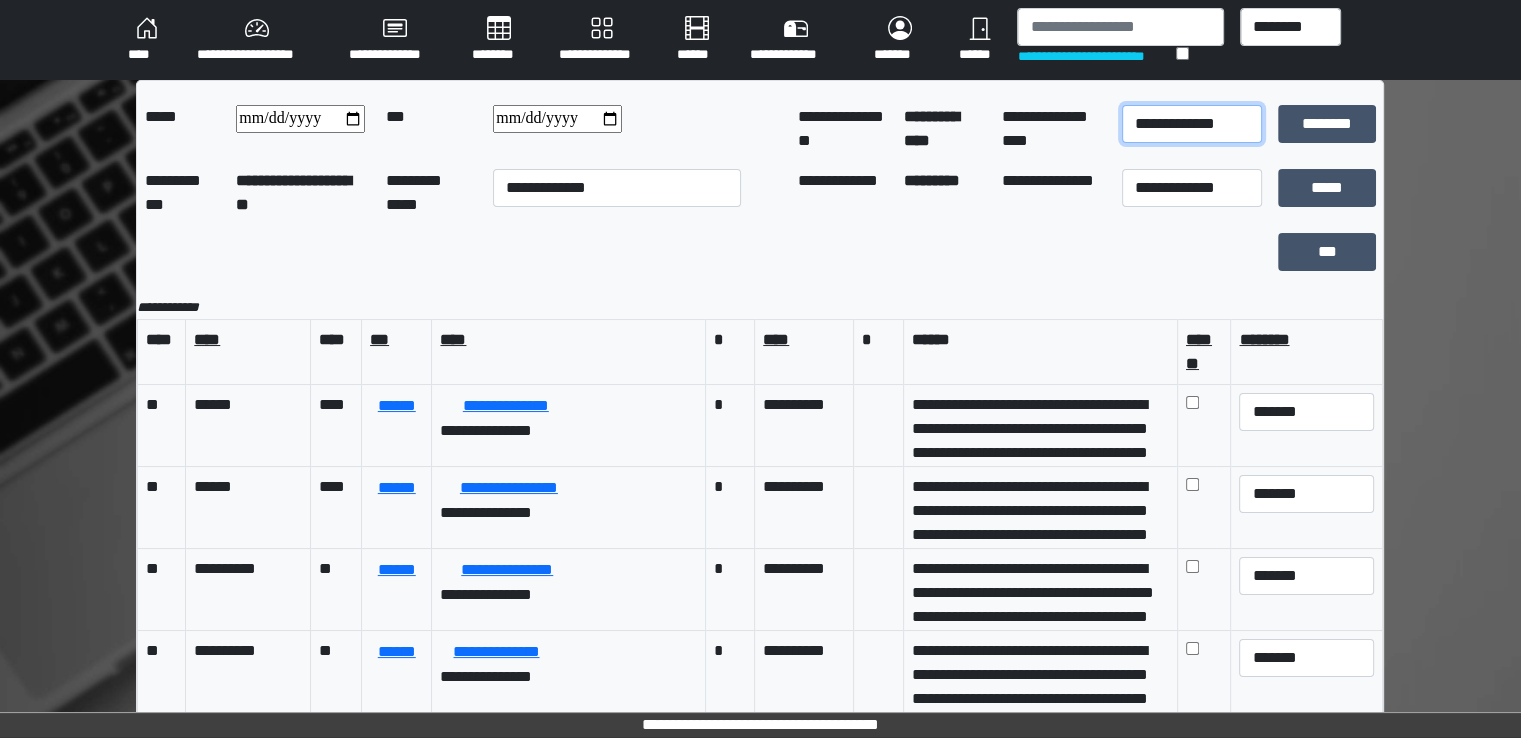 click on "**********" at bounding box center (1192, 124) 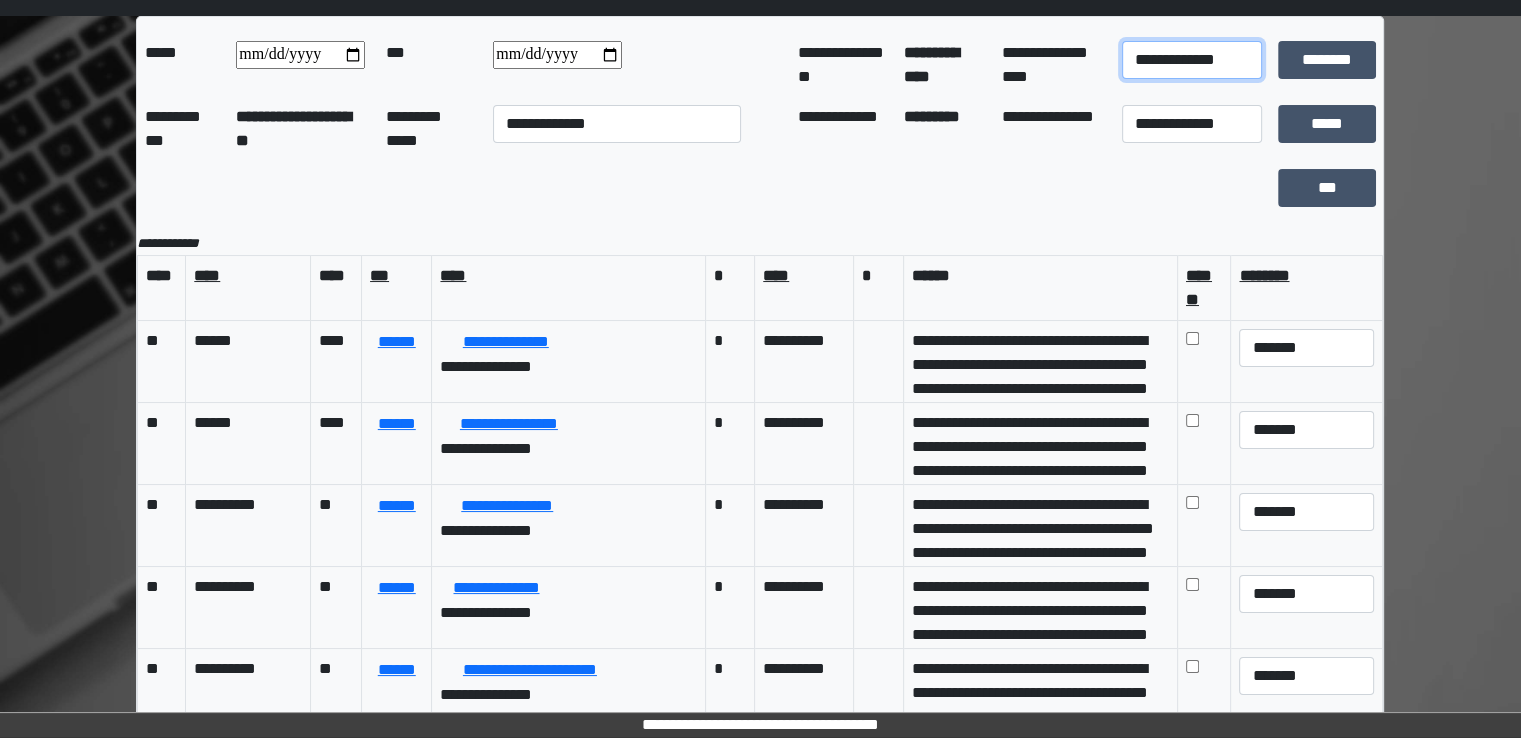 scroll, scrollTop: 0, scrollLeft: 0, axis: both 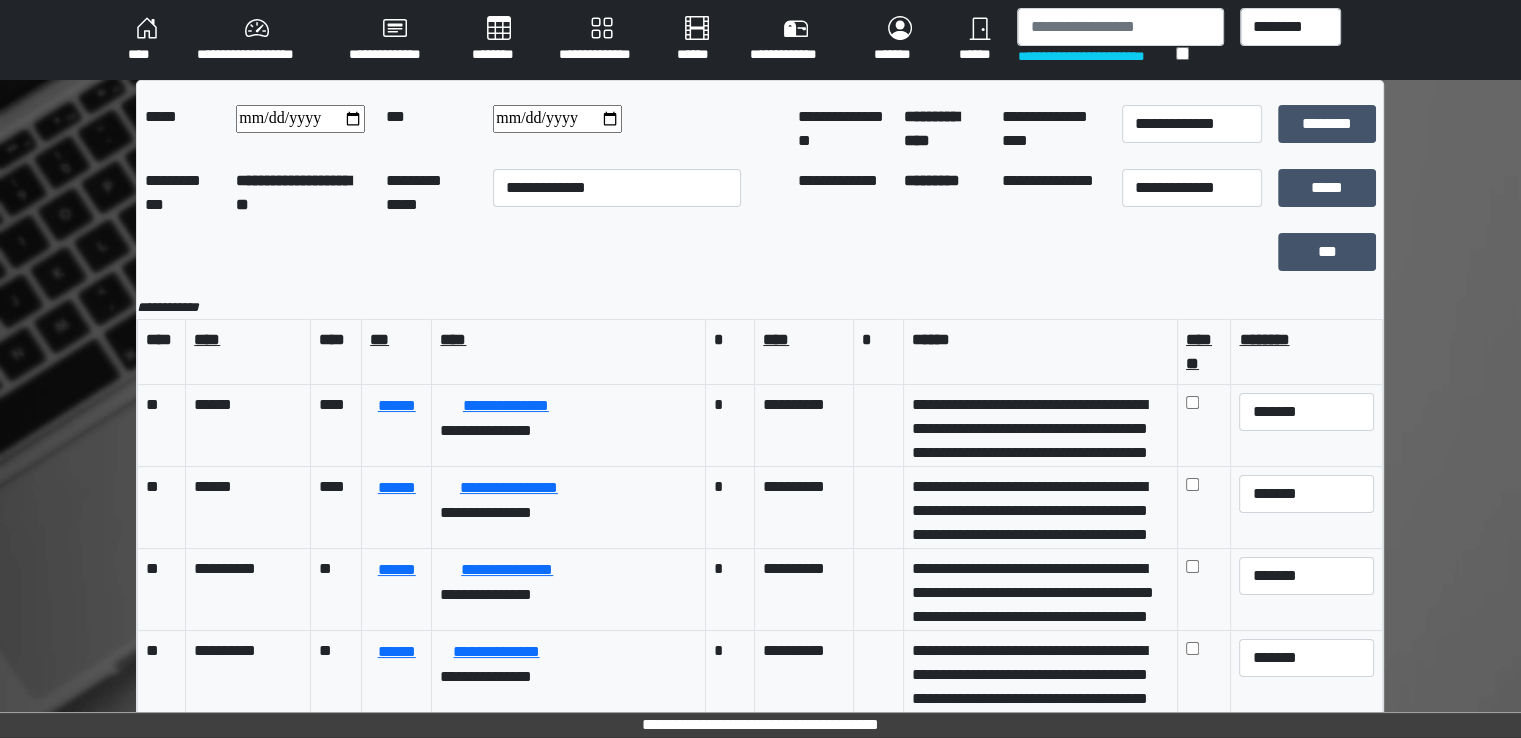 click on "****" at bounding box center [146, 40] 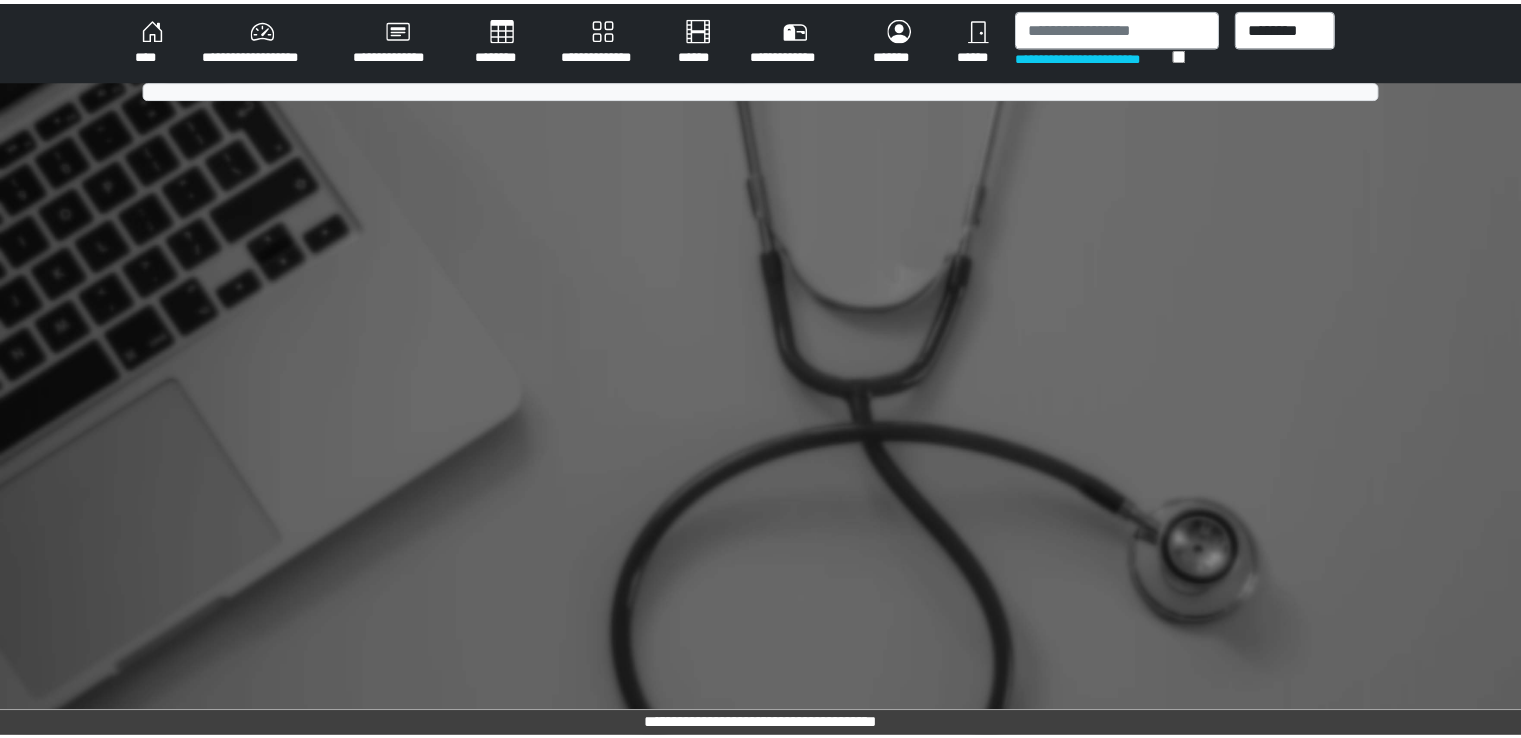 scroll, scrollTop: 0, scrollLeft: 0, axis: both 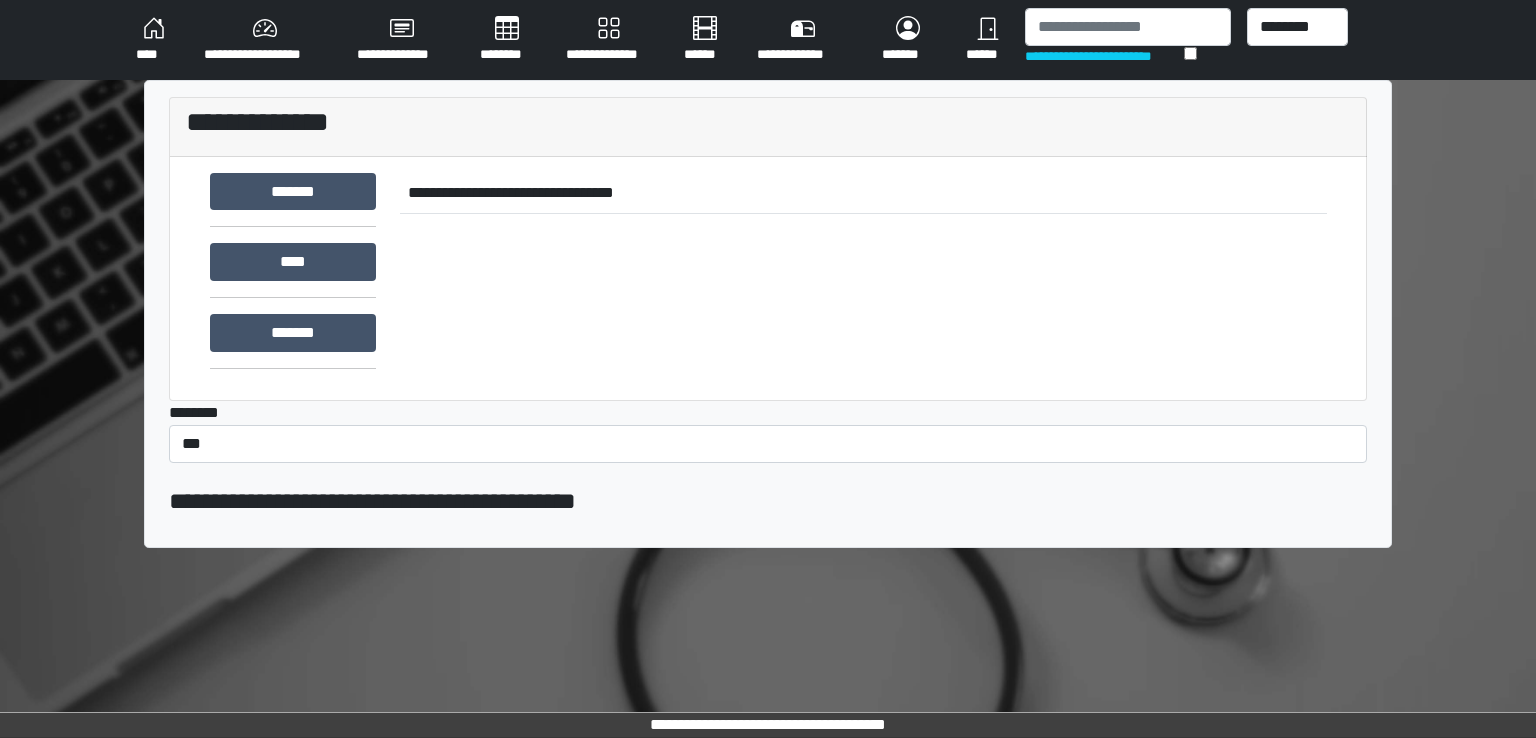 click on "********" at bounding box center (507, 40) 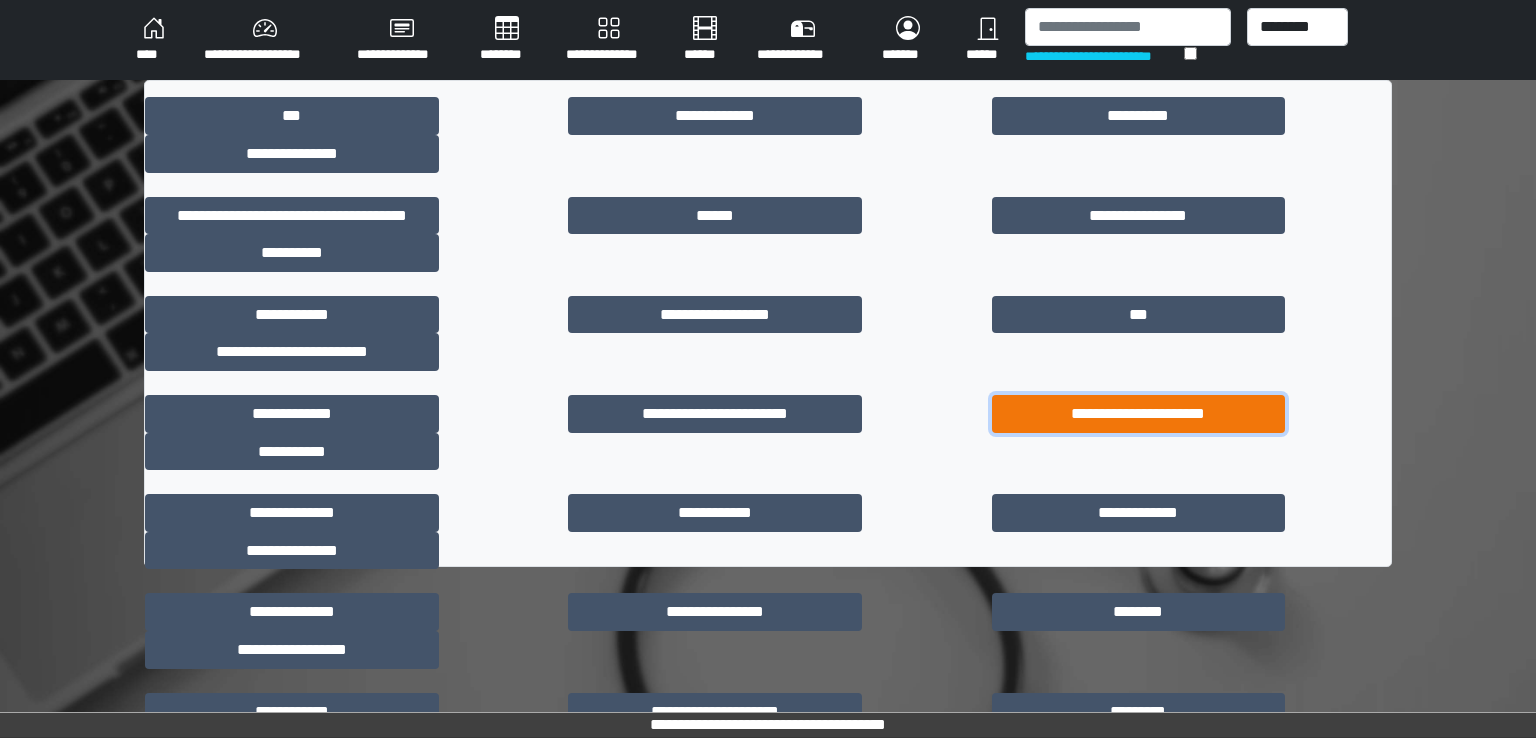 click on "**********" at bounding box center (1139, 414) 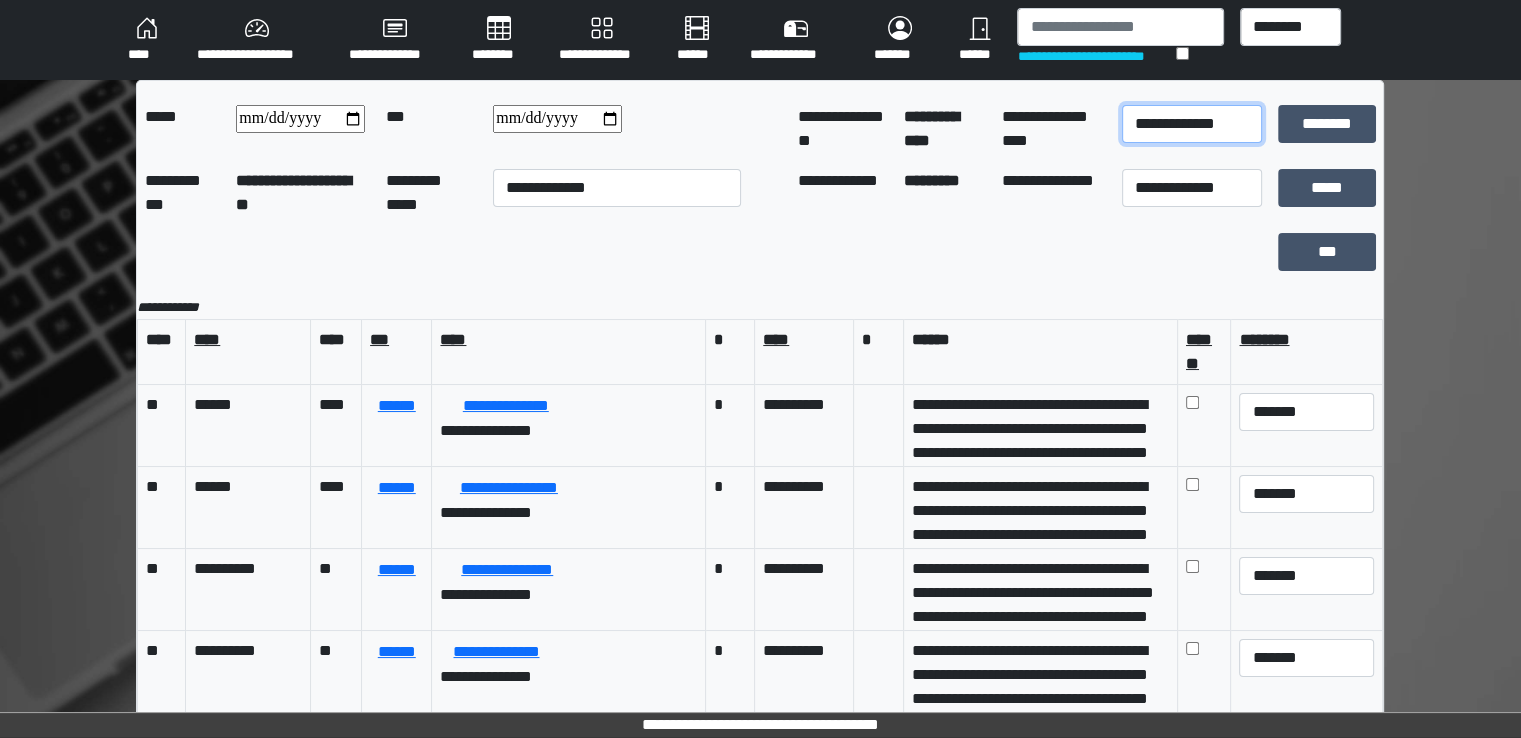click on "**********" at bounding box center (1192, 124) 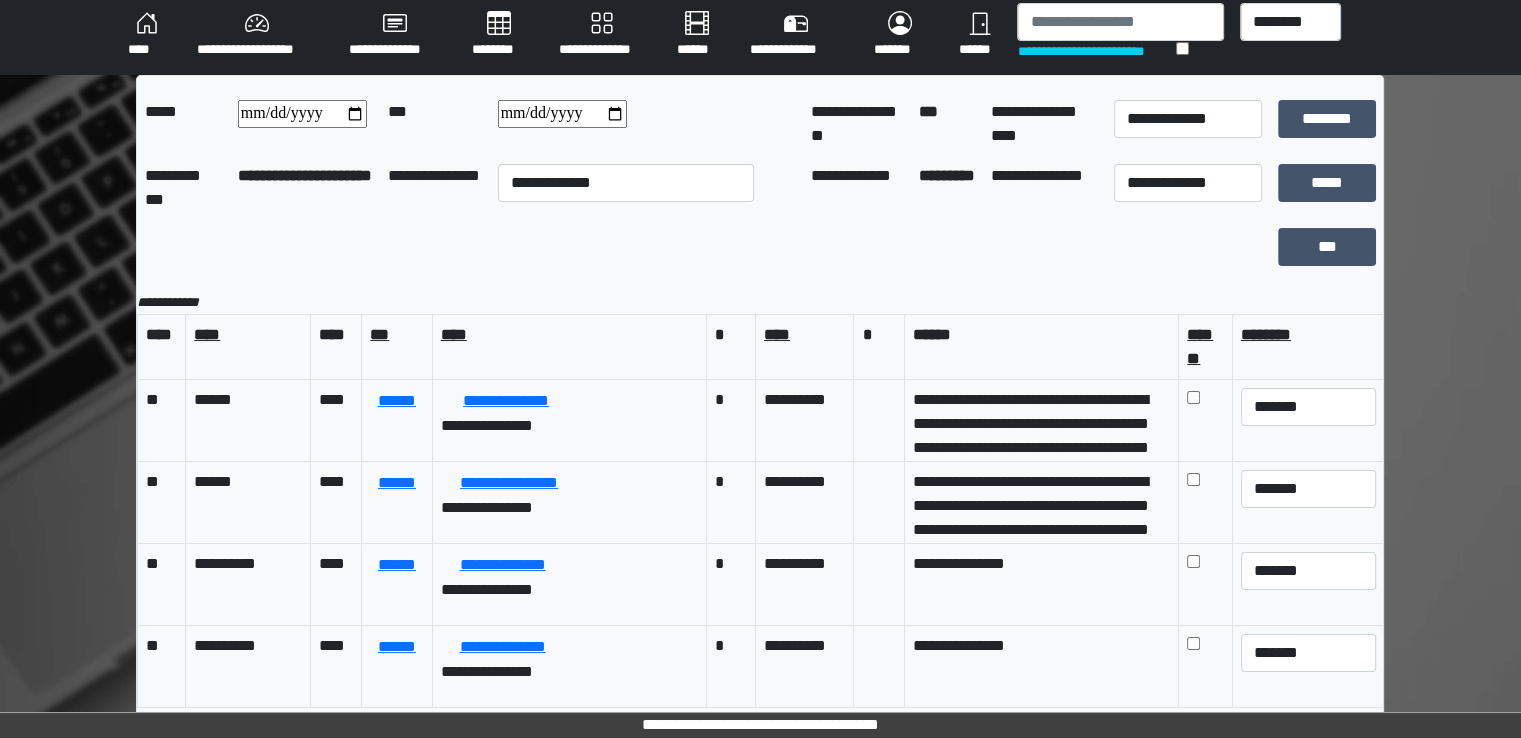 scroll, scrollTop: 7, scrollLeft: 0, axis: vertical 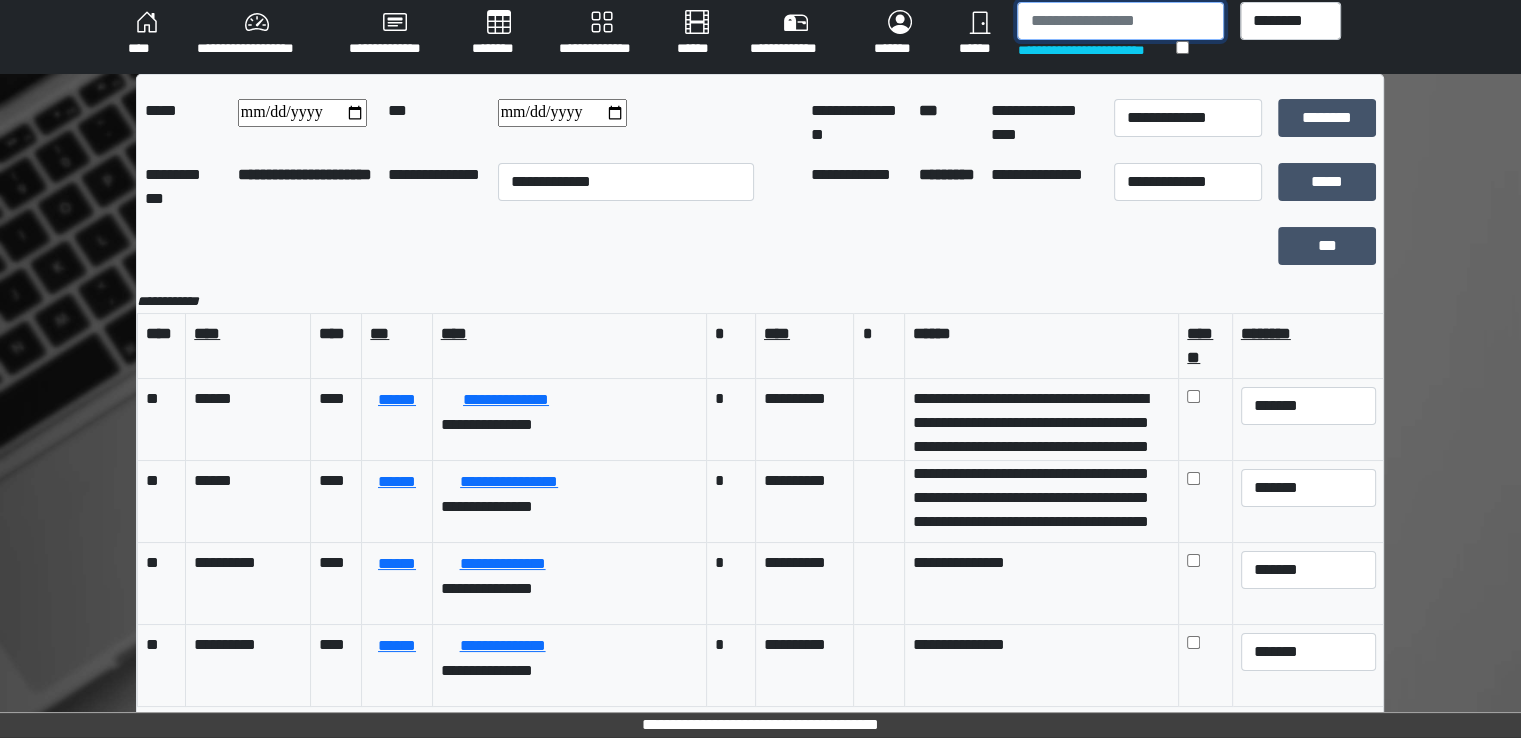 click at bounding box center [1120, 21] 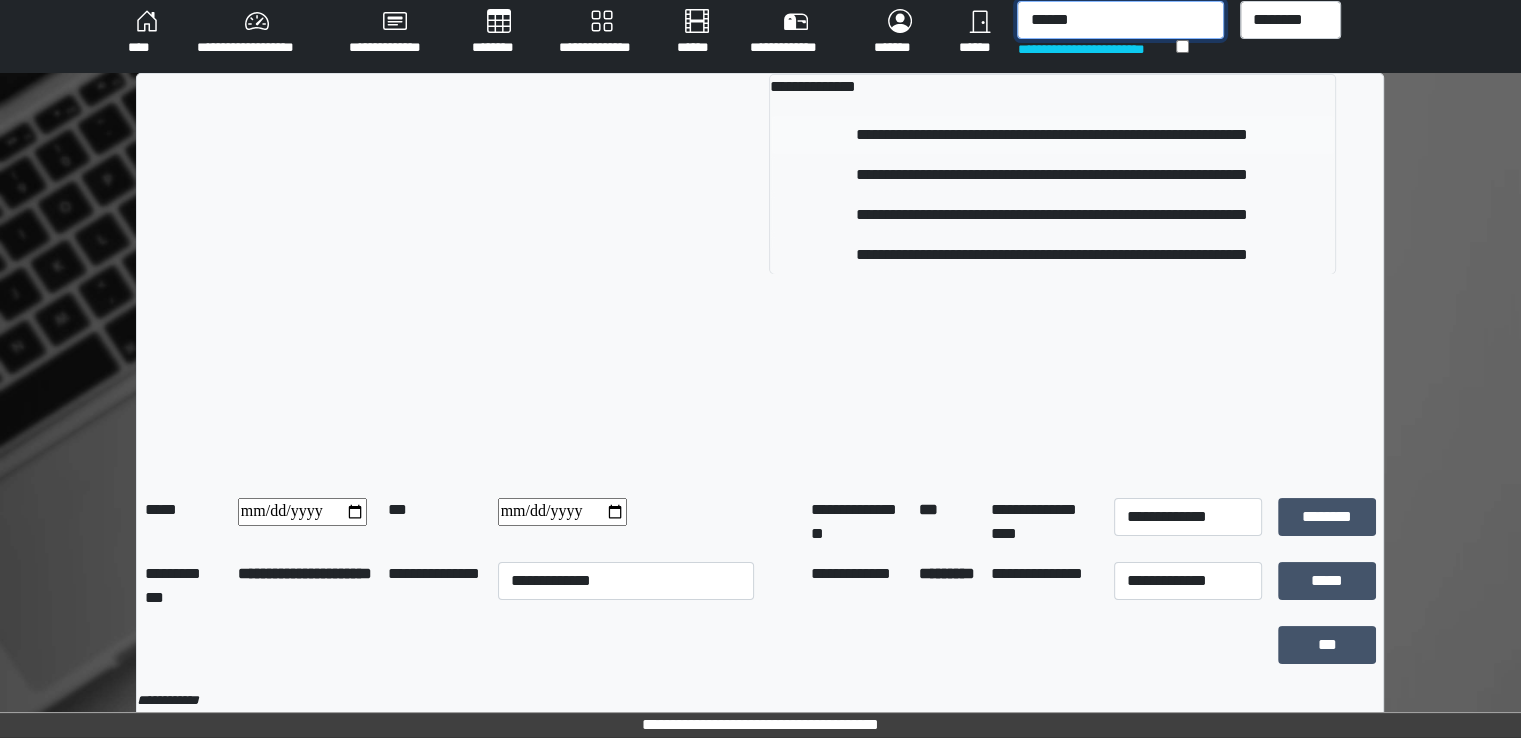 type on "******" 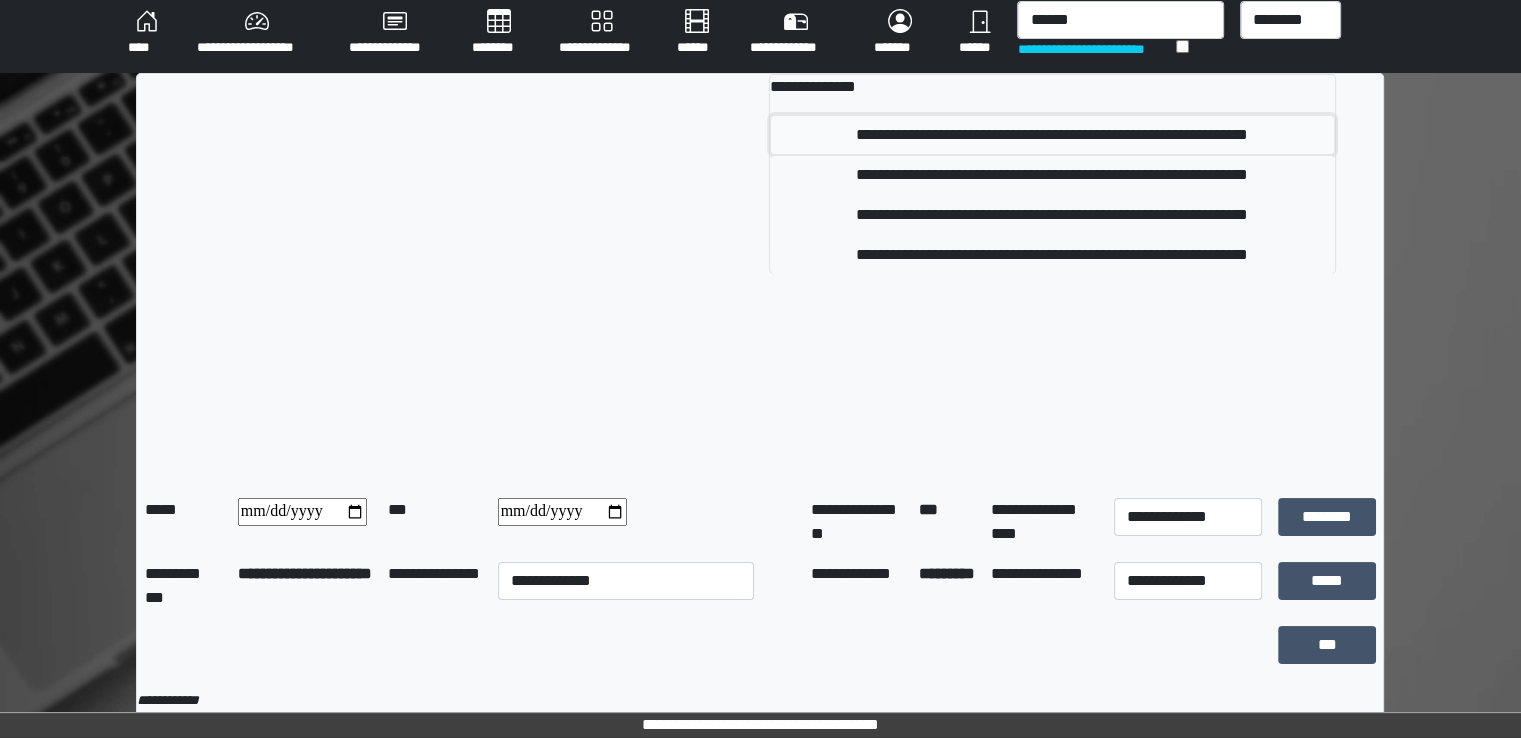 click on "**********" at bounding box center [1052, 135] 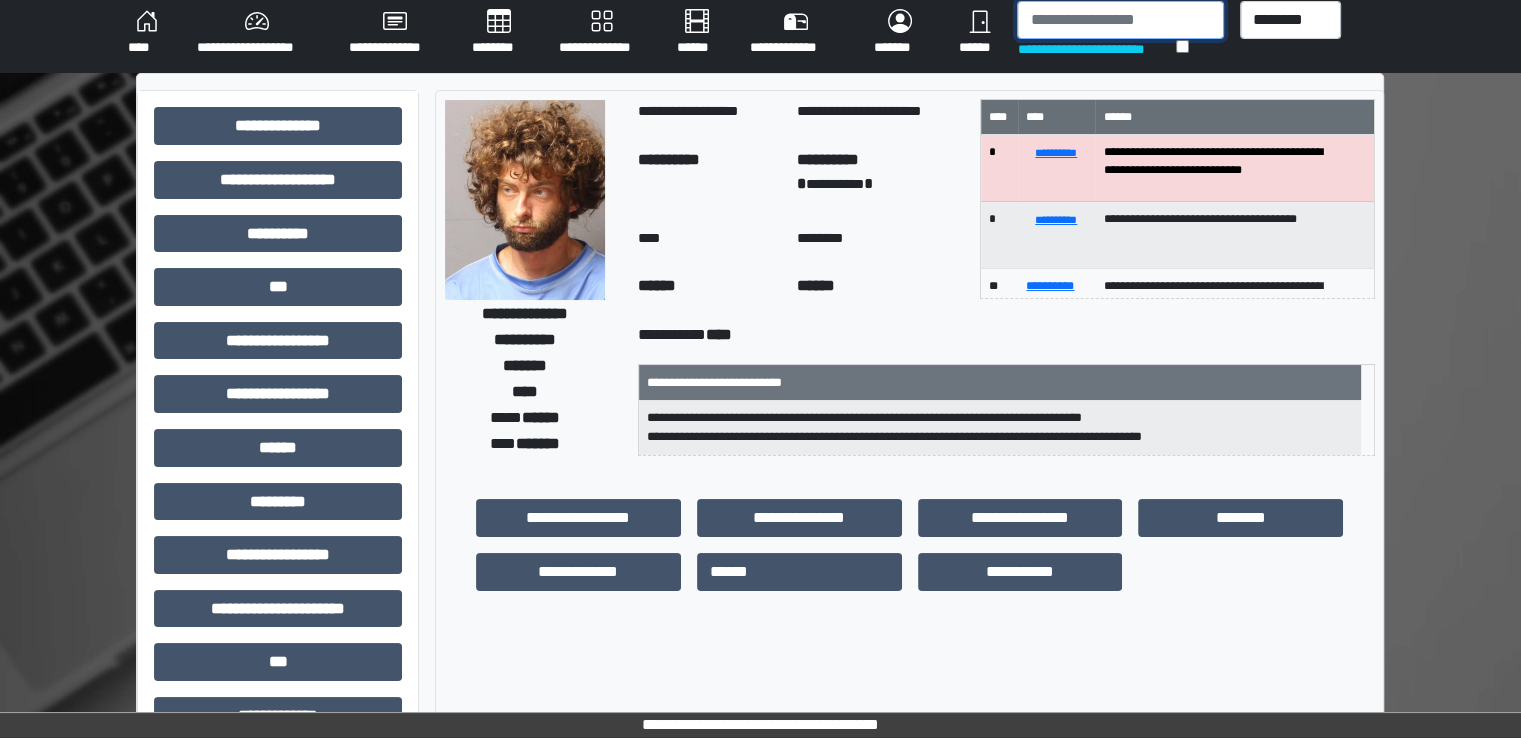 click at bounding box center [1120, 20] 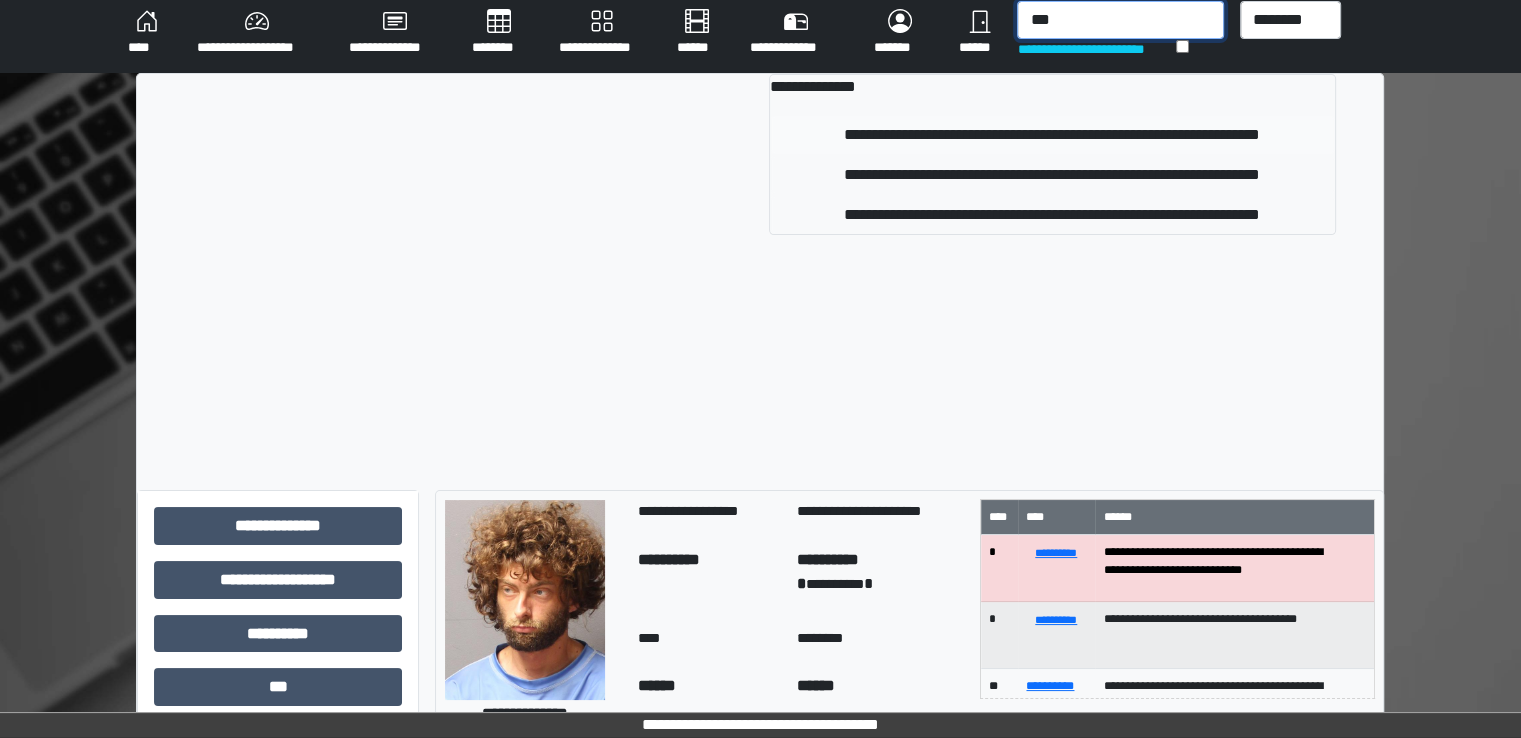 type on "***" 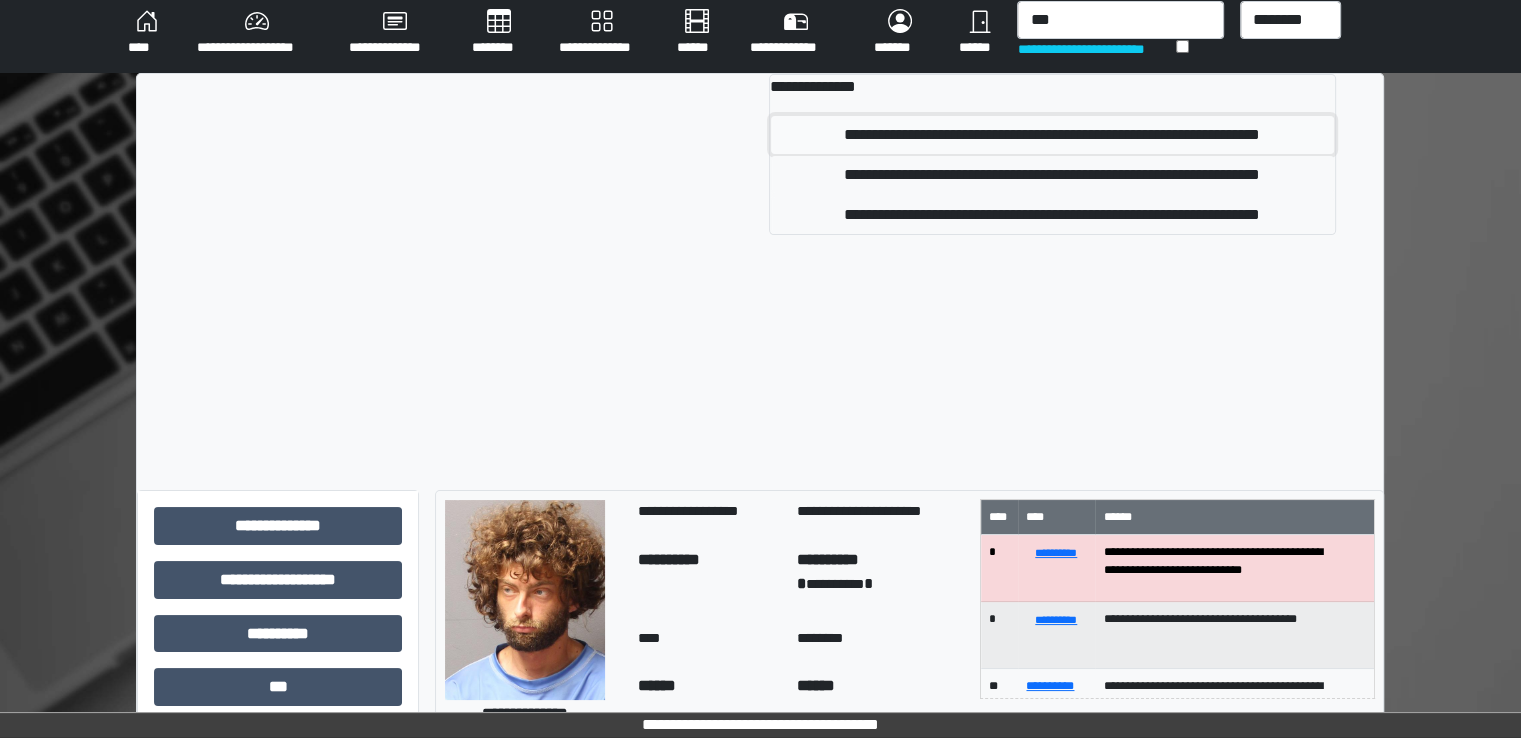 click on "**********" at bounding box center (1052, 135) 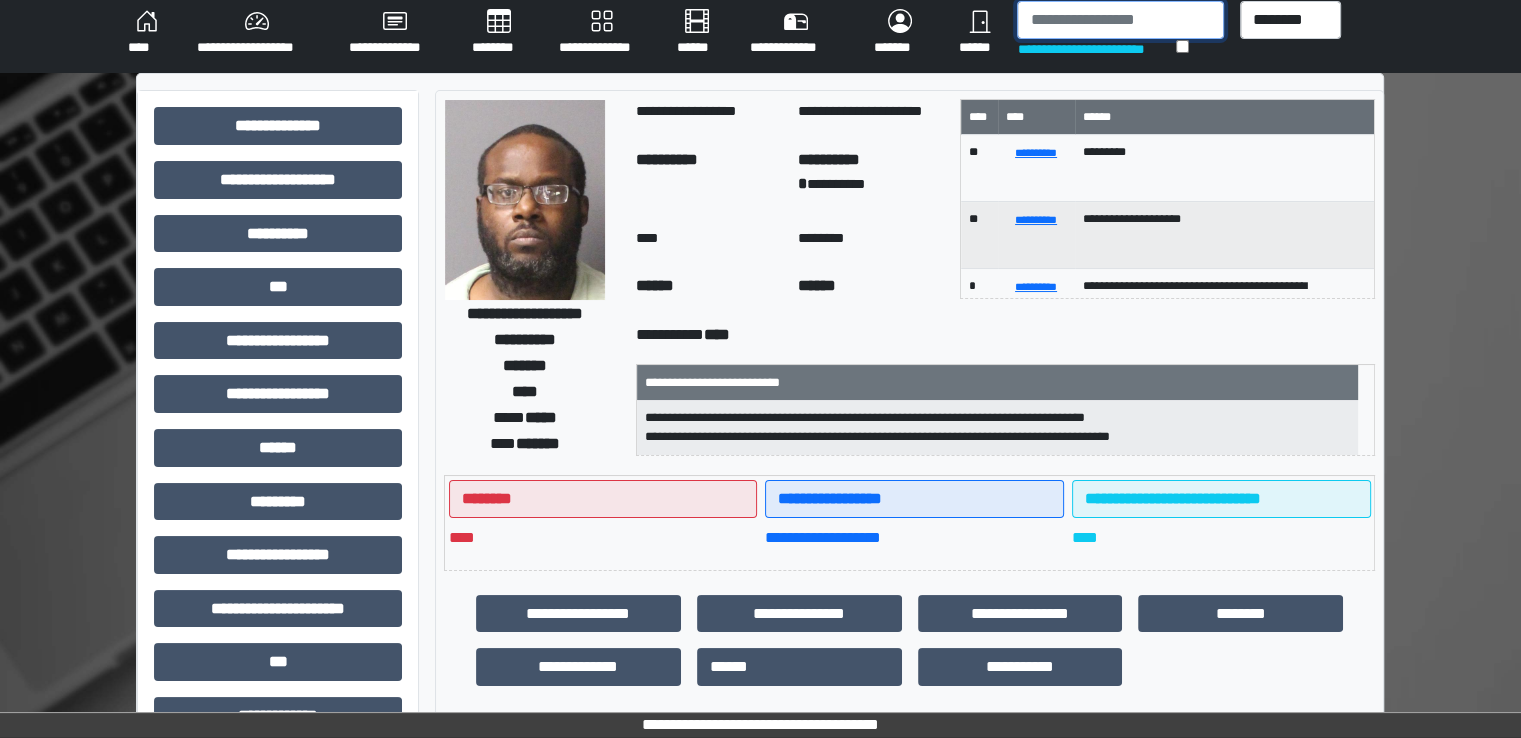 click at bounding box center (1120, 20) 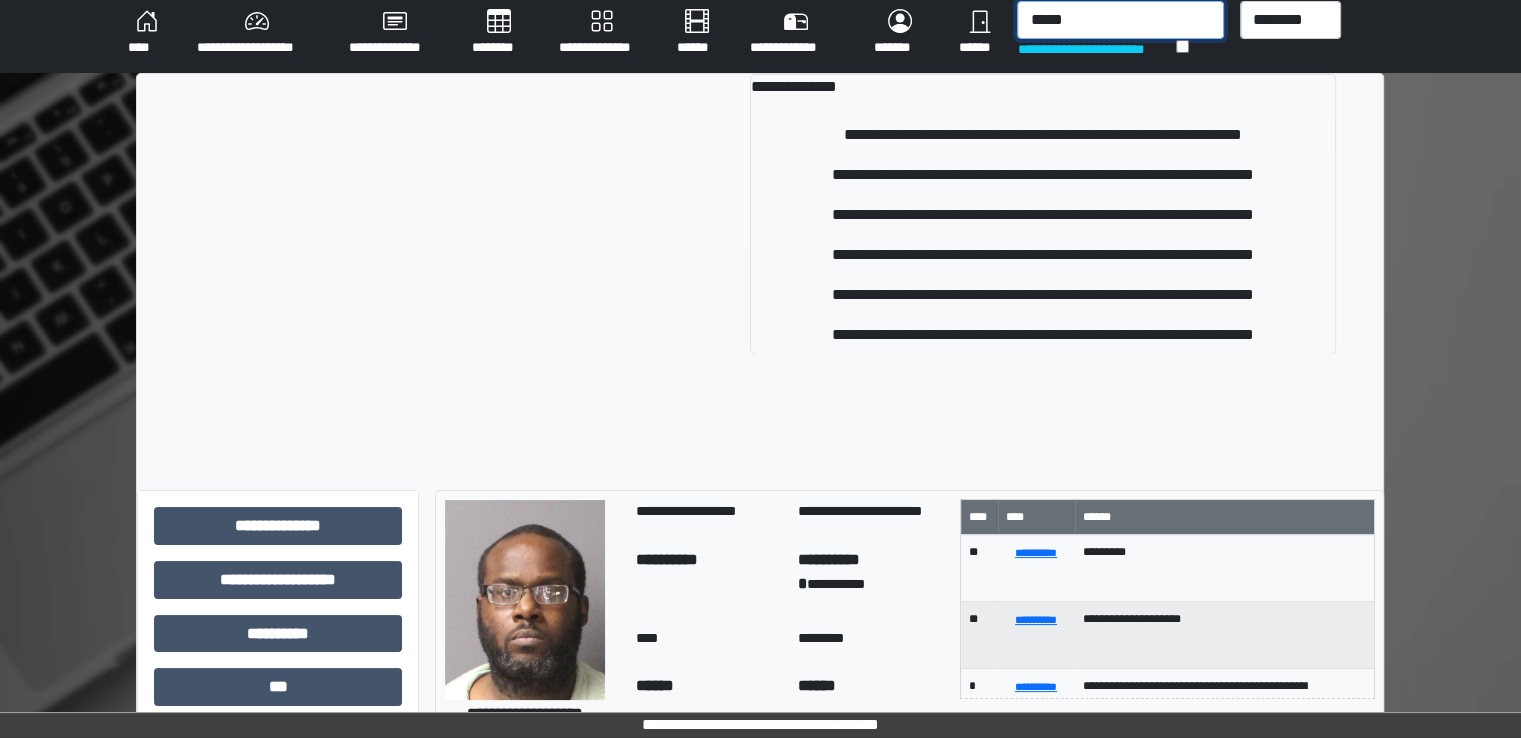 type on "*****" 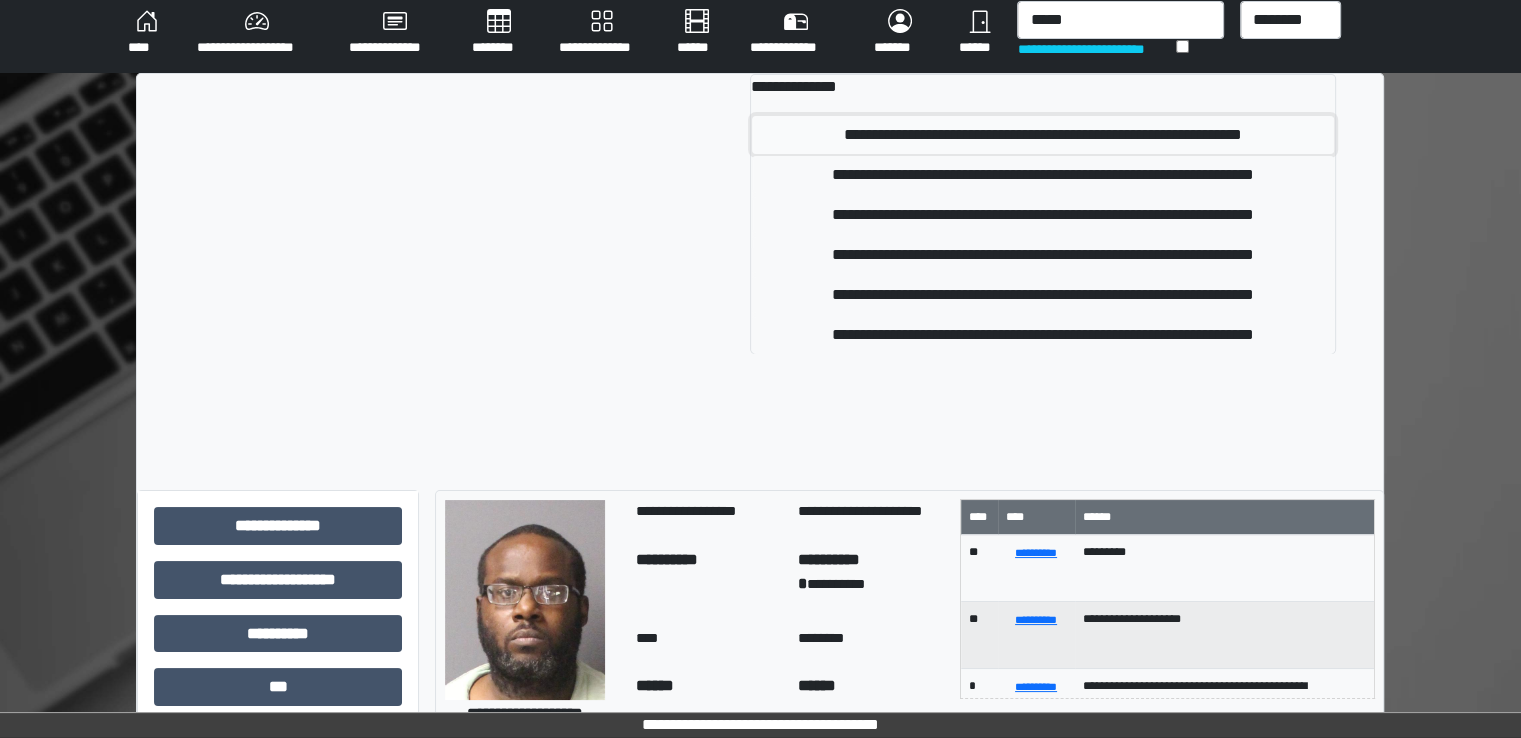 click on "**********" at bounding box center (1043, 135) 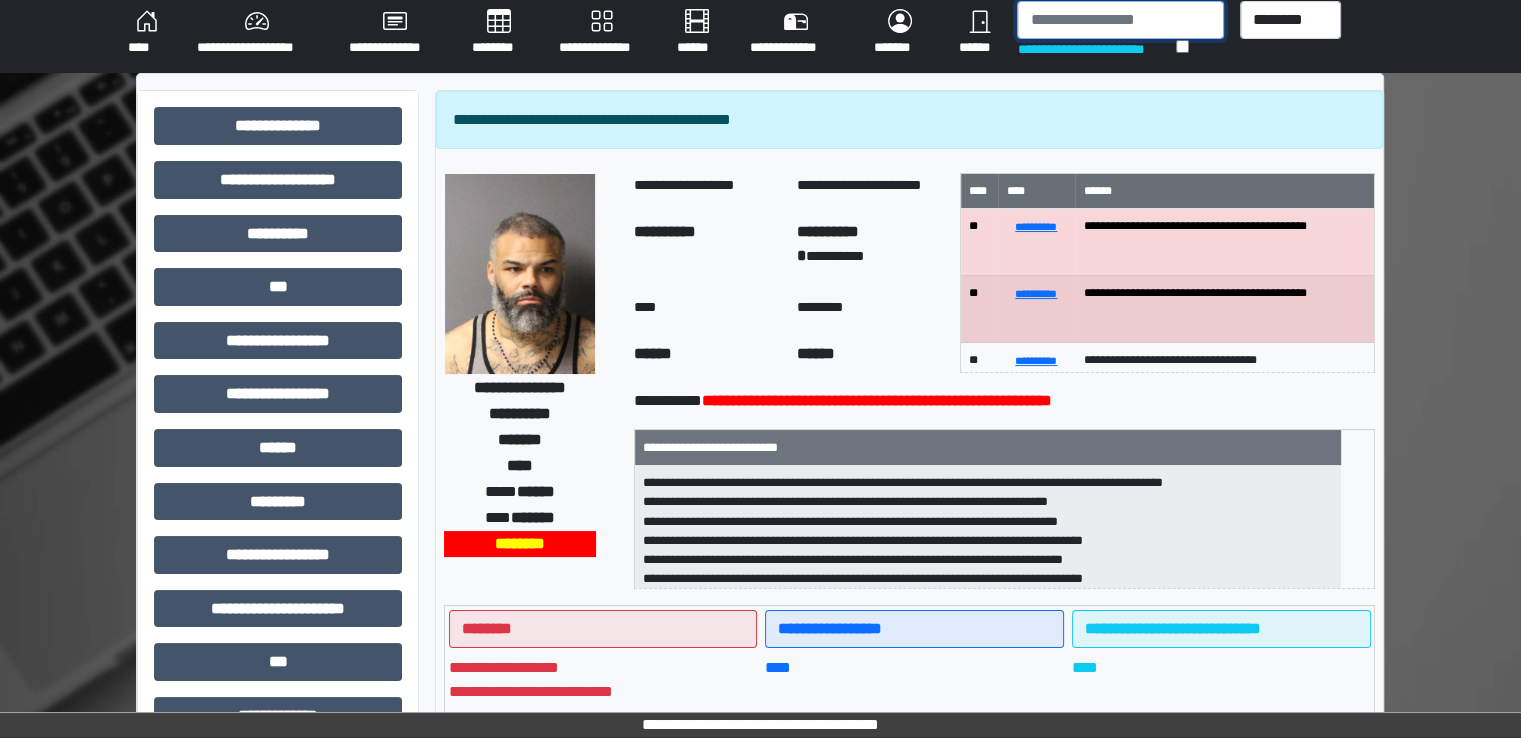 click at bounding box center (1120, 20) 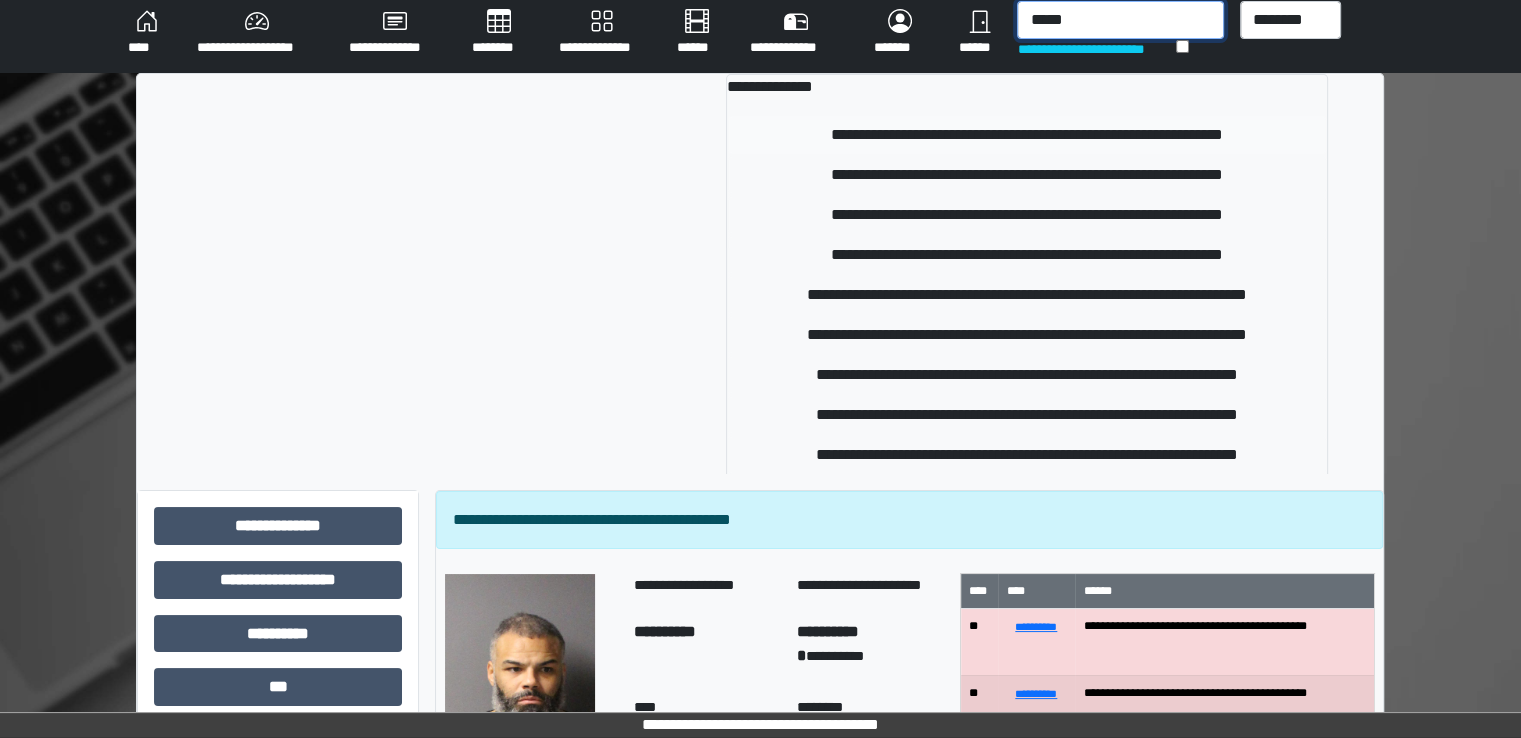 type on "*****" 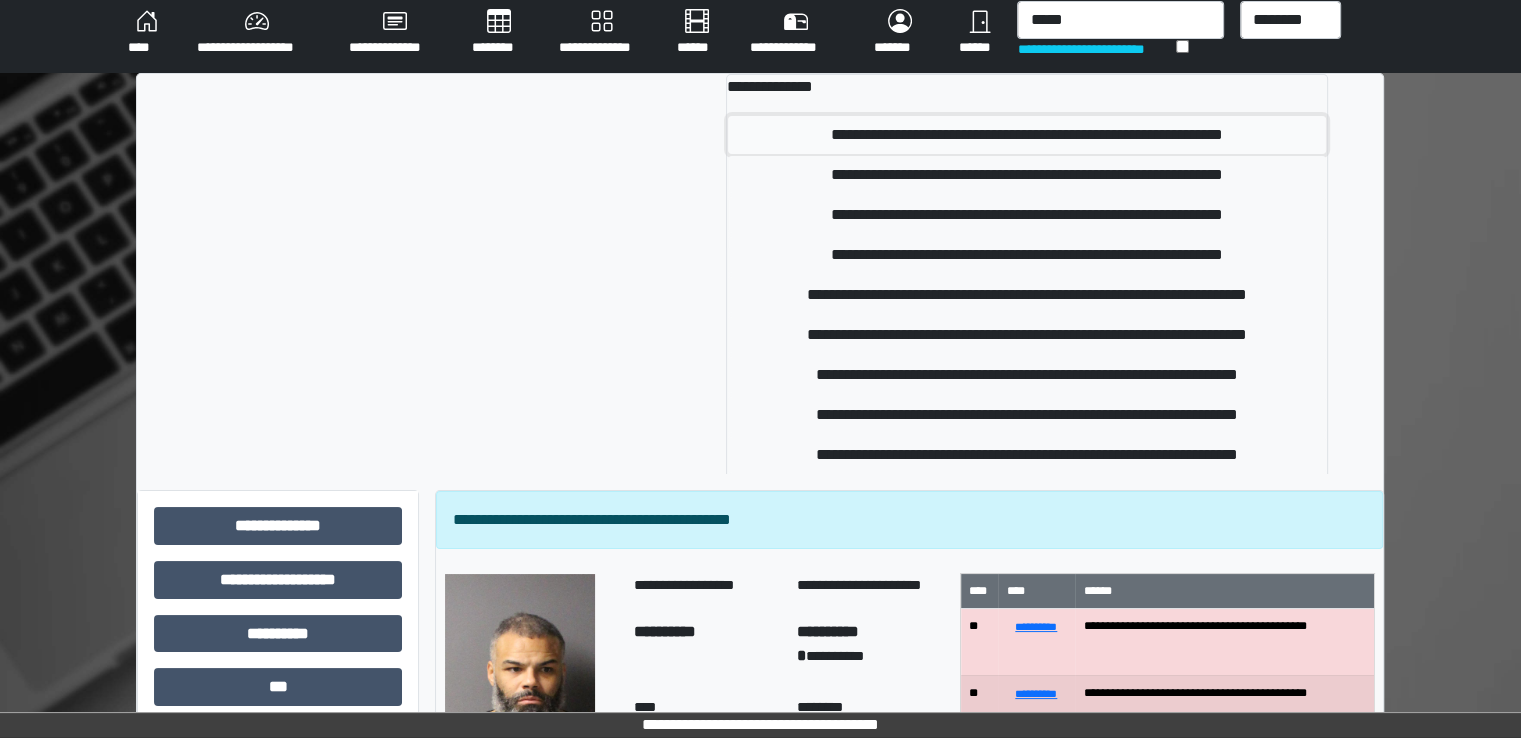 click on "**********" at bounding box center [1027, 135] 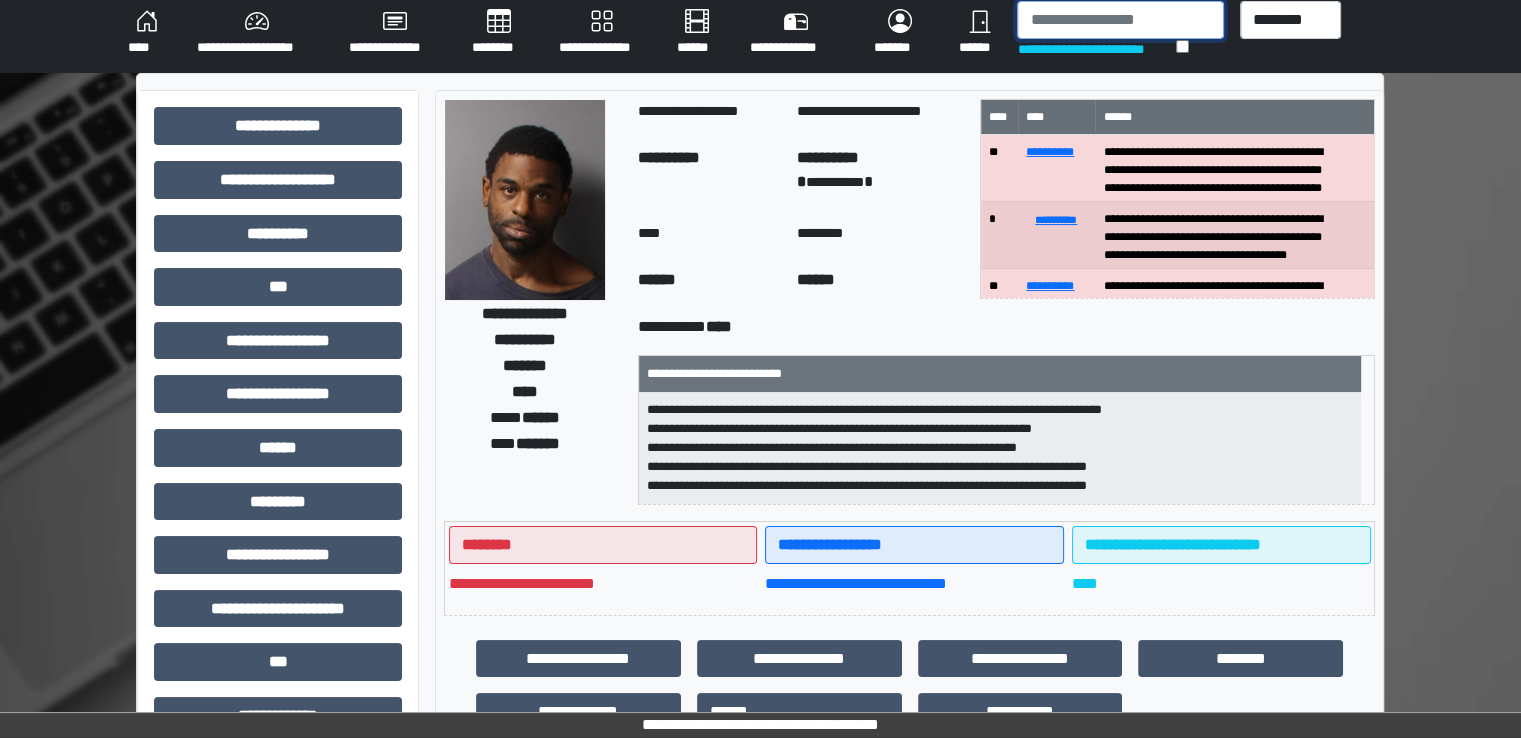 click at bounding box center (1120, 20) 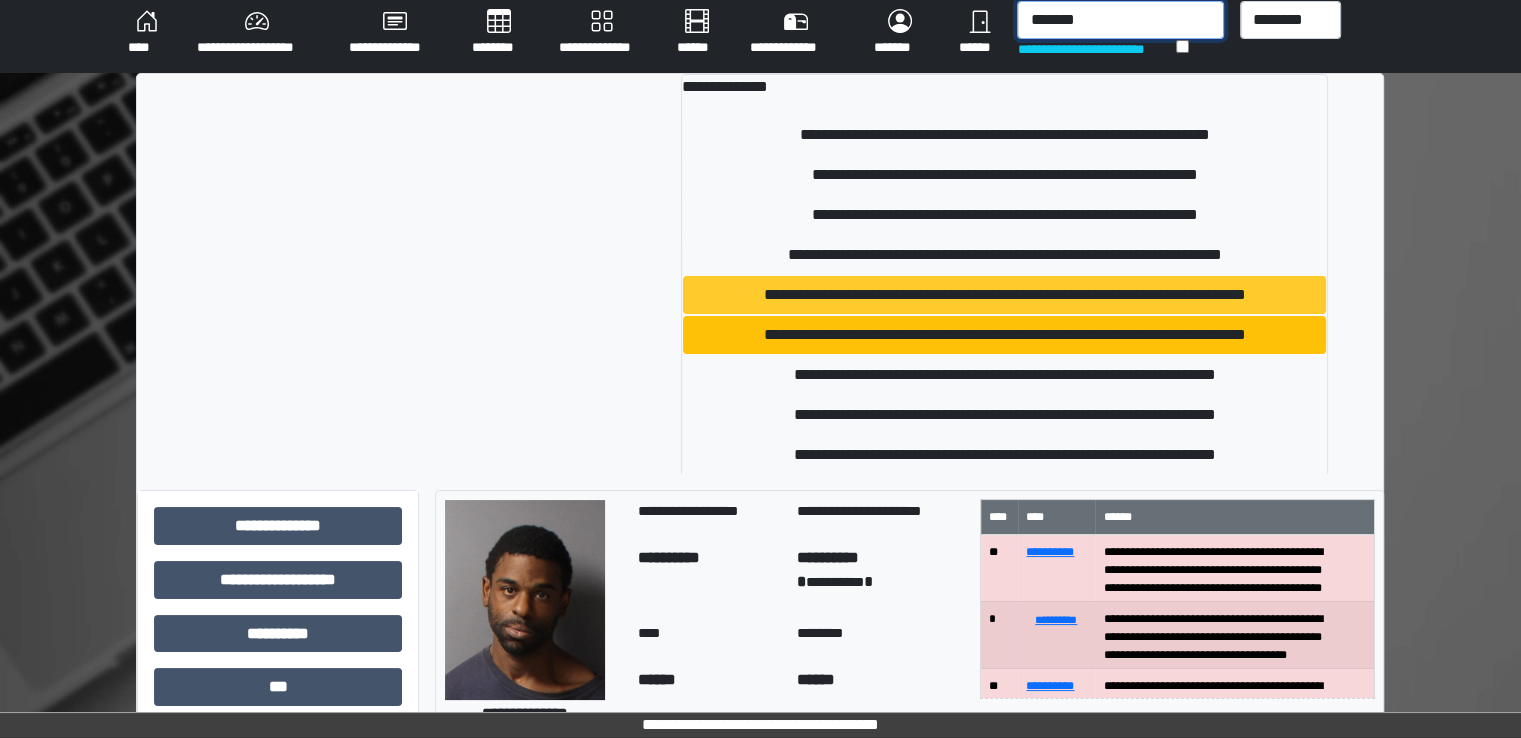 type on "*******" 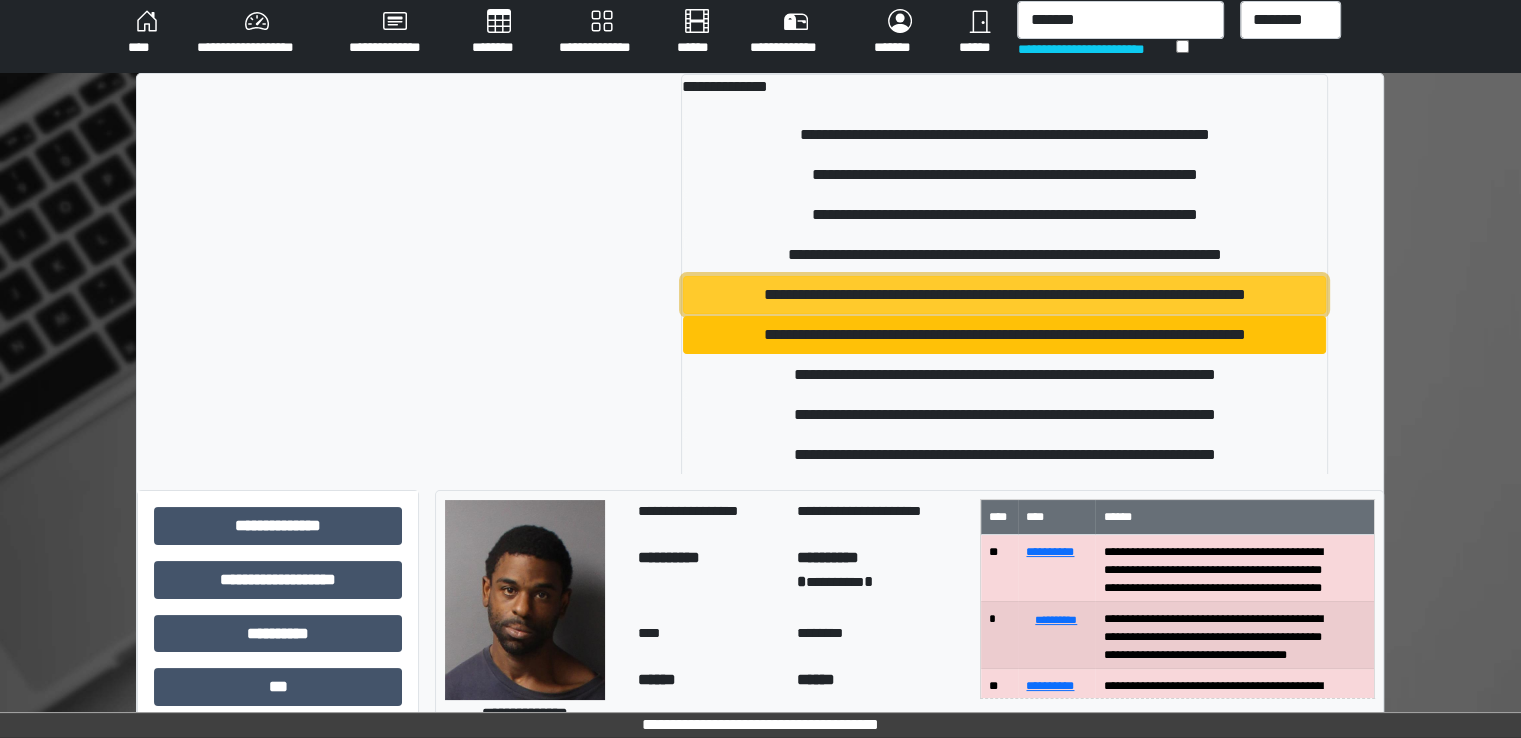 click on "**********" at bounding box center (1004, 295) 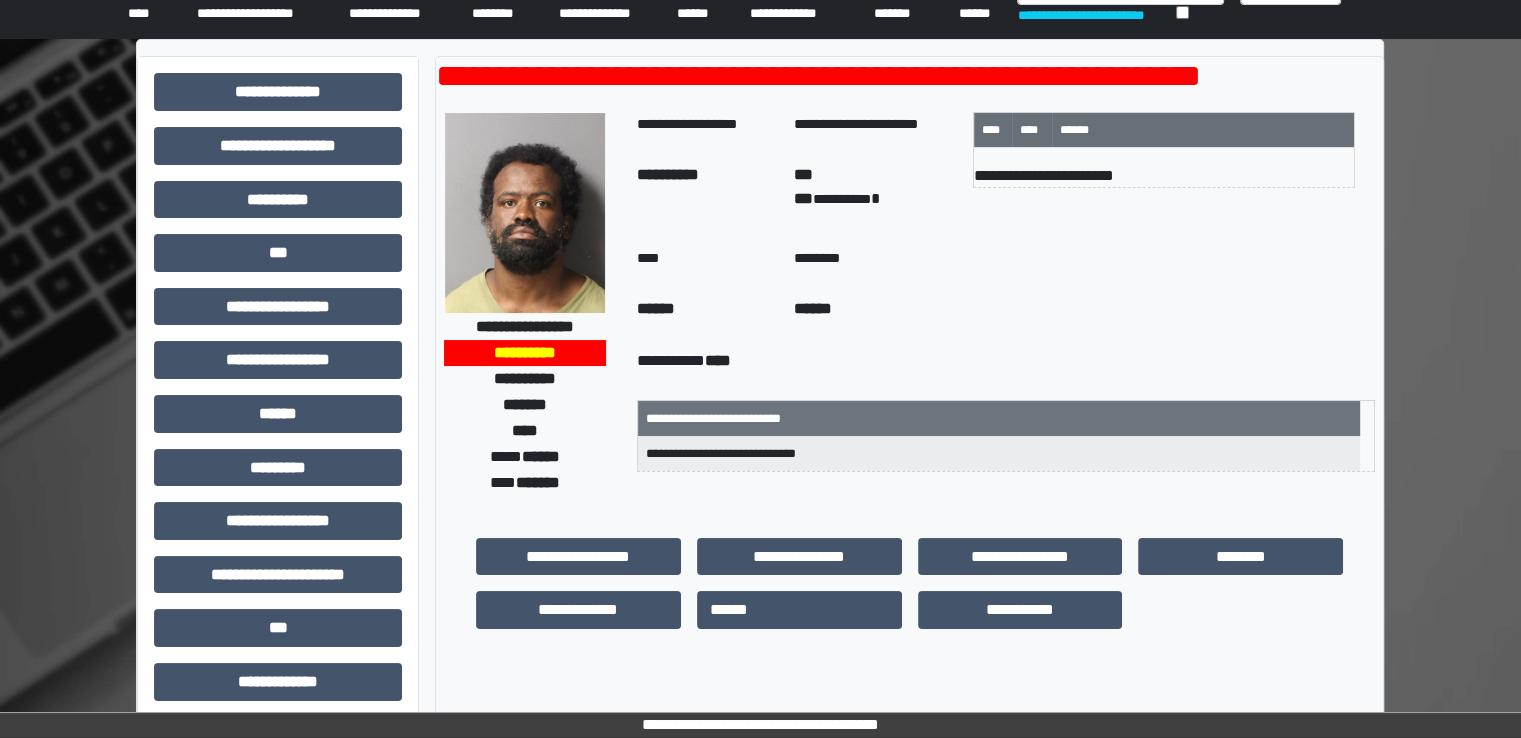 scroll, scrollTop: 7, scrollLeft: 0, axis: vertical 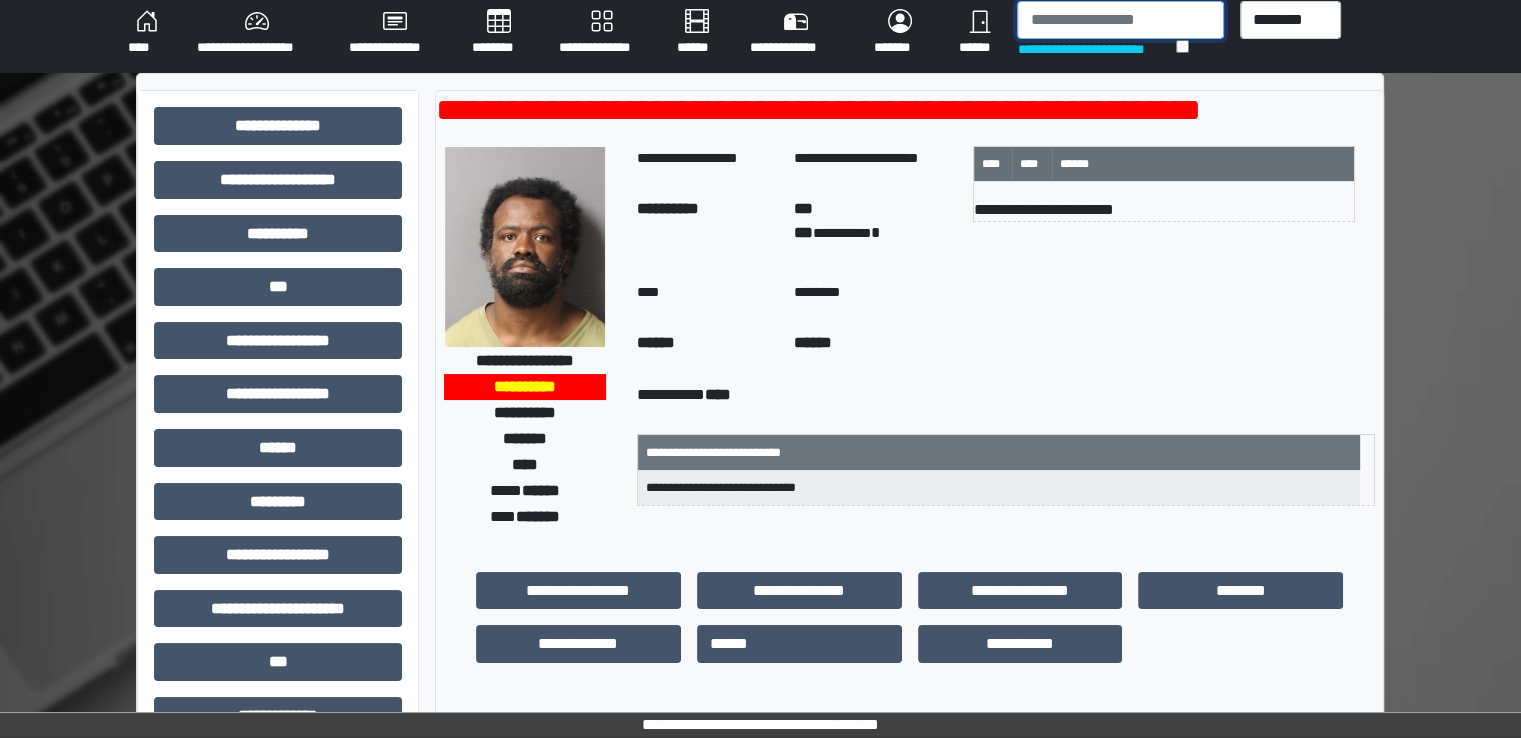 click at bounding box center (1120, 20) 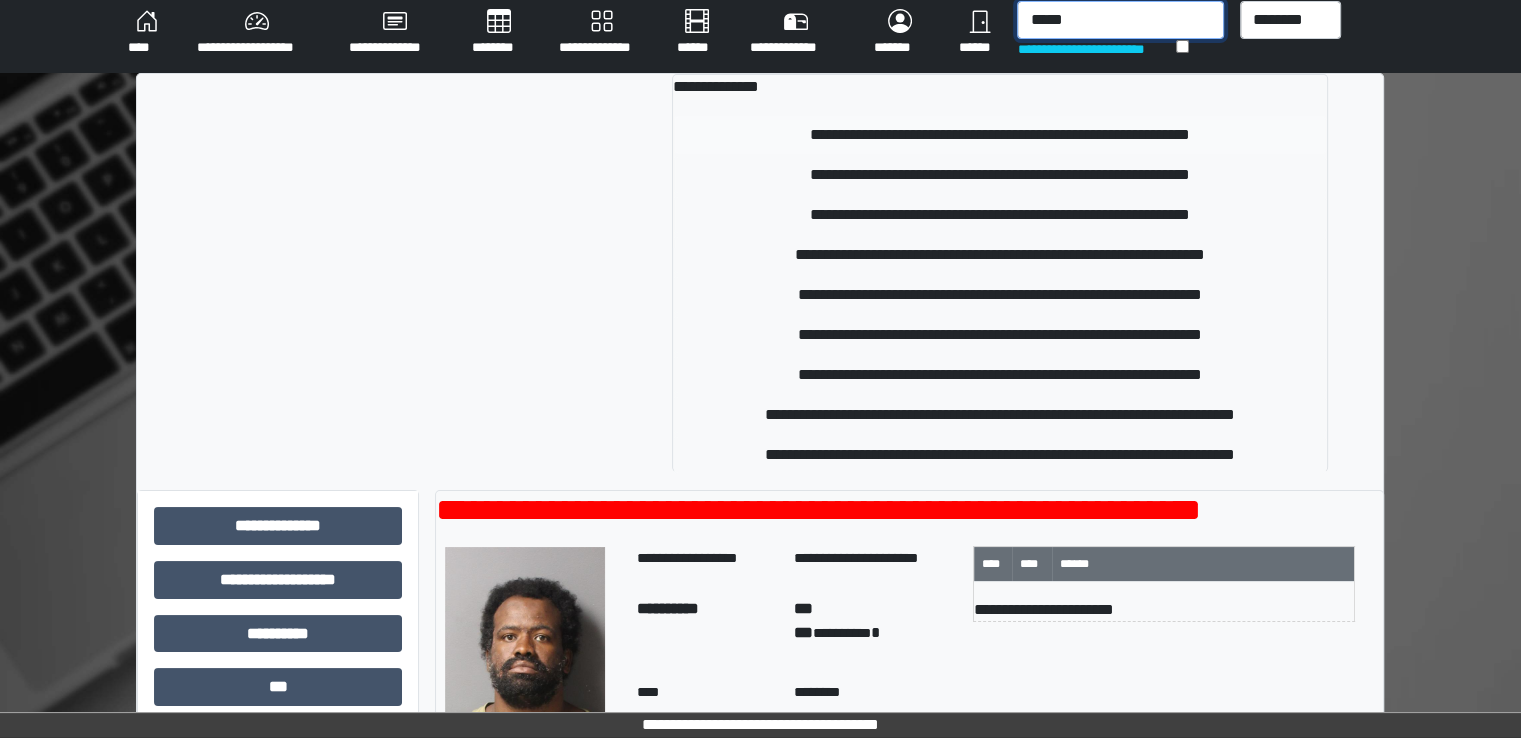 type on "*****" 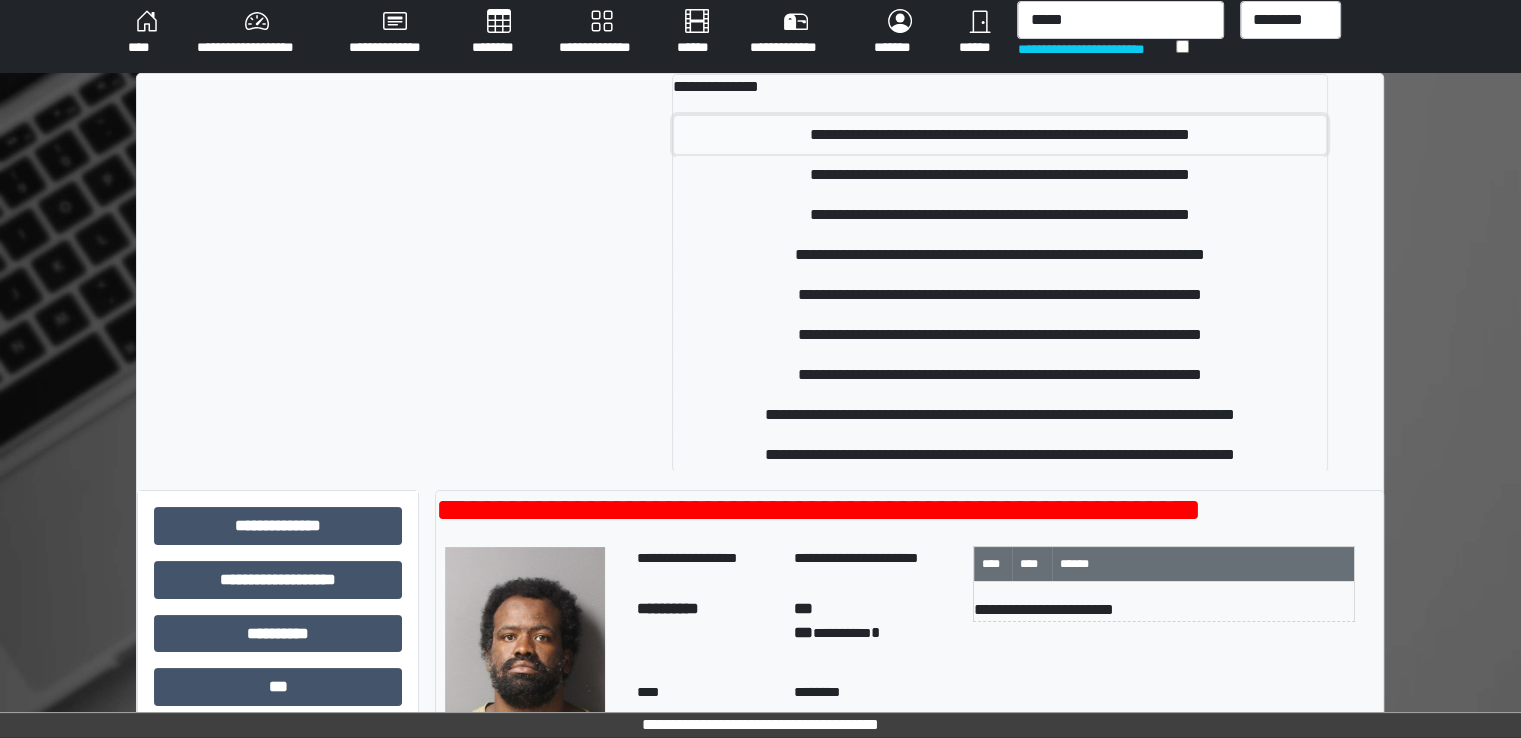 click on "**********" at bounding box center [1000, 135] 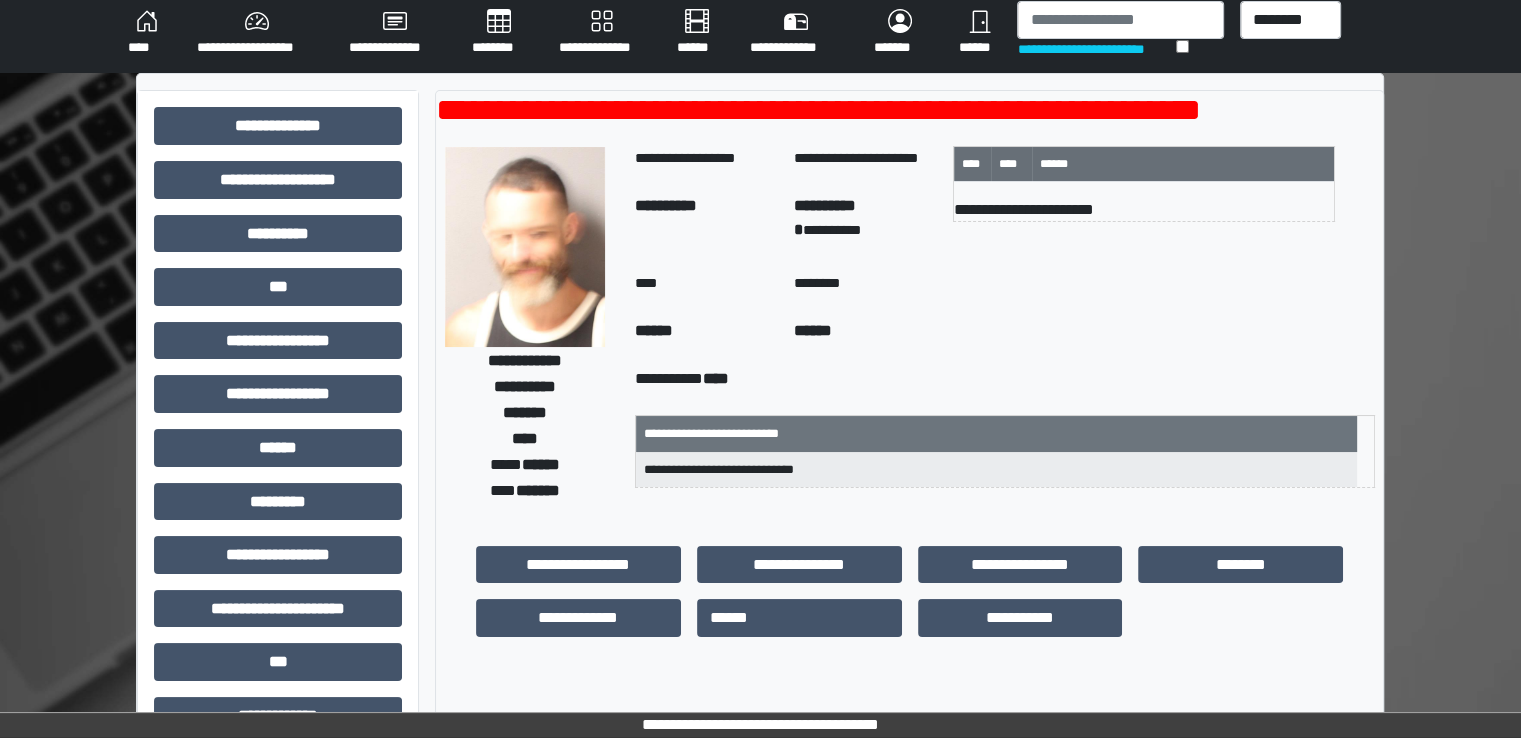 click on "********" at bounding box center (499, 33) 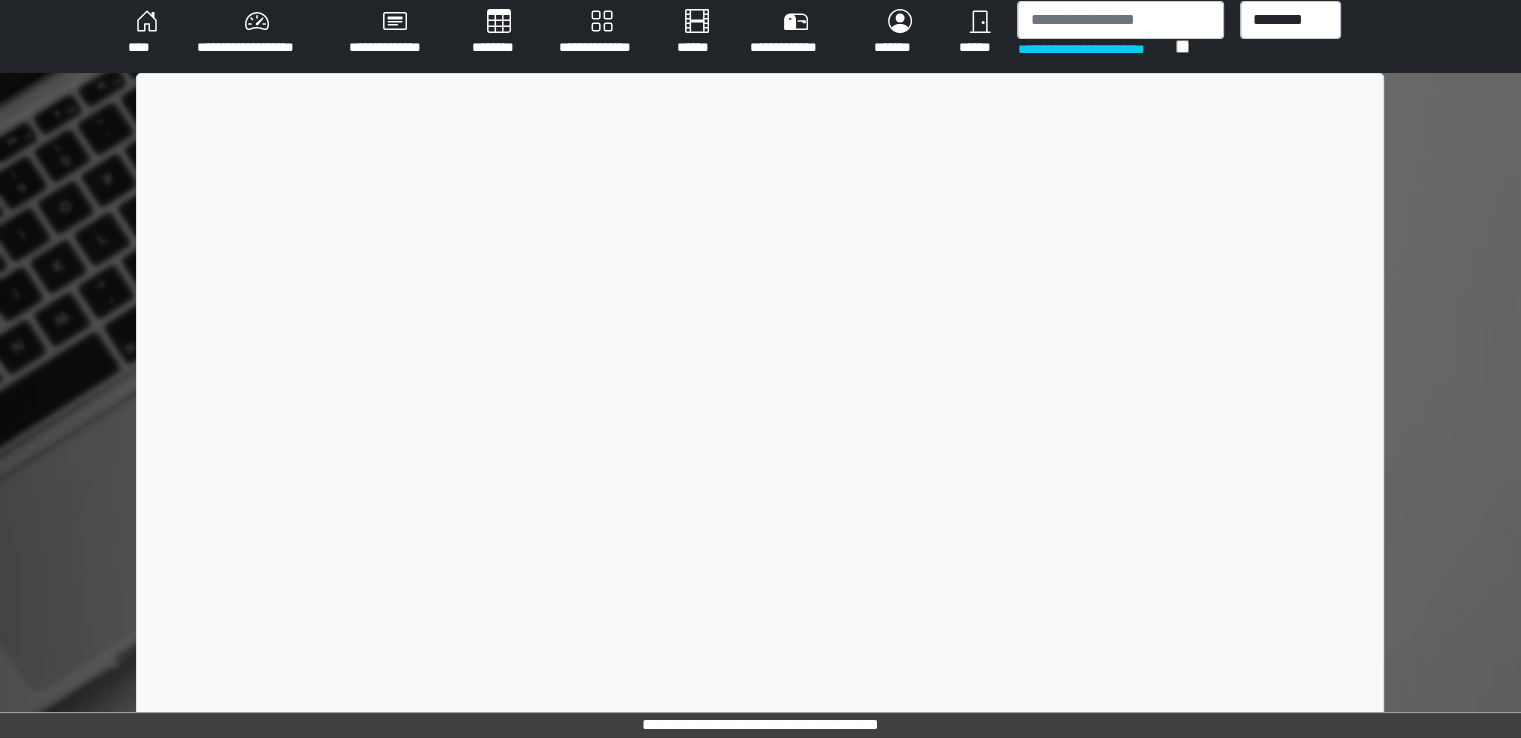 scroll, scrollTop: 0, scrollLeft: 0, axis: both 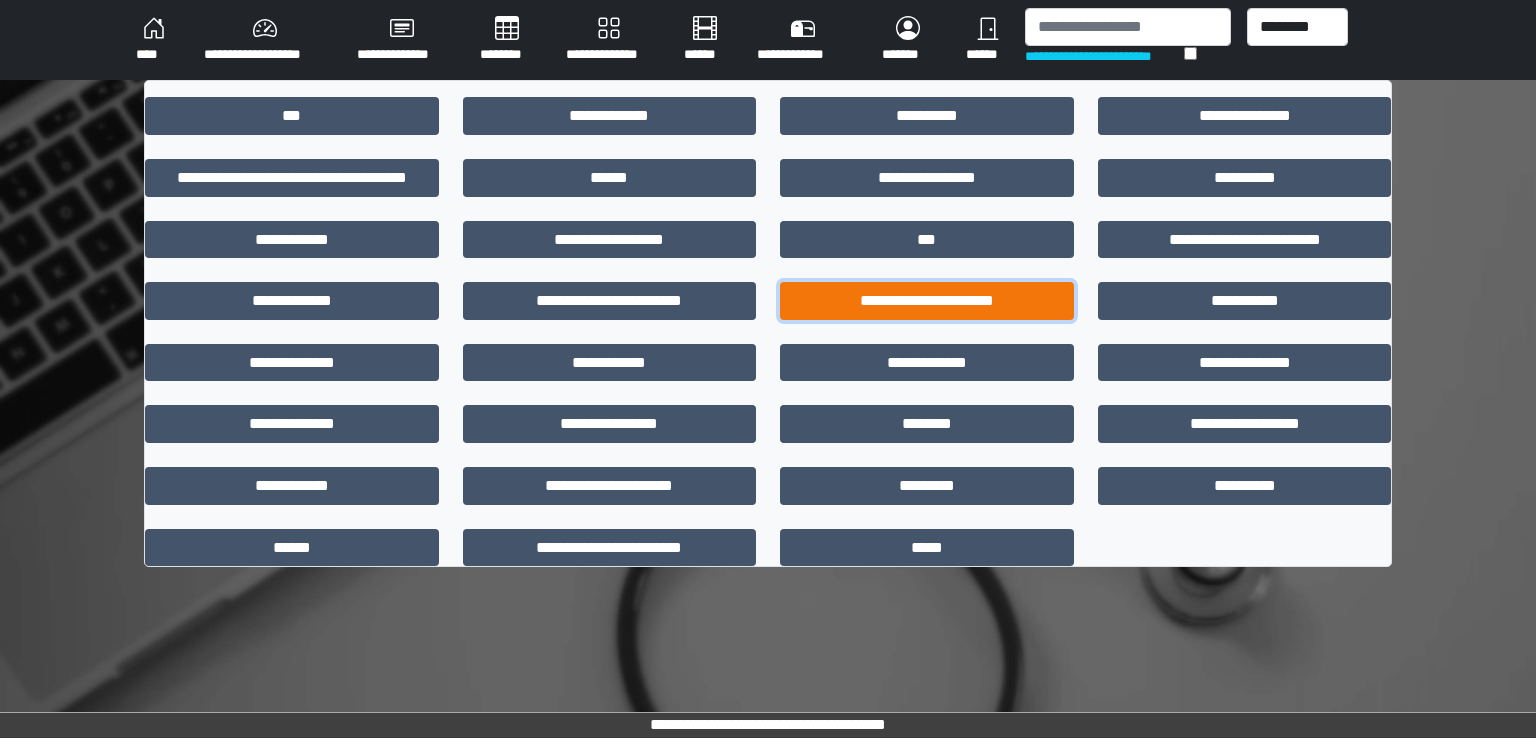 click on "**********" at bounding box center (927, 301) 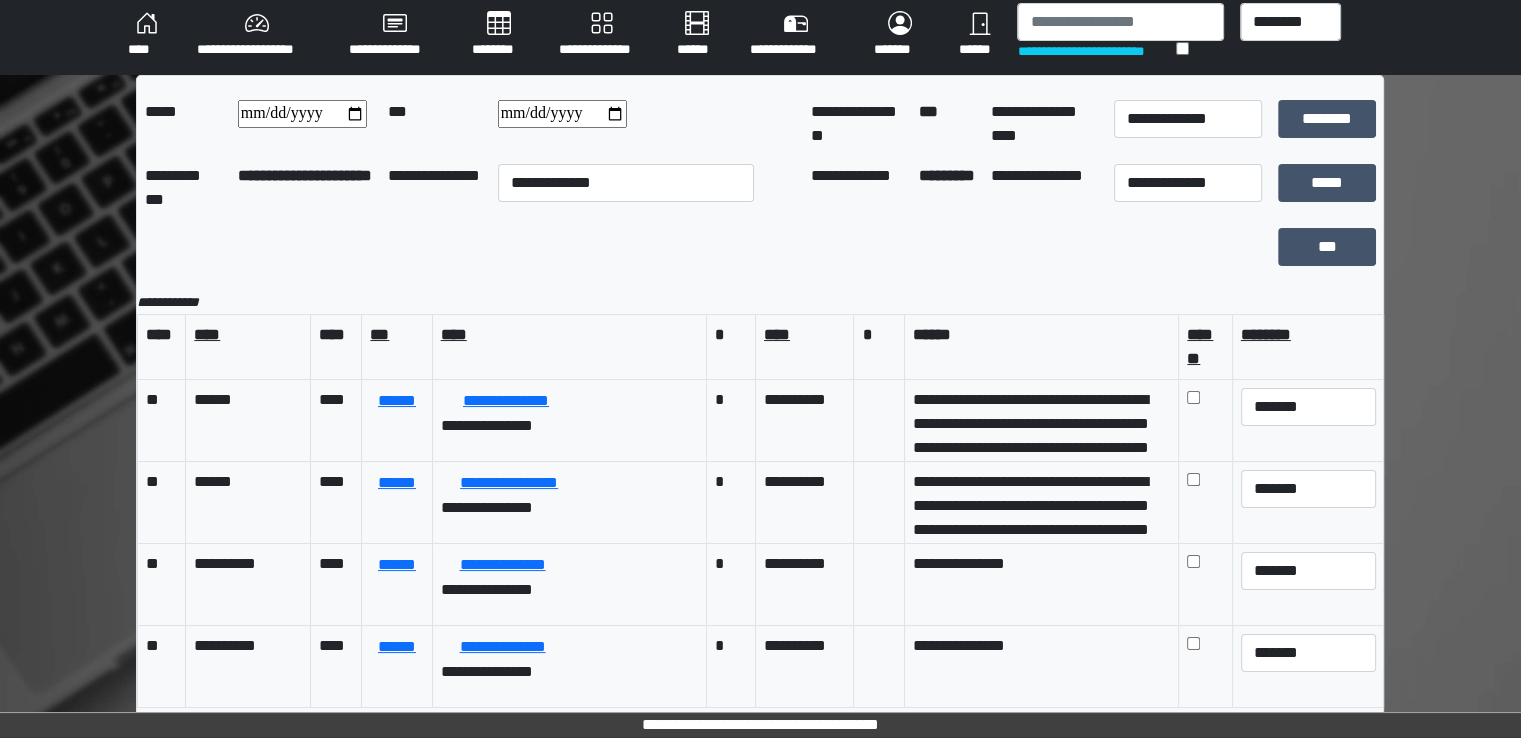 scroll, scrollTop: 7, scrollLeft: 0, axis: vertical 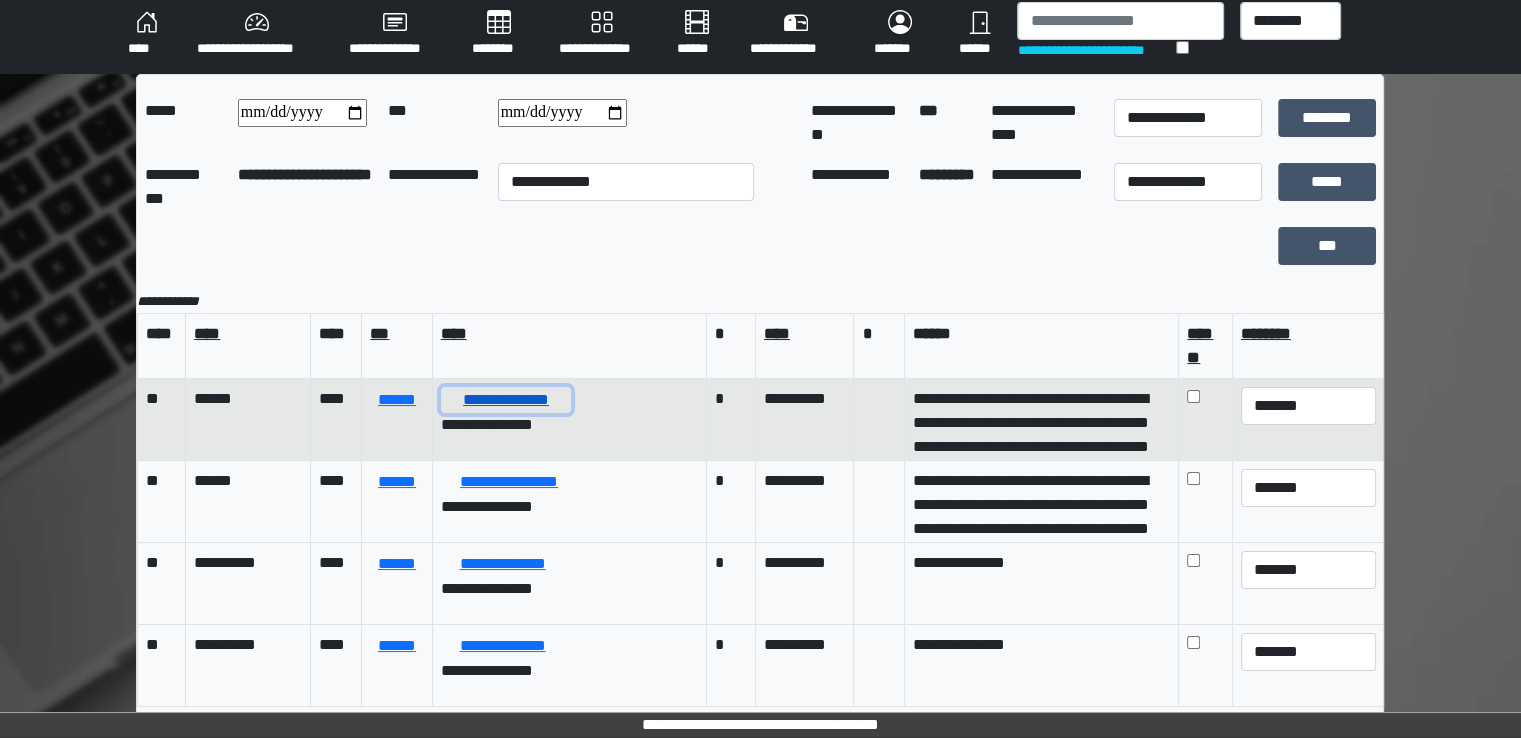 click on "**********" at bounding box center (506, 400) 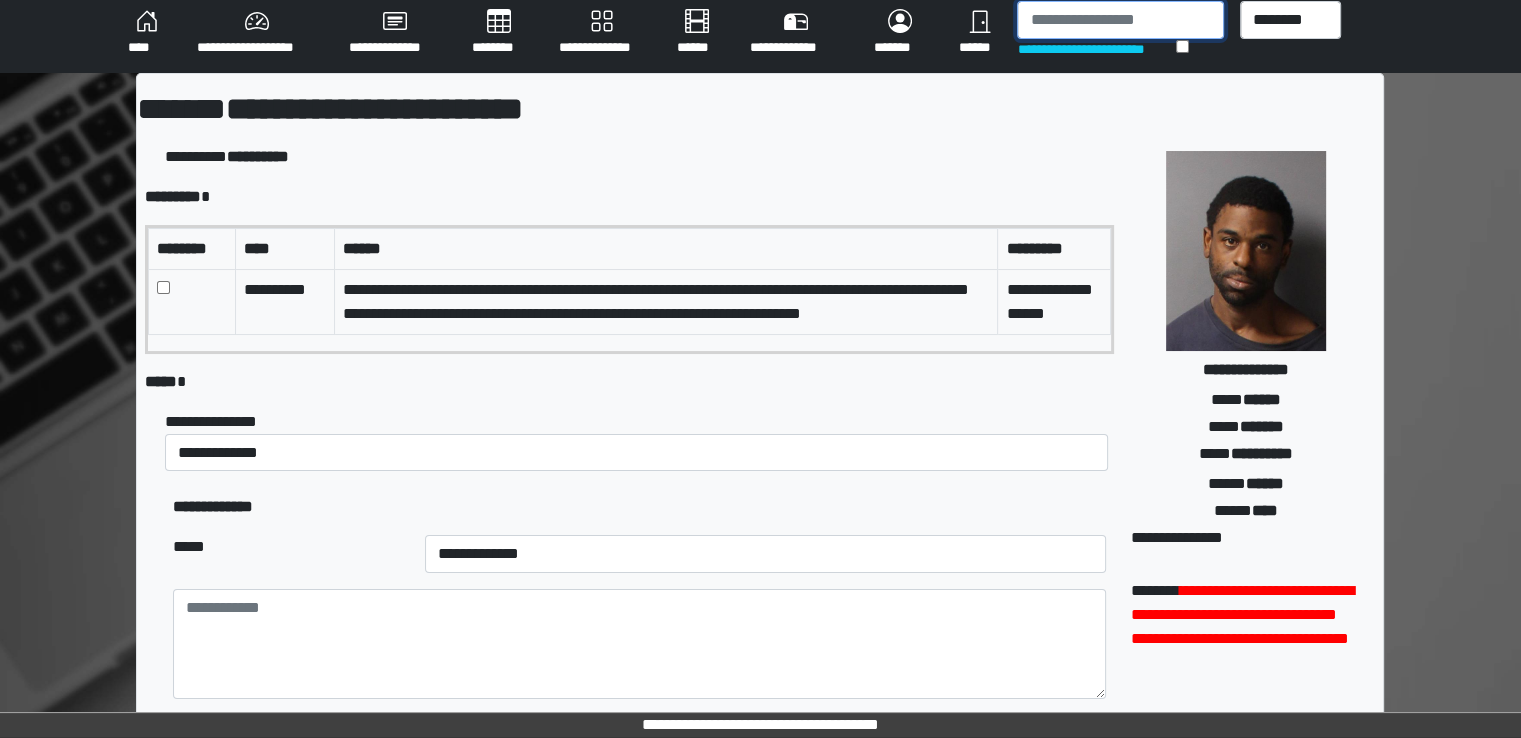 click at bounding box center (1120, 20) 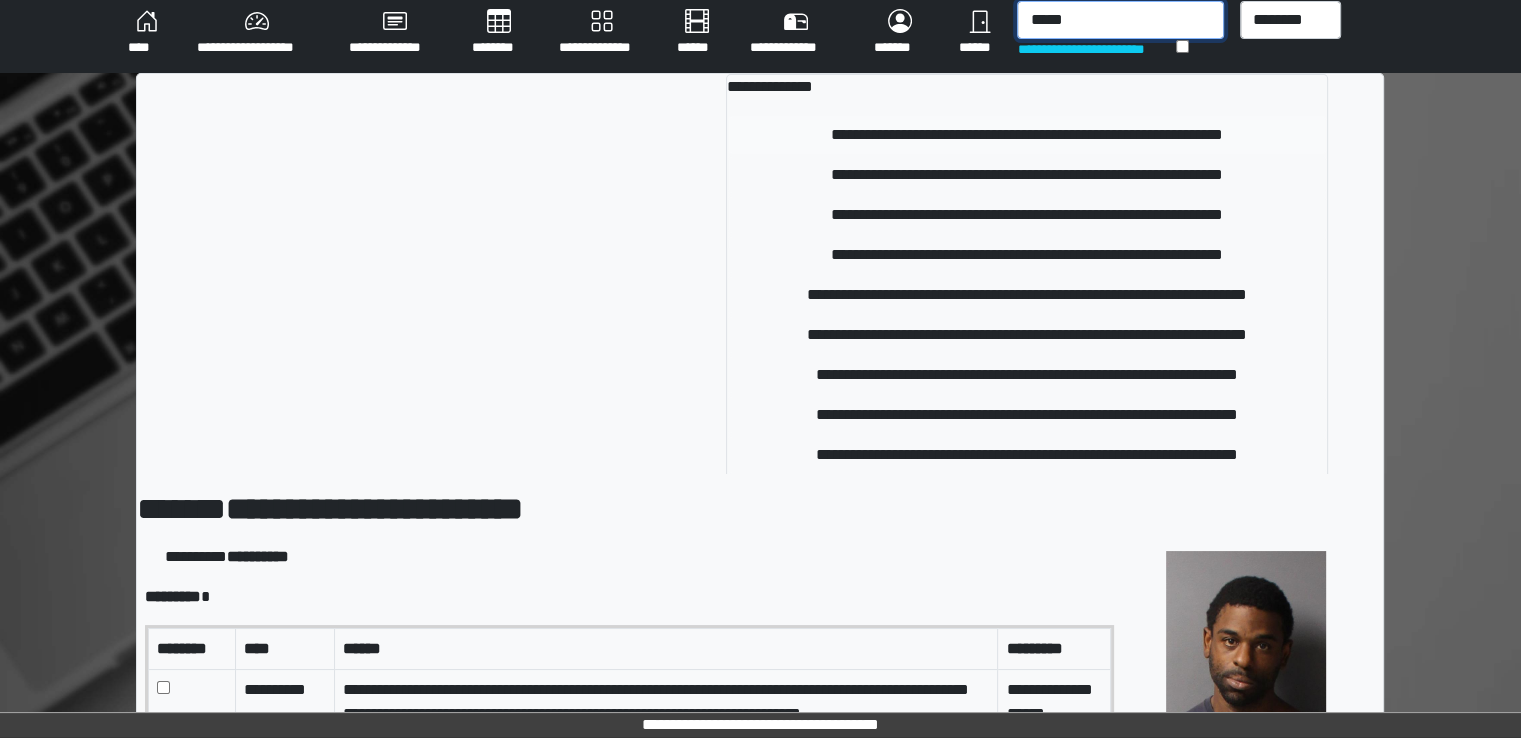 type on "*****" 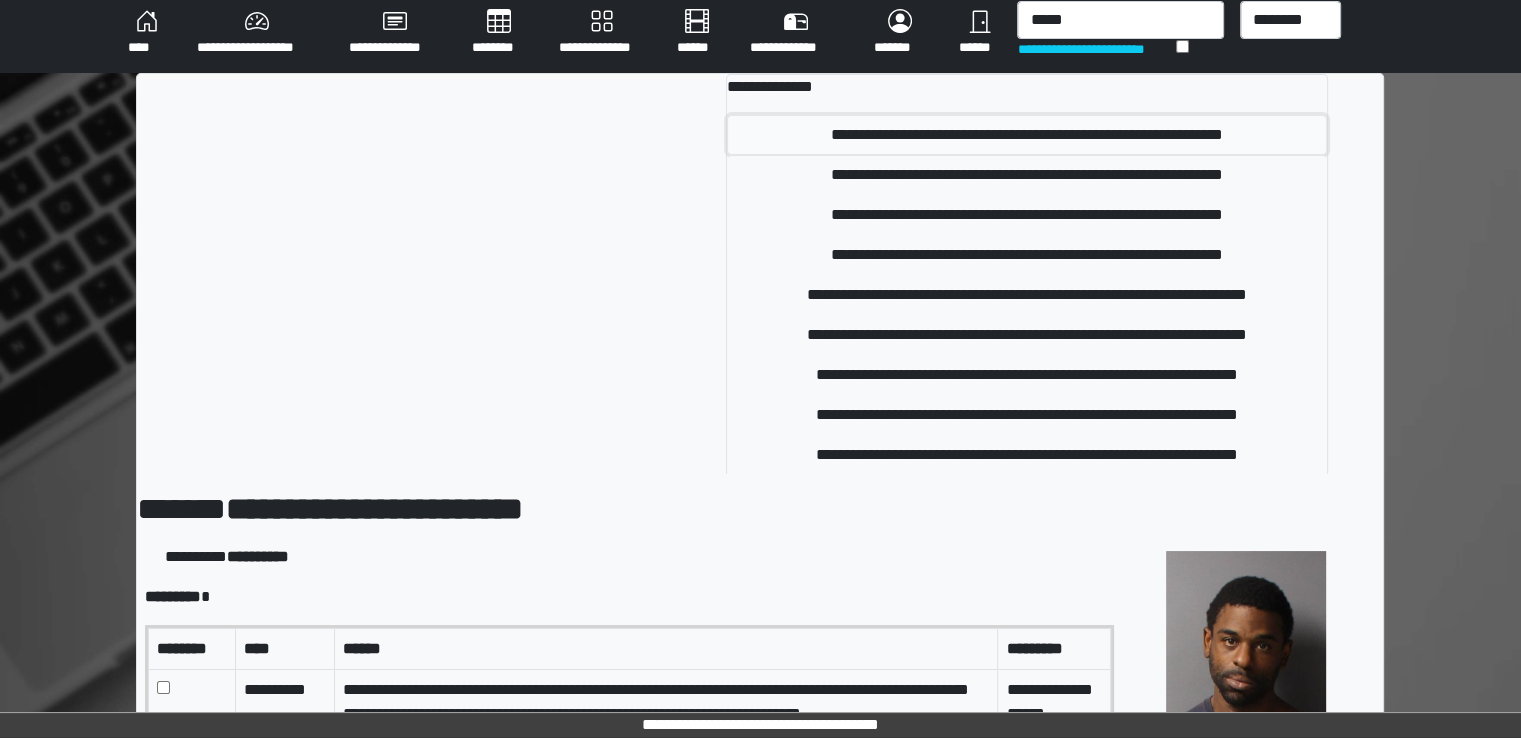 click on "**********" at bounding box center [1027, 135] 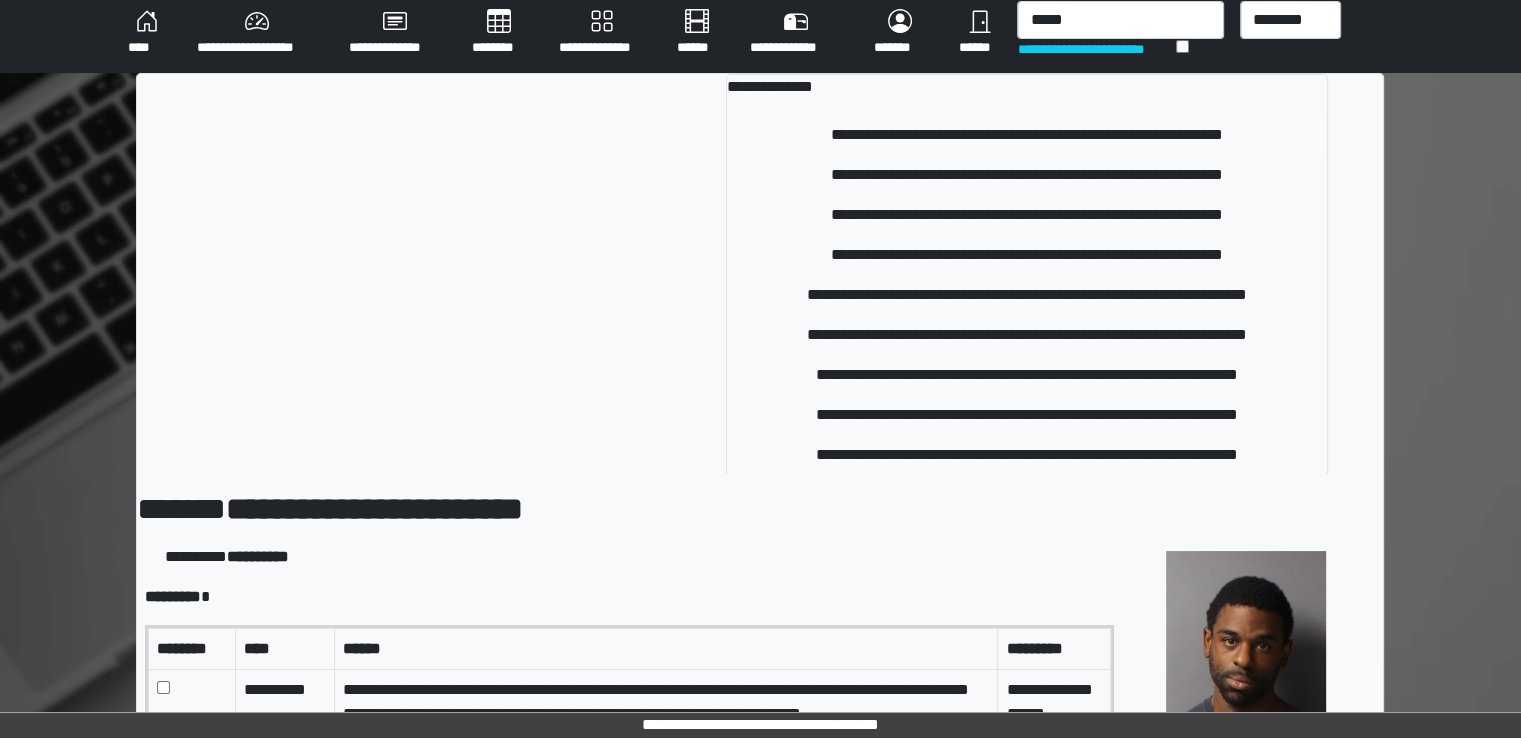 type 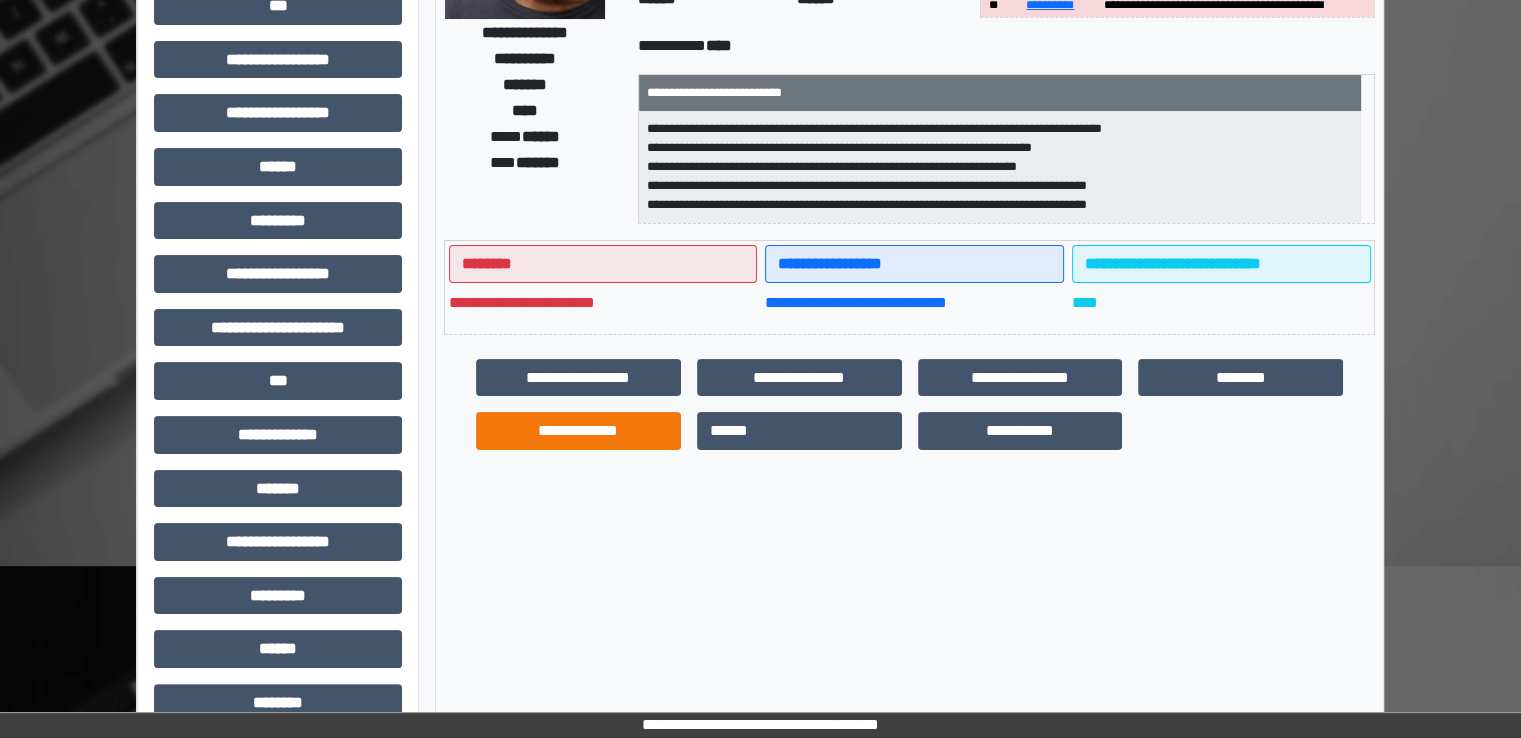 scroll, scrollTop: 428, scrollLeft: 0, axis: vertical 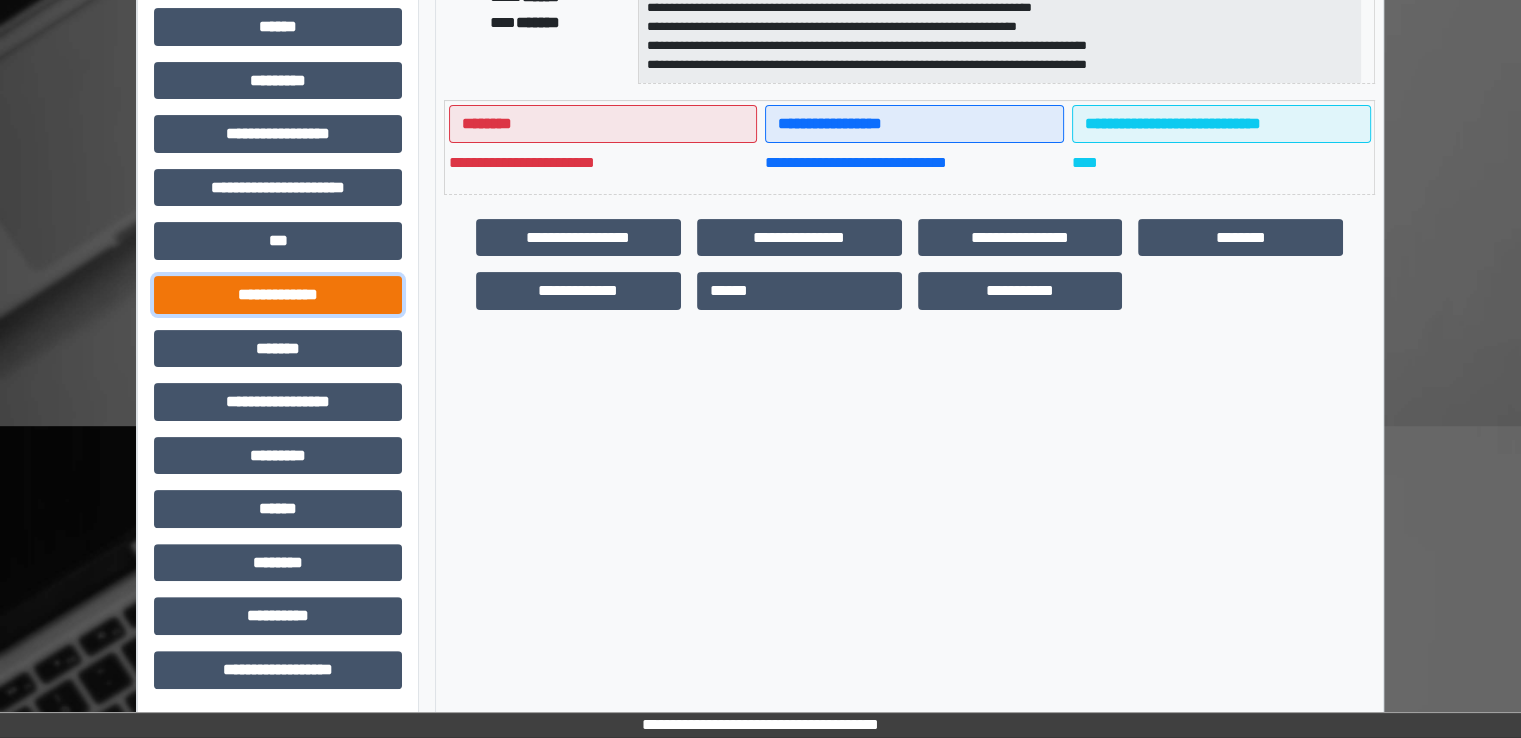 click on "**********" at bounding box center [278, 295] 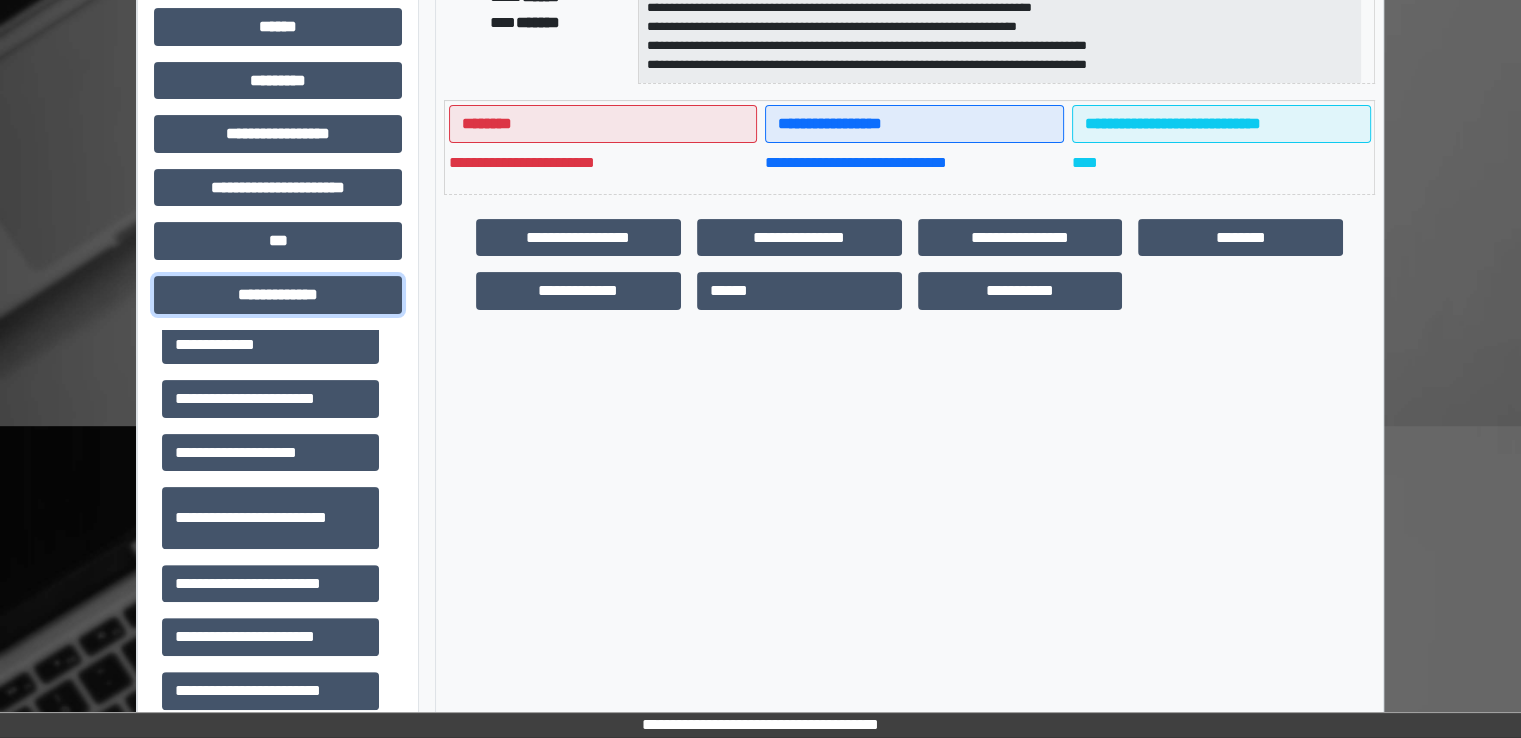 scroll, scrollTop: 500, scrollLeft: 0, axis: vertical 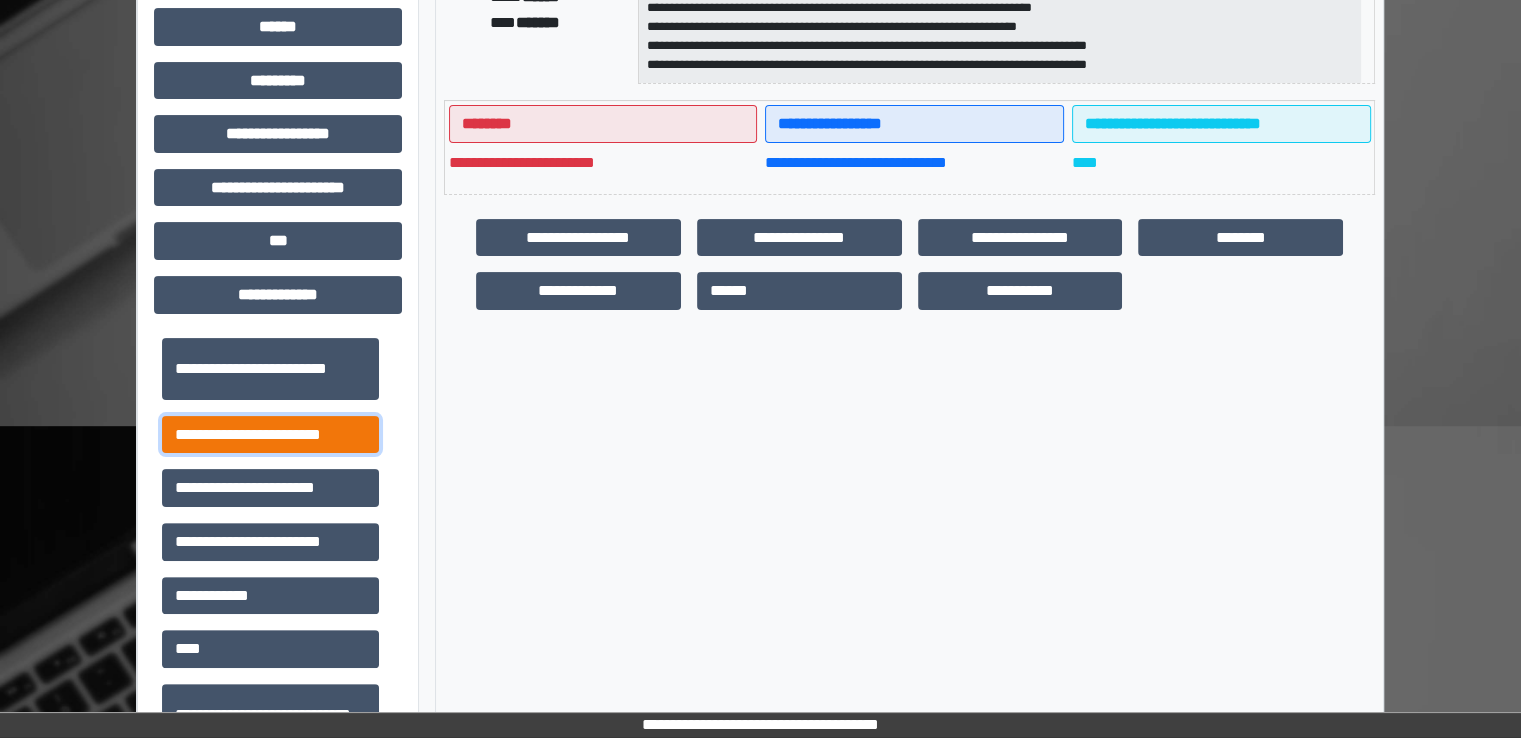 click on "**********" at bounding box center [270, 435] 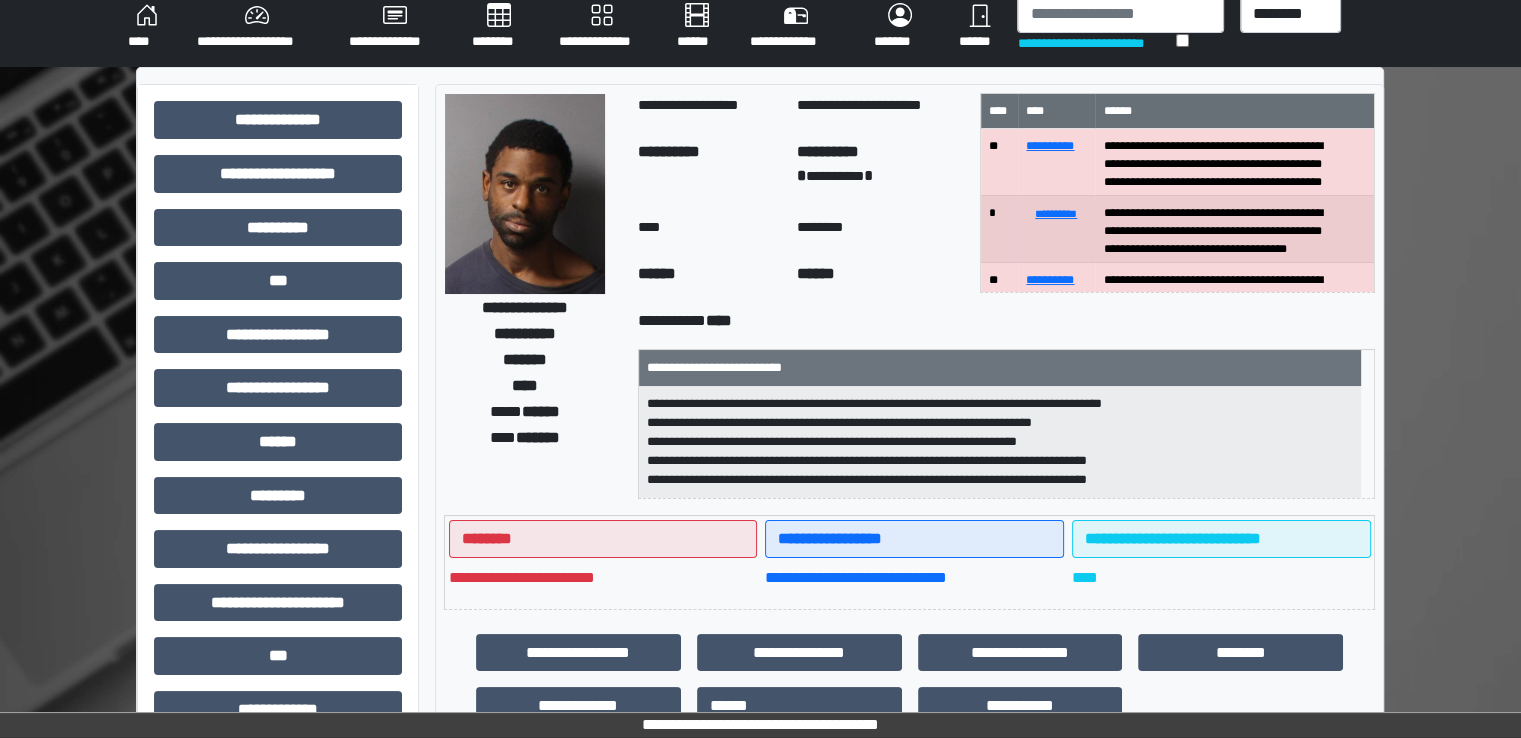 scroll, scrollTop: 0, scrollLeft: 0, axis: both 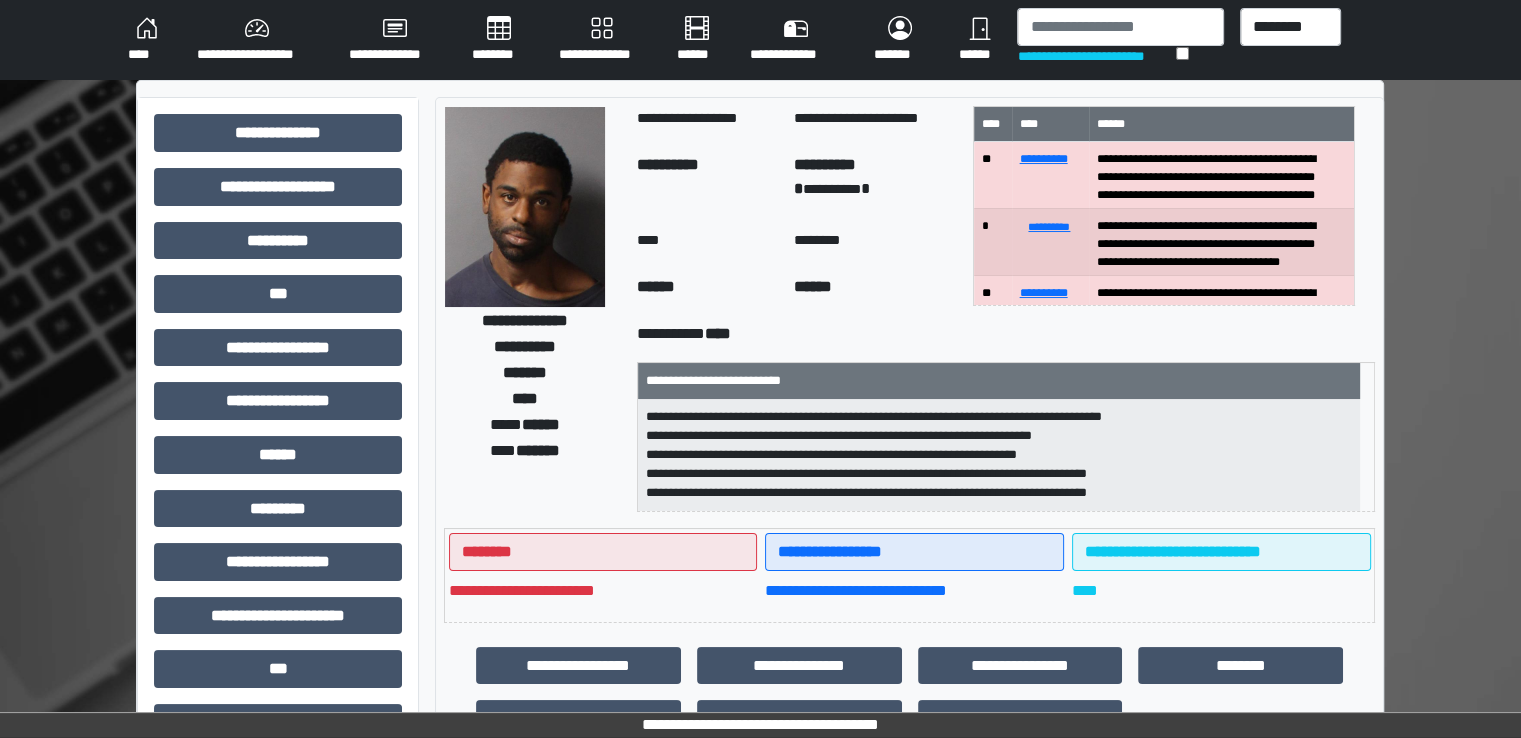 click on "********" at bounding box center [499, 40] 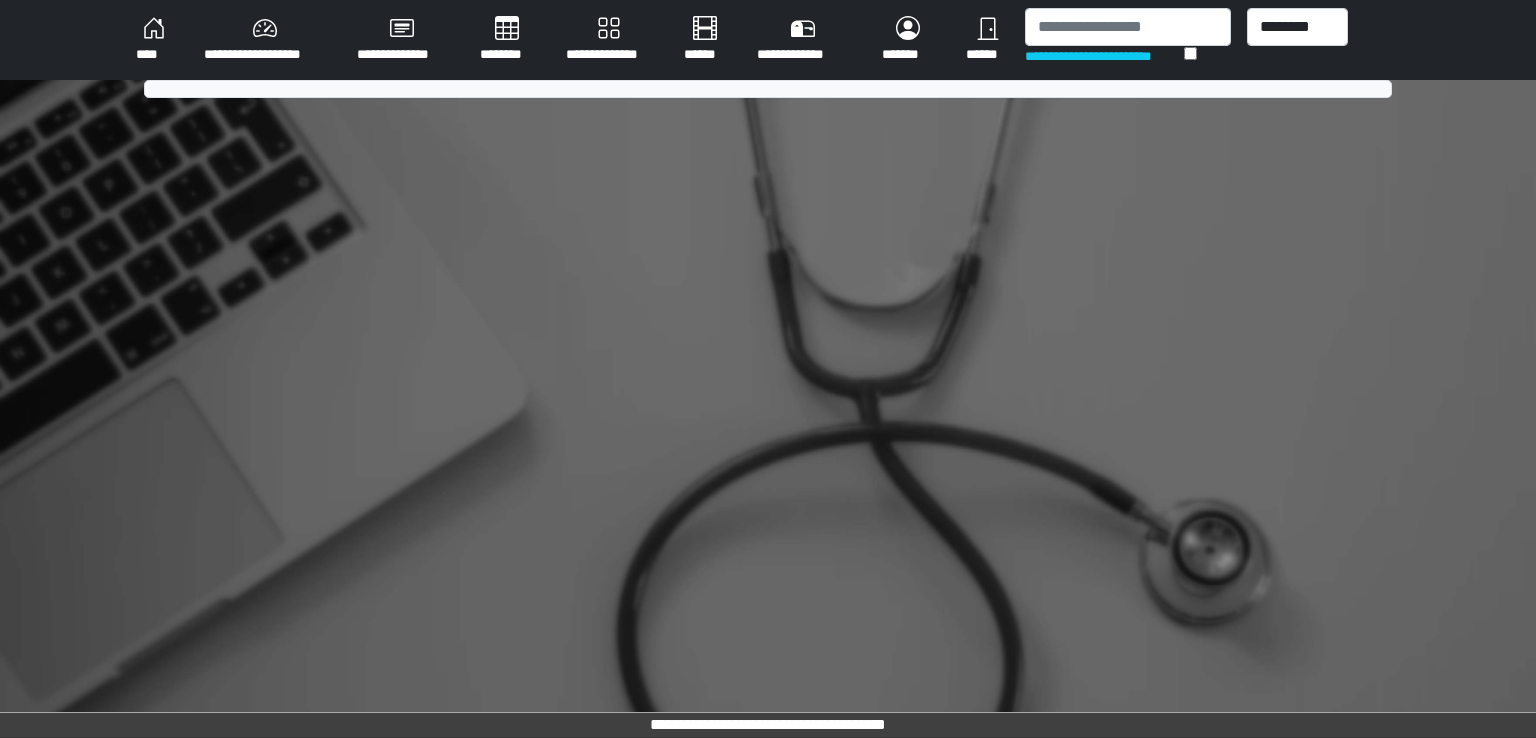 click on "********" at bounding box center (507, 40) 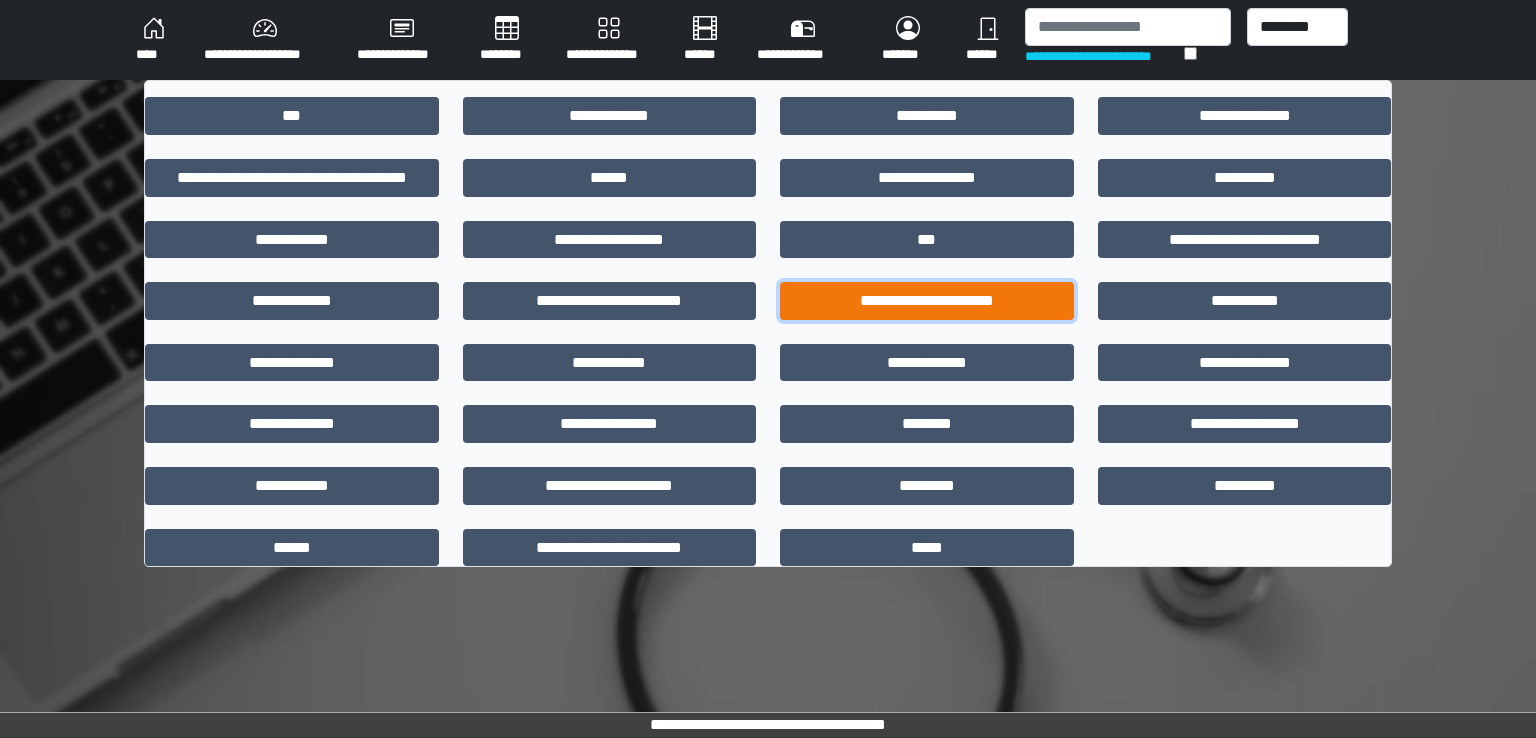 click on "**********" at bounding box center [927, 301] 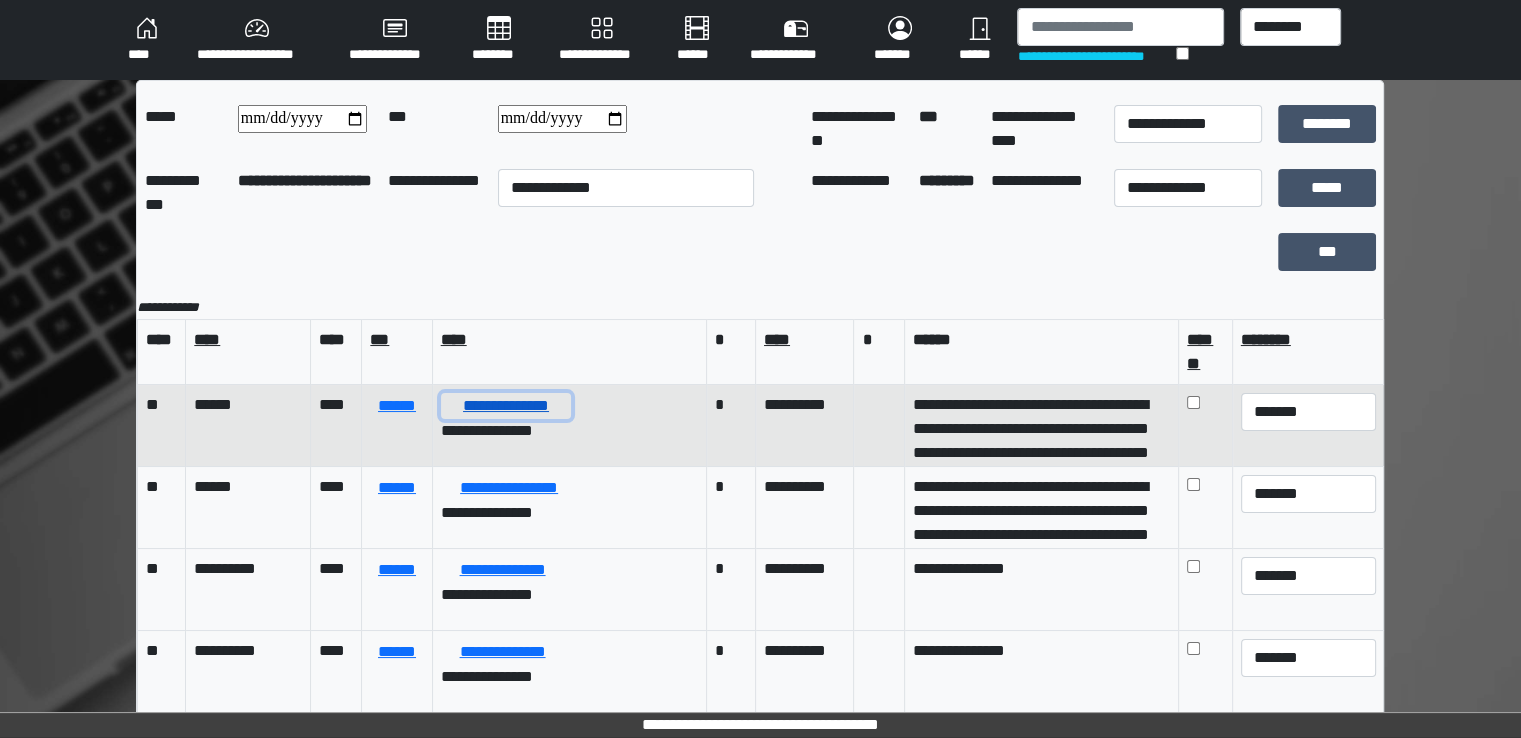 click on "**********" at bounding box center [506, 406] 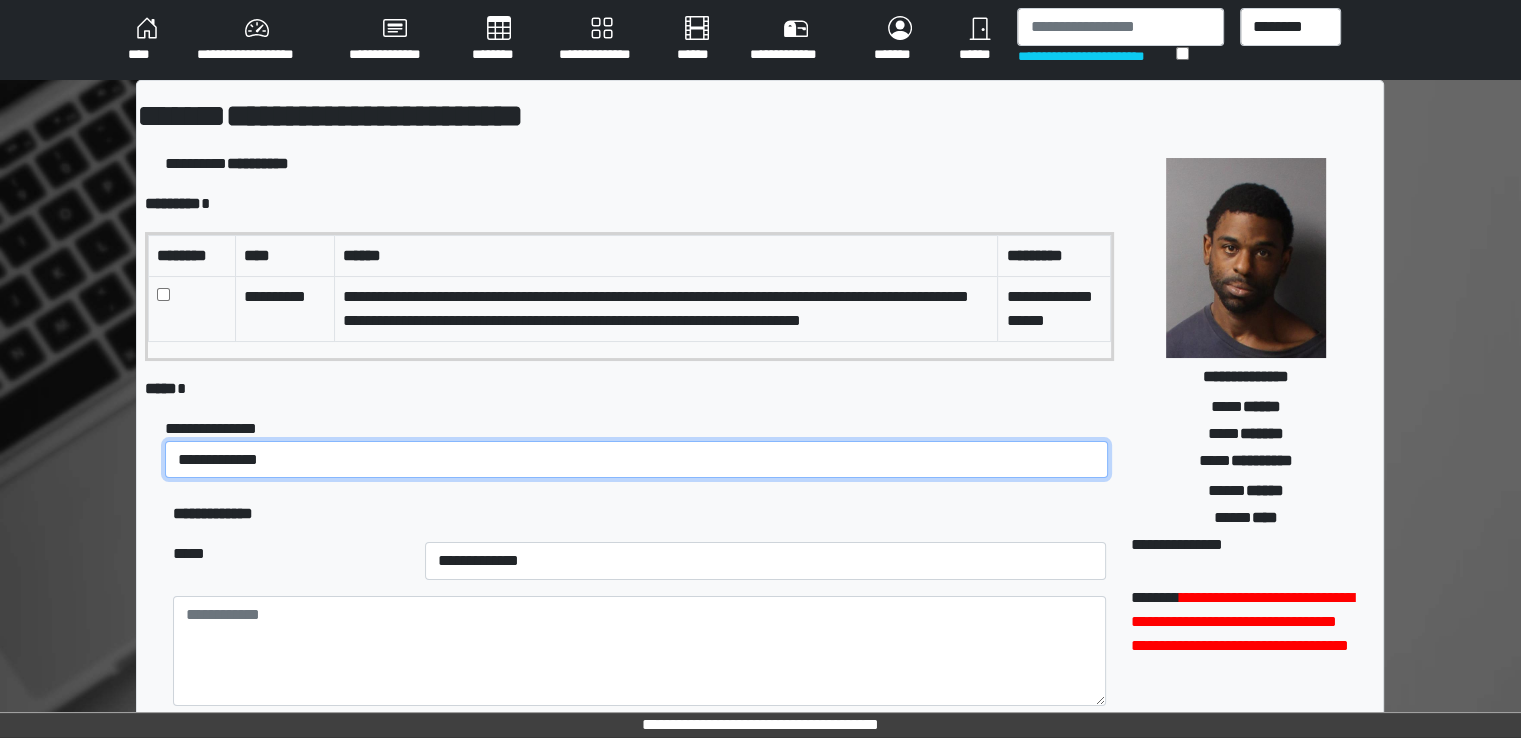 click on "**********" at bounding box center (636, 460) 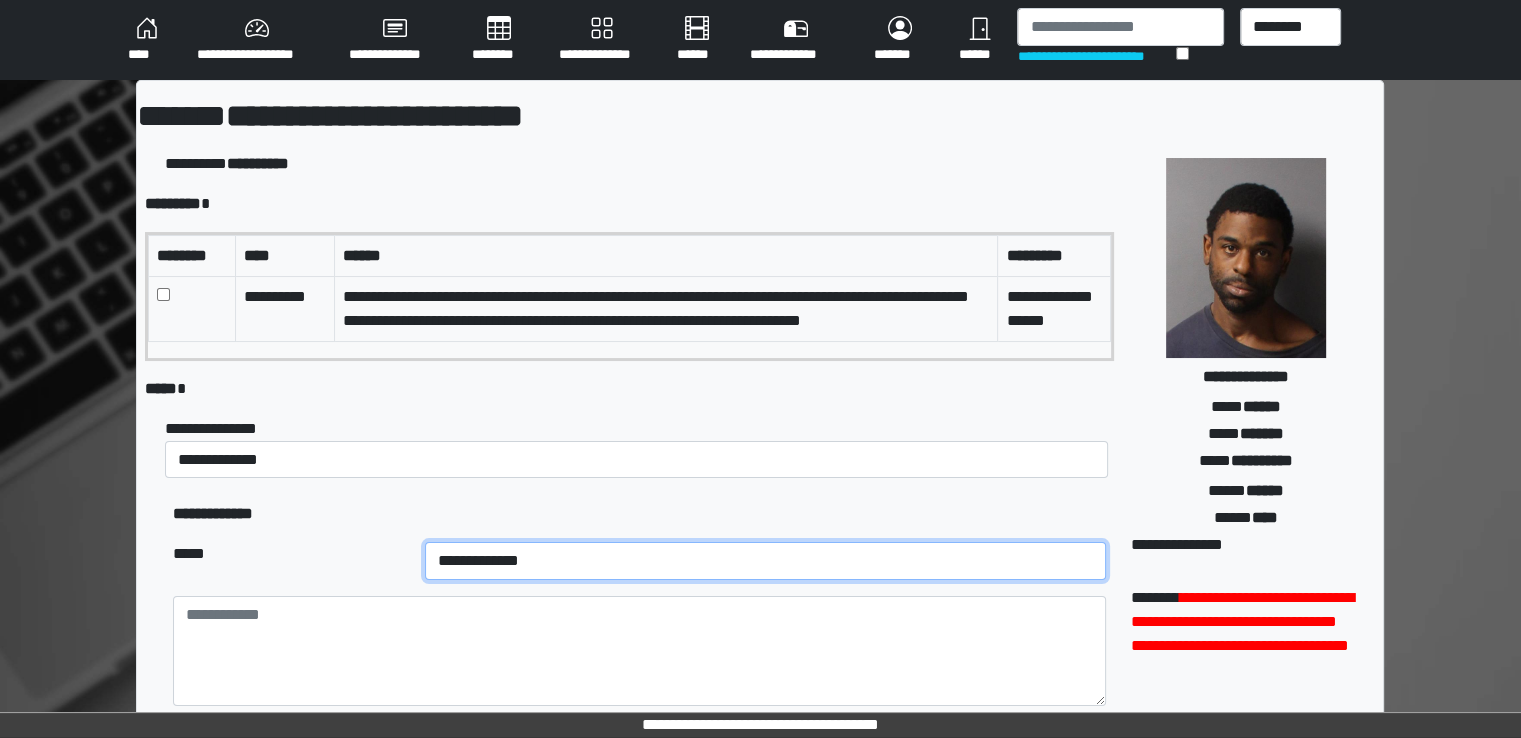 click on "**********" at bounding box center (765, 561) 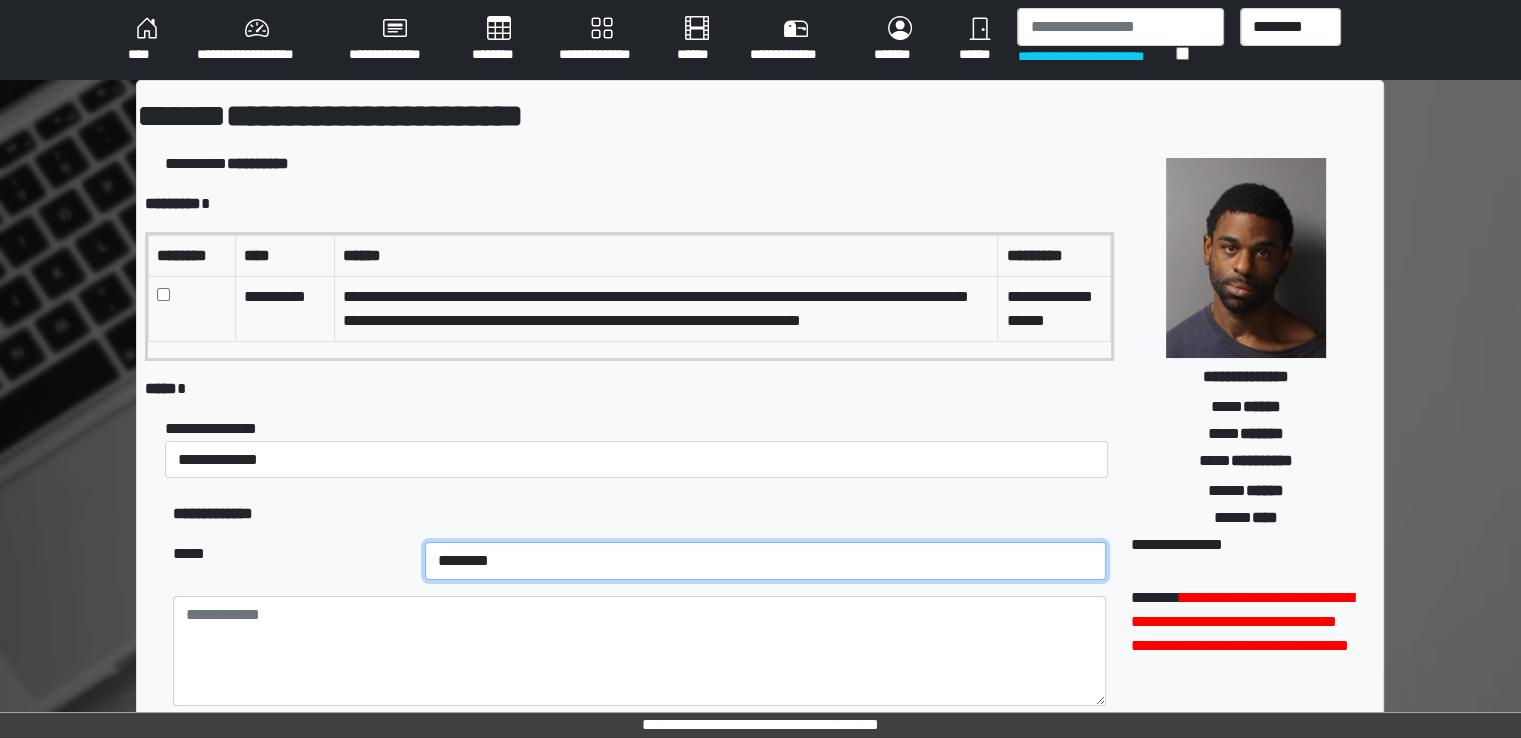 click on "**********" at bounding box center (765, 561) 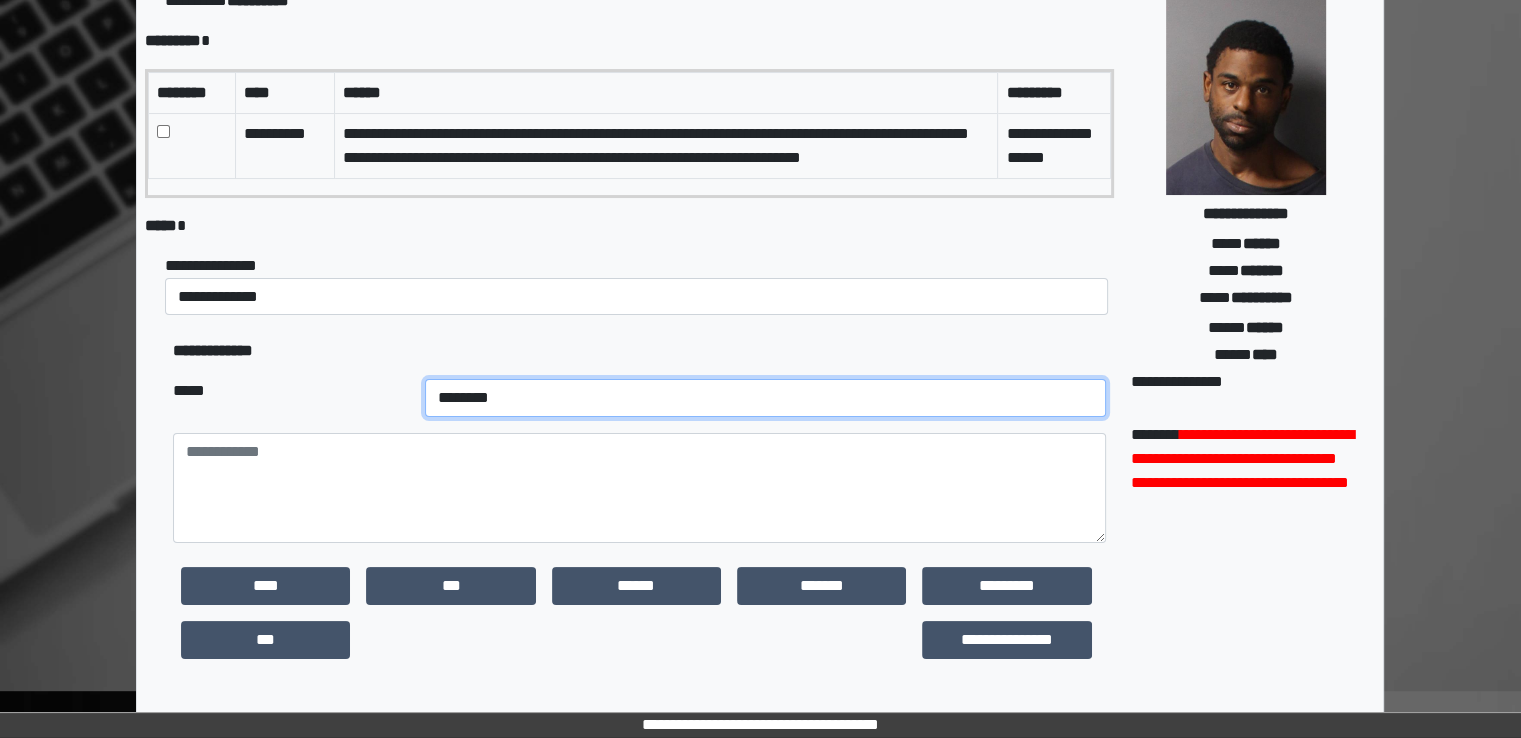 scroll, scrollTop: 400, scrollLeft: 0, axis: vertical 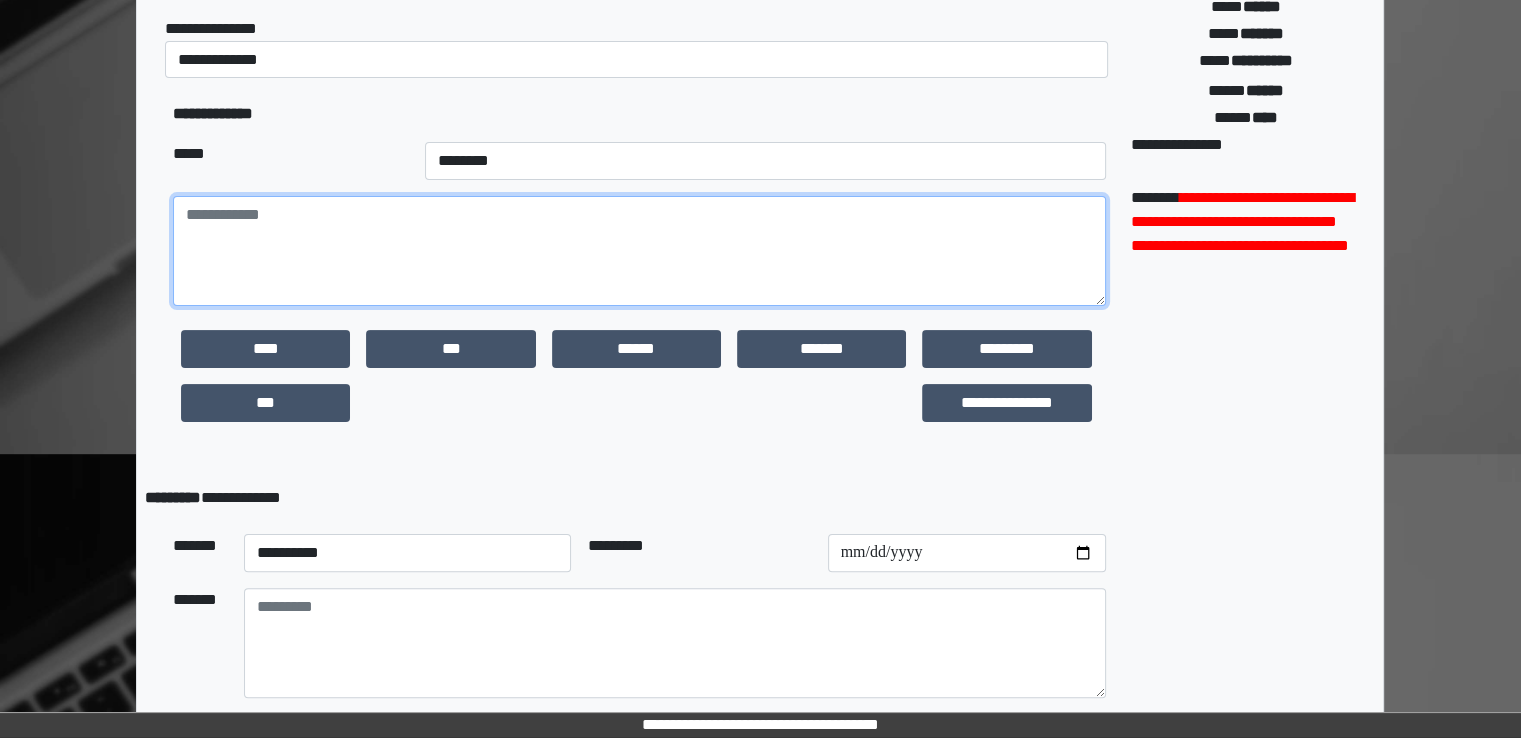 click at bounding box center [639, 251] 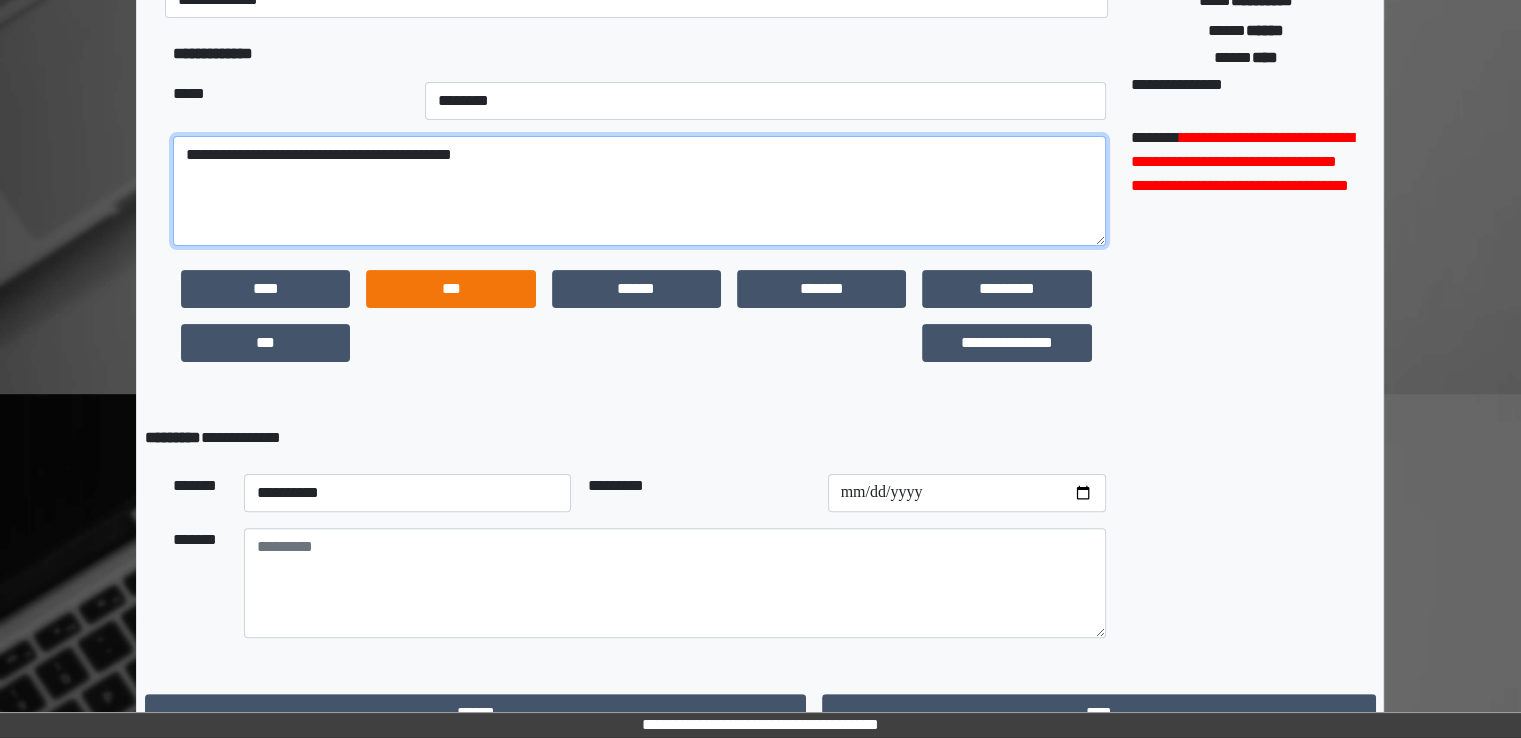 scroll, scrollTop: 515, scrollLeft: 0, axis: vertical 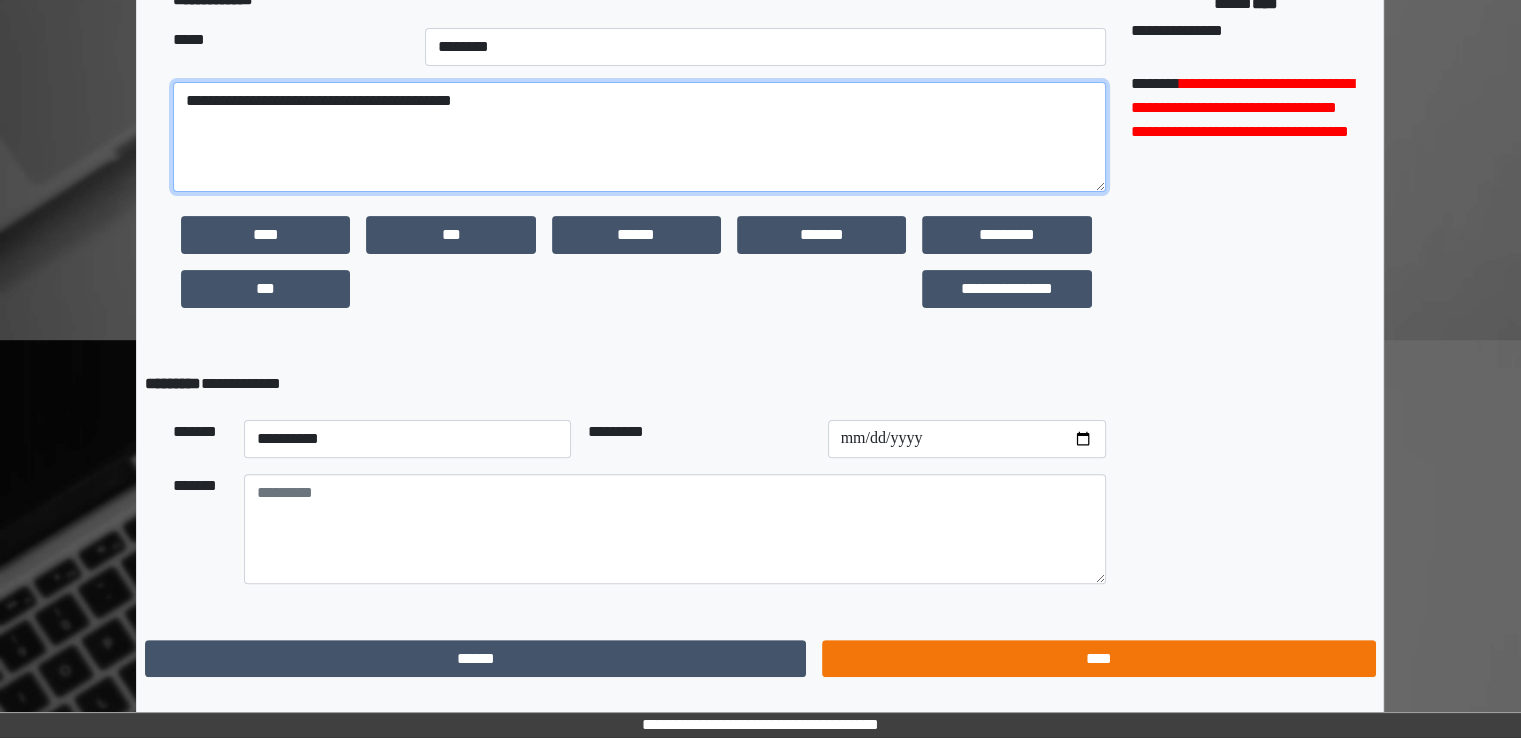 type on "**********" 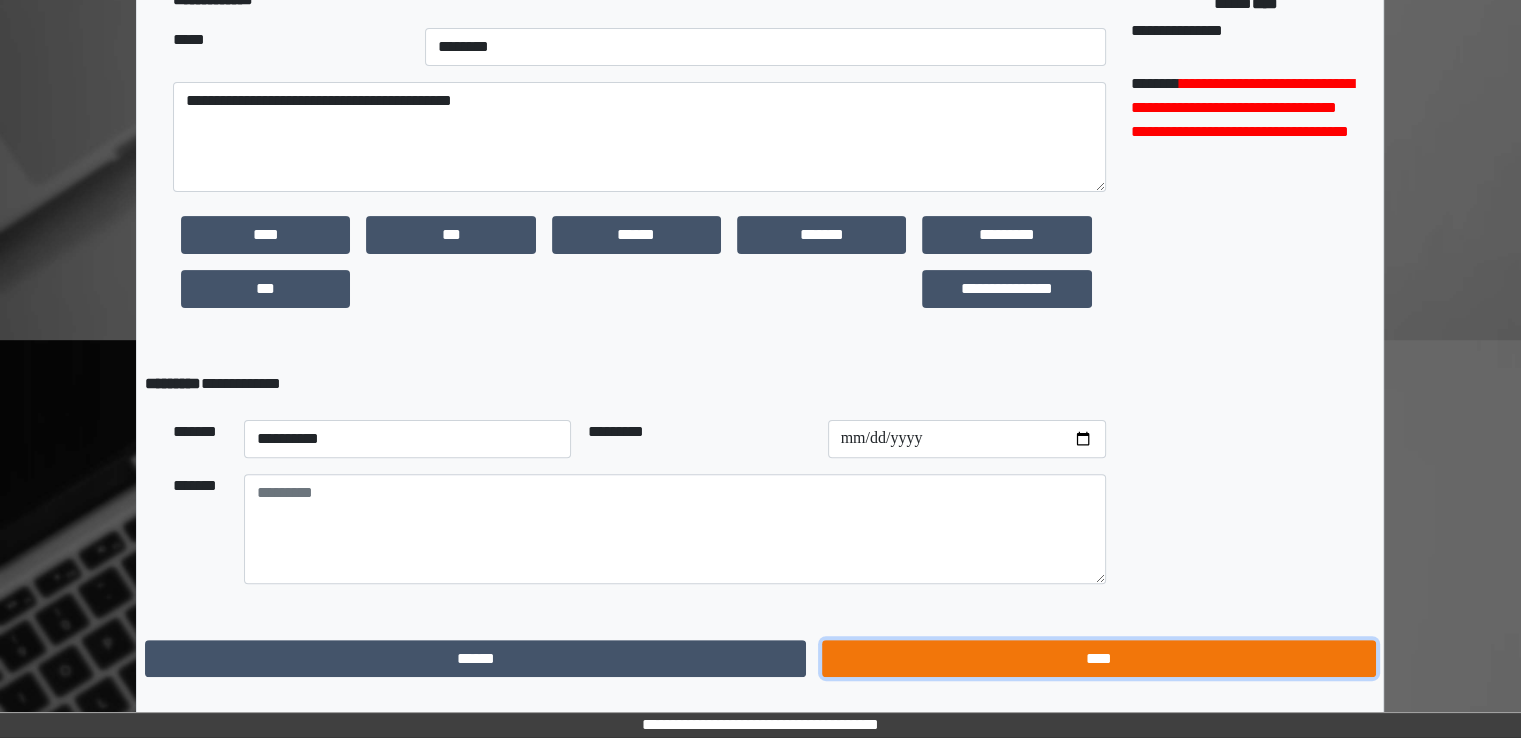 click on "****" at bounding box center (1098, 659) 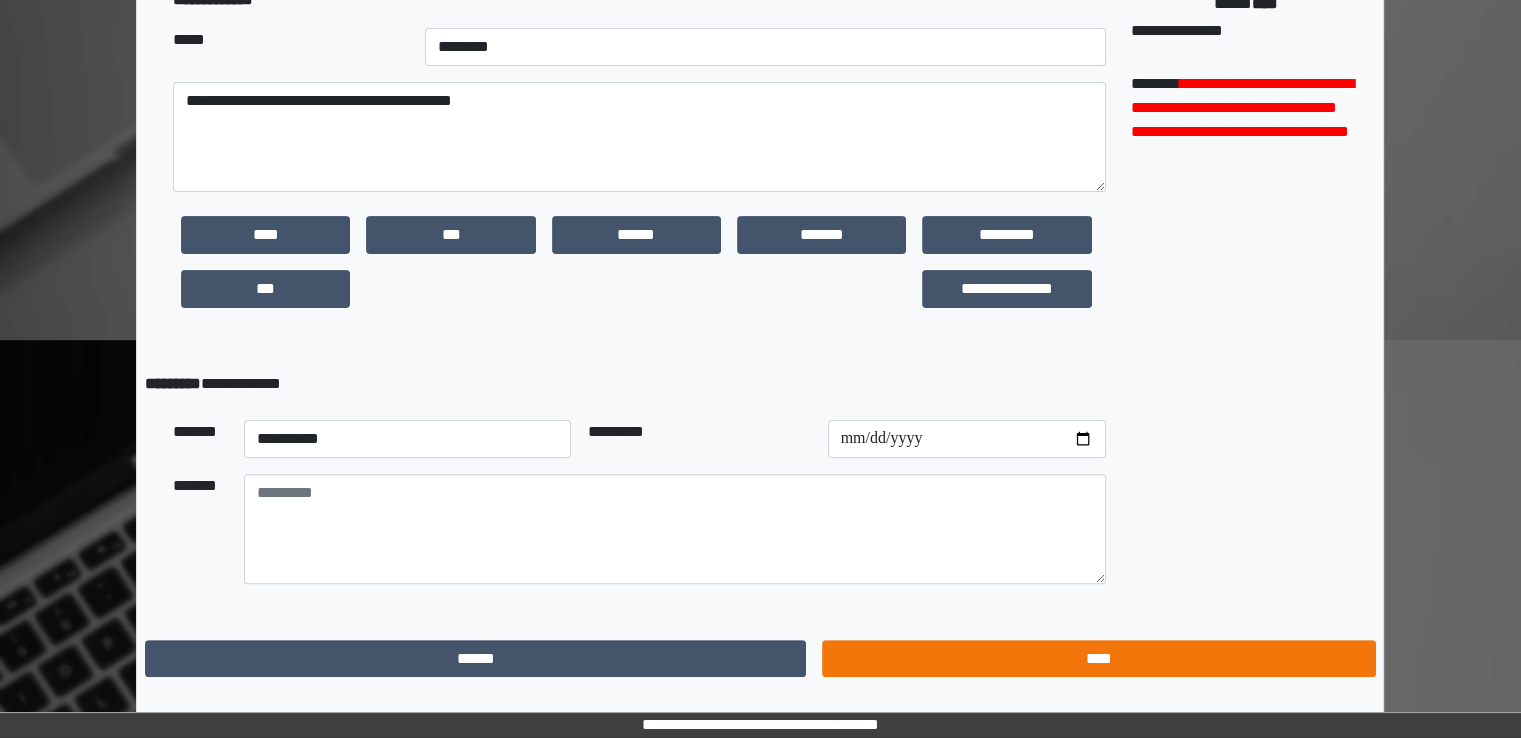 scroll, scrollTop: 0, scrollLeft: 0, axis: both 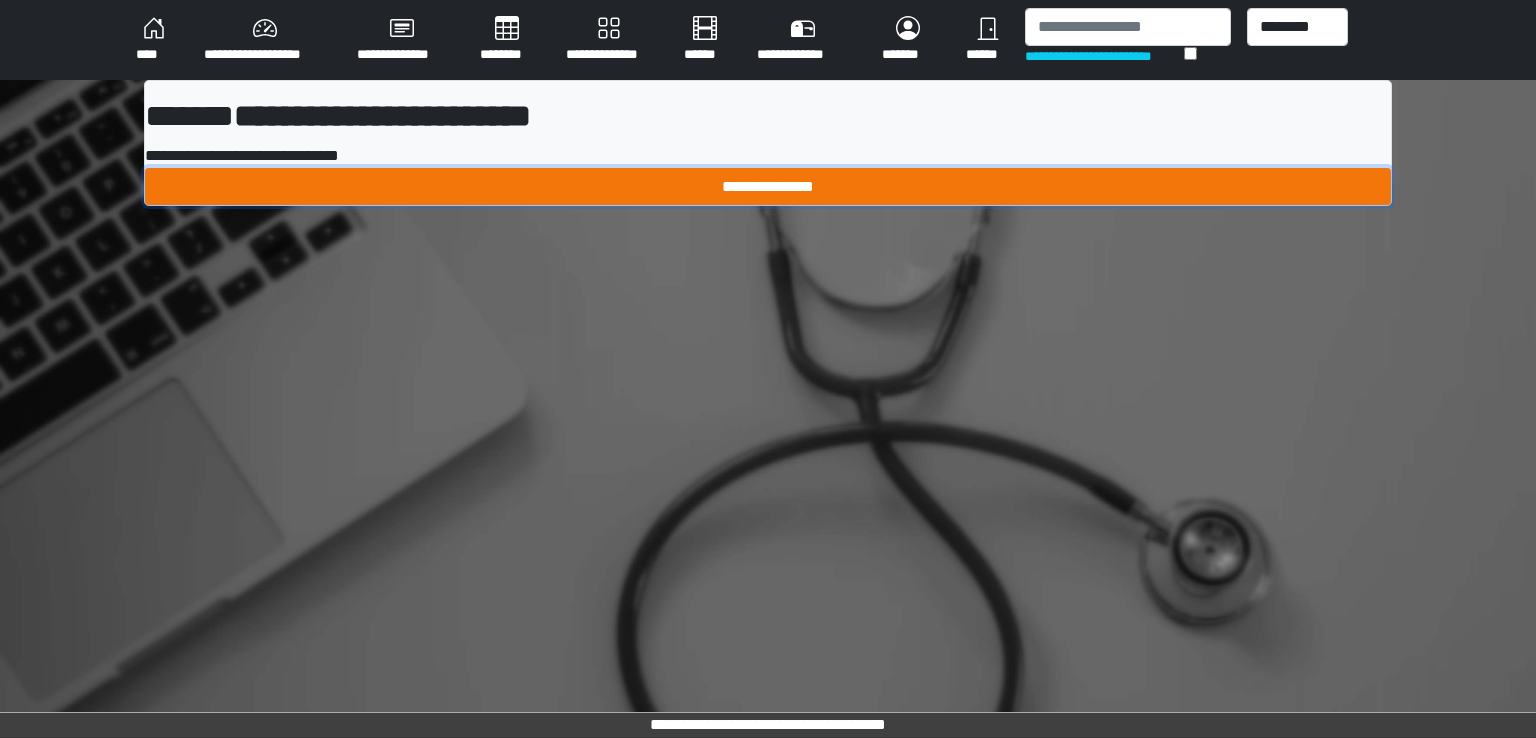 click on "**********" at bounding box center [768, 187] 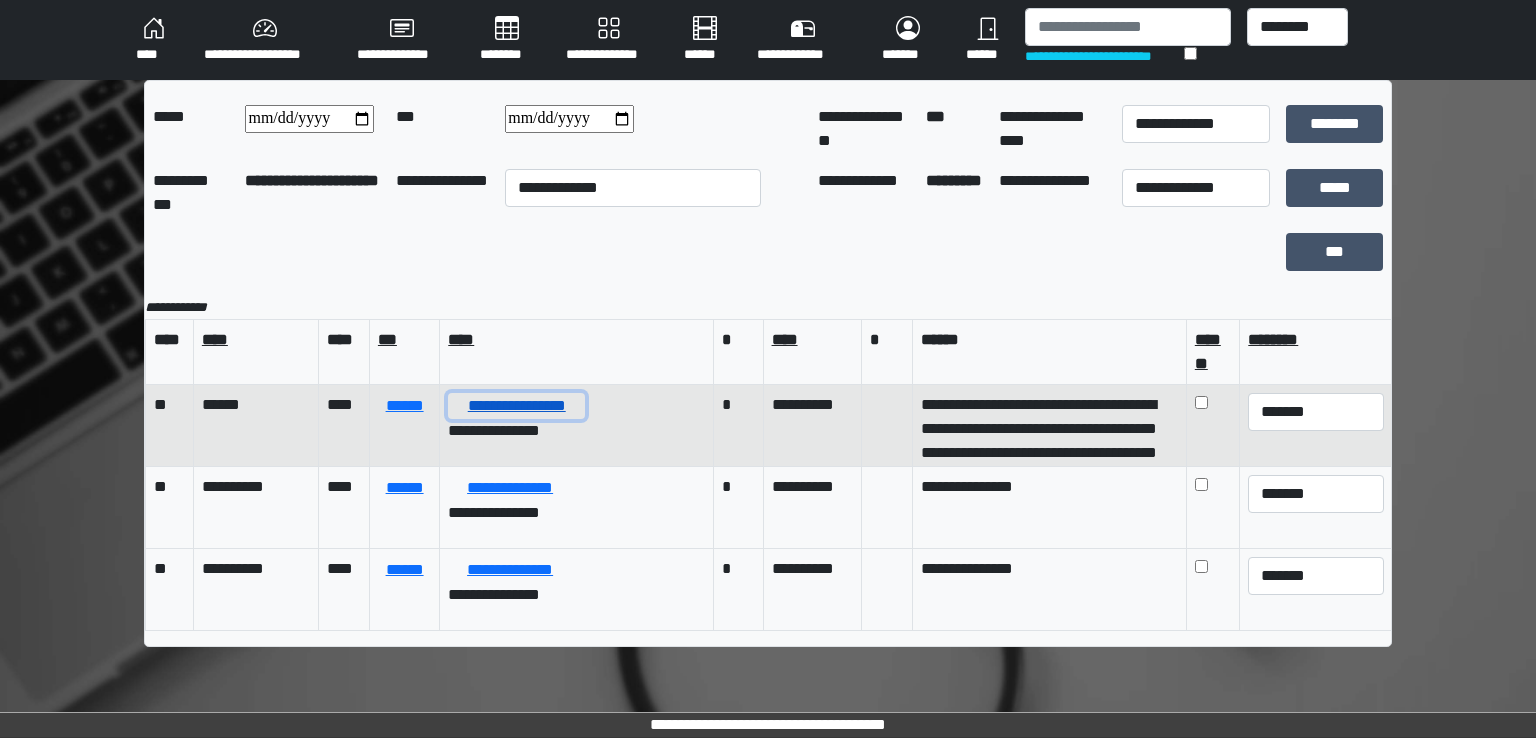 click on "**********" at bounding box center (516, 406) 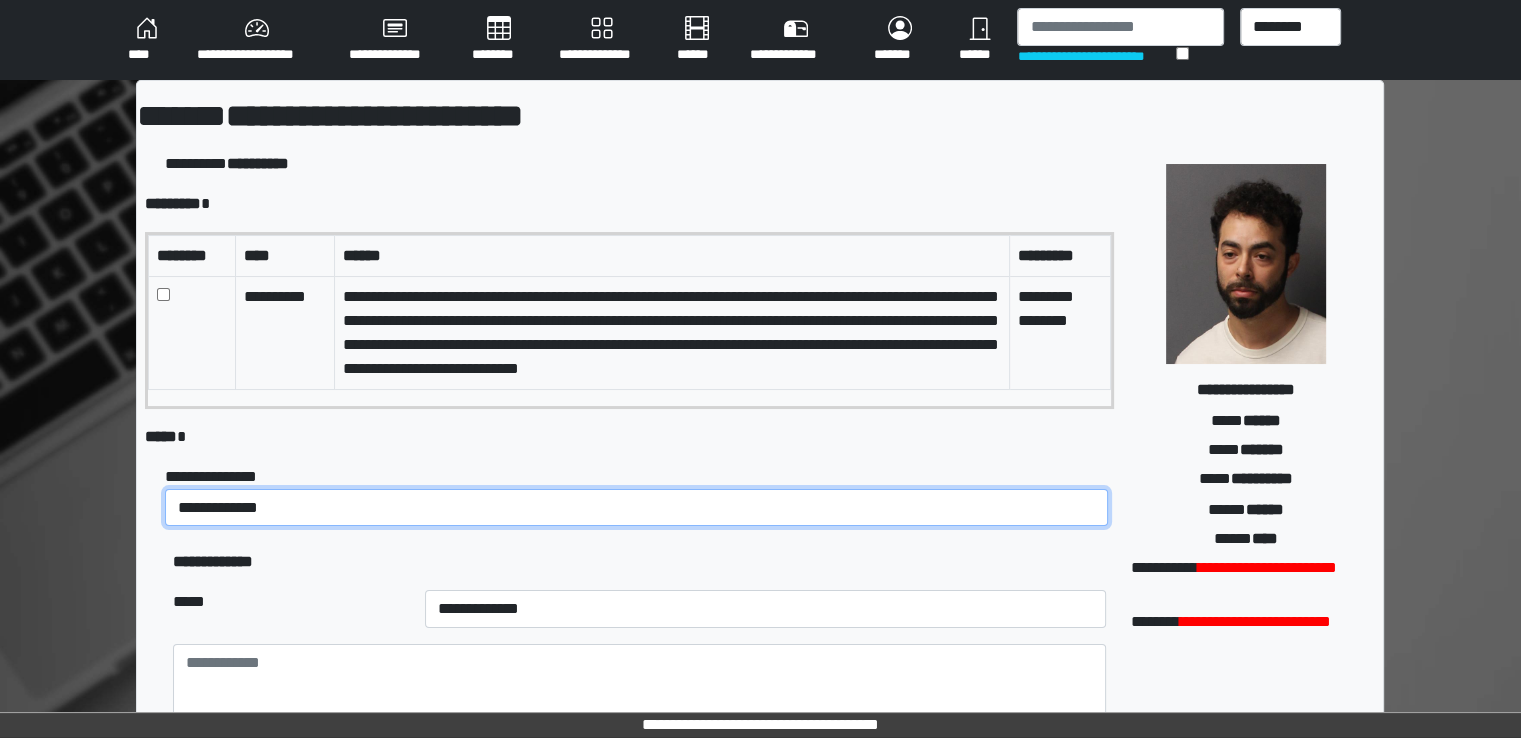 click on "**********" at bounding box center (636, 508) 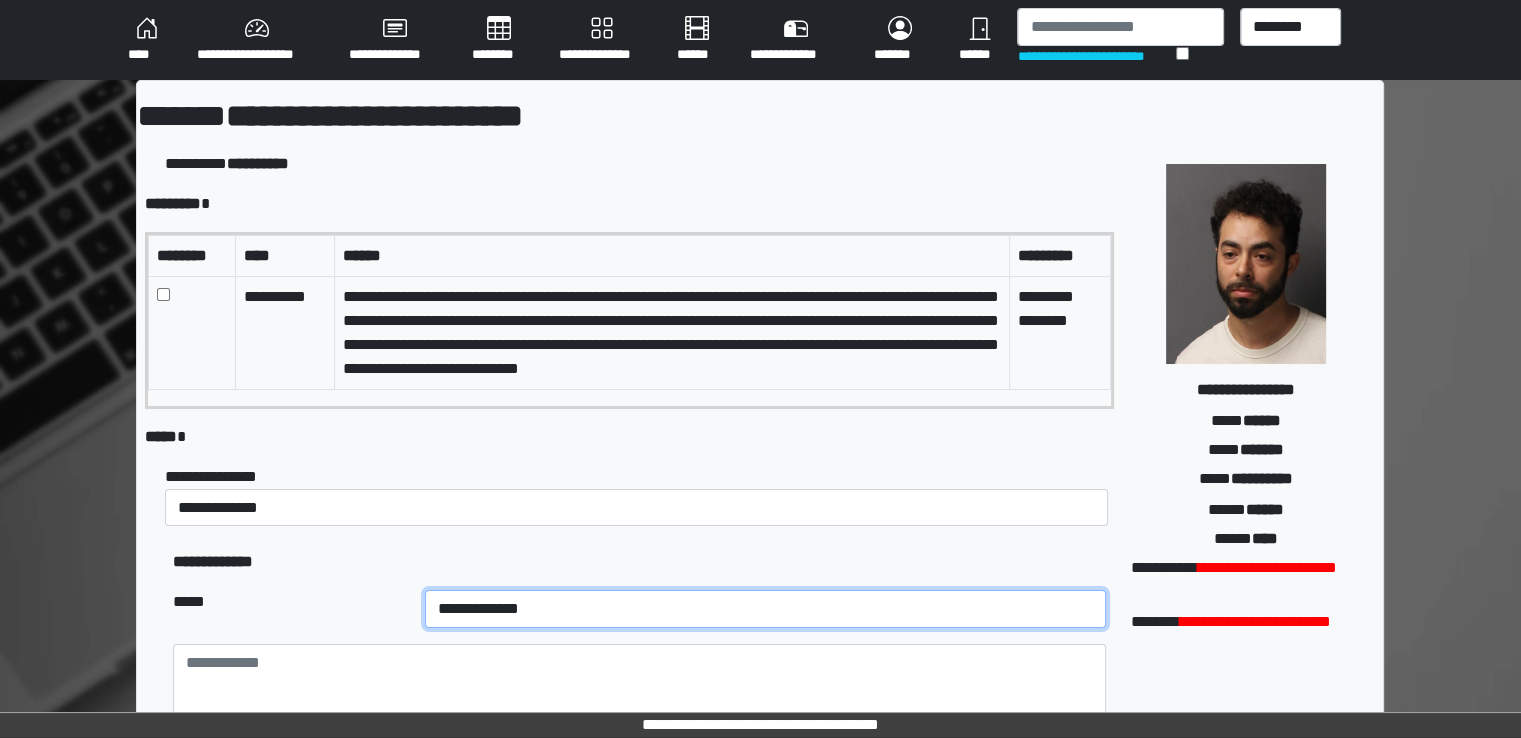 click on "**********" at bounding box center [765, 609] 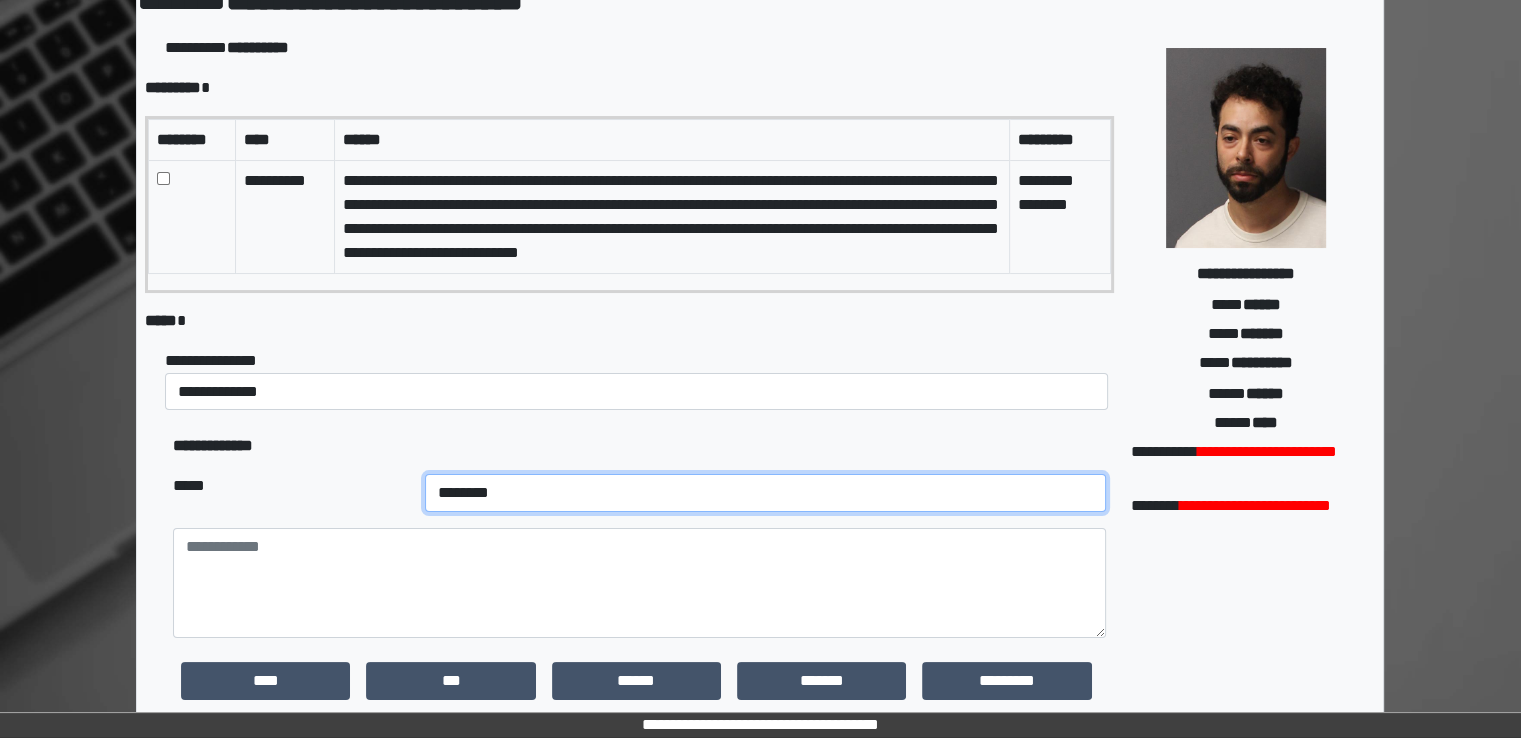 scroll, scrollTop: 200, scrollLeft: 0, axis: vertical 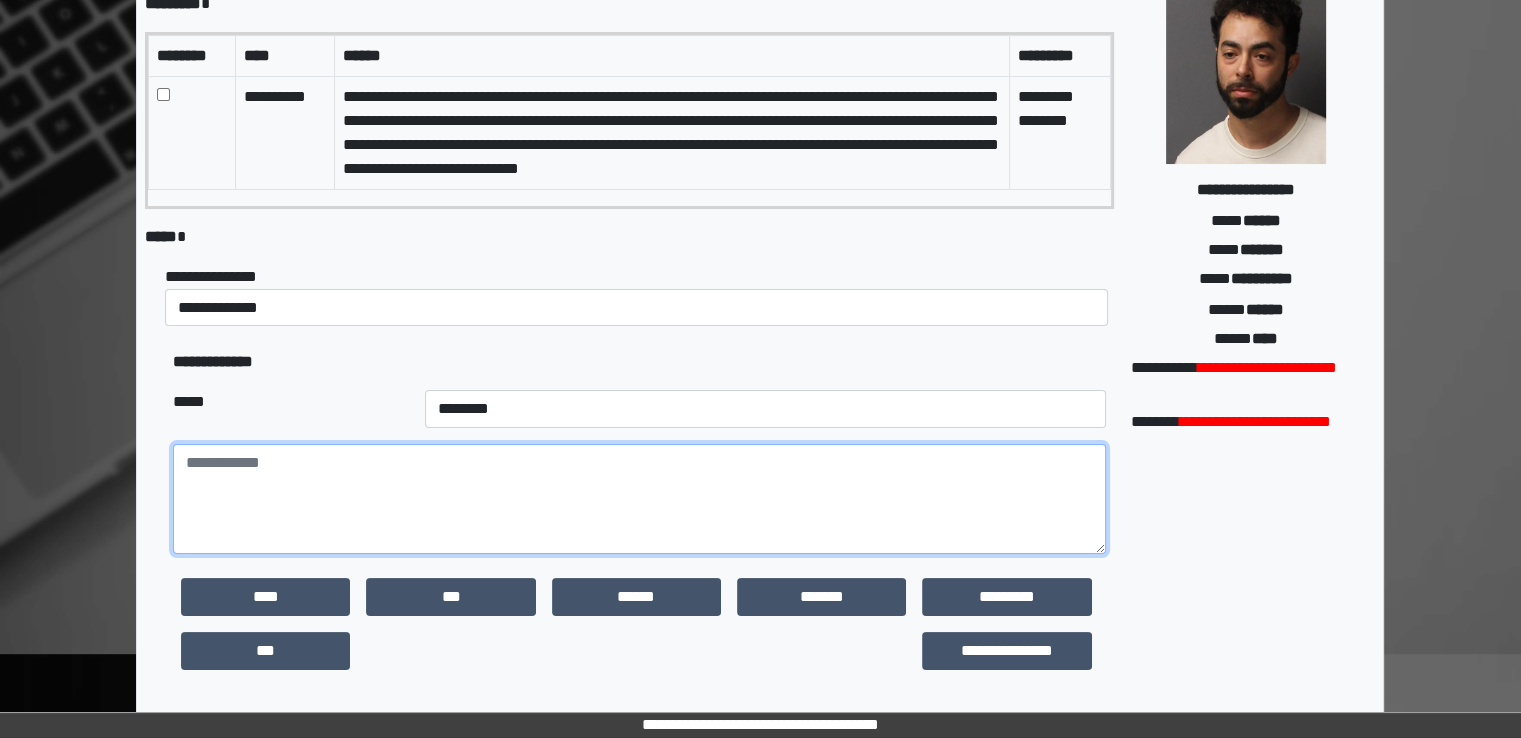 click at bounding box center [639, 499] 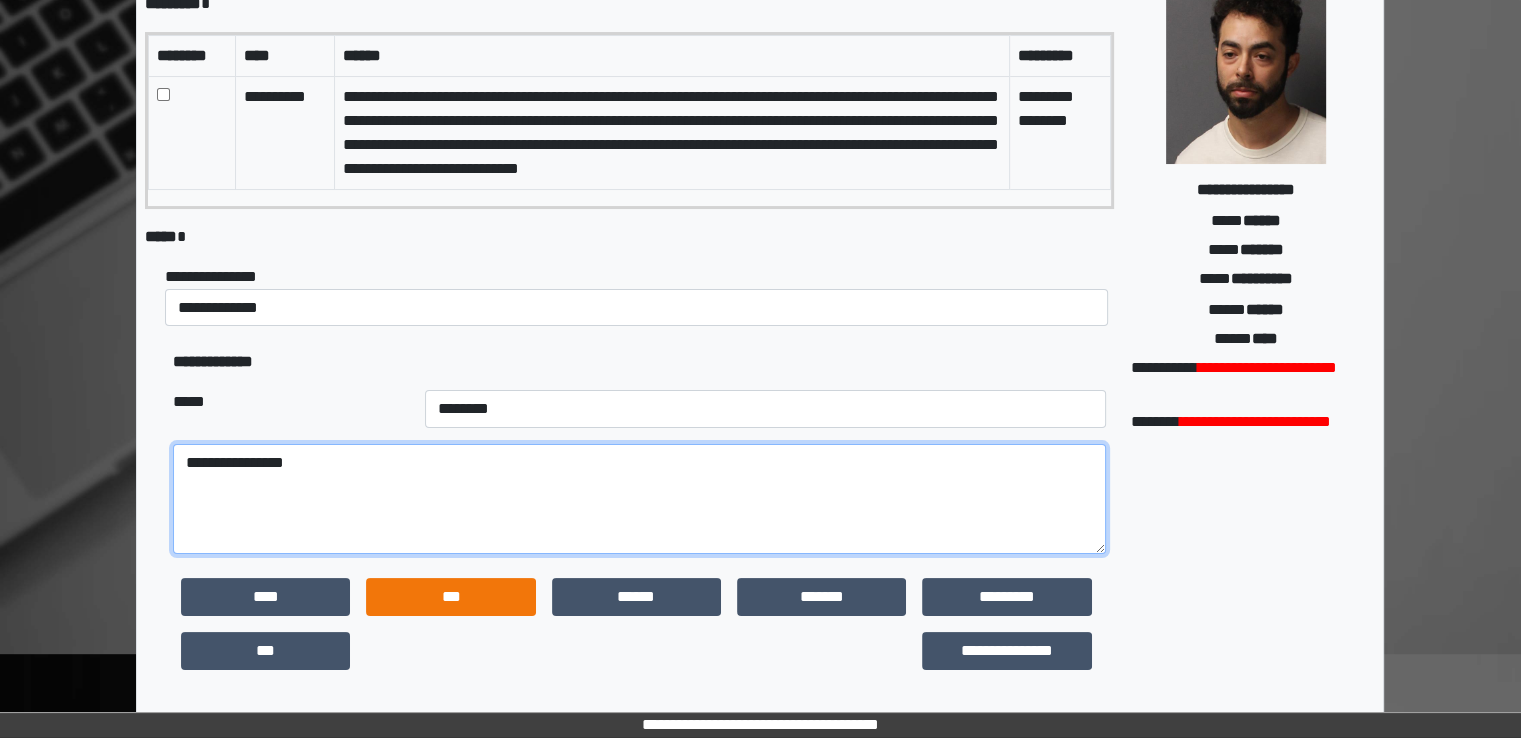 scroll, scrollTop: 539, scrollLeft: 0, axis: vertical 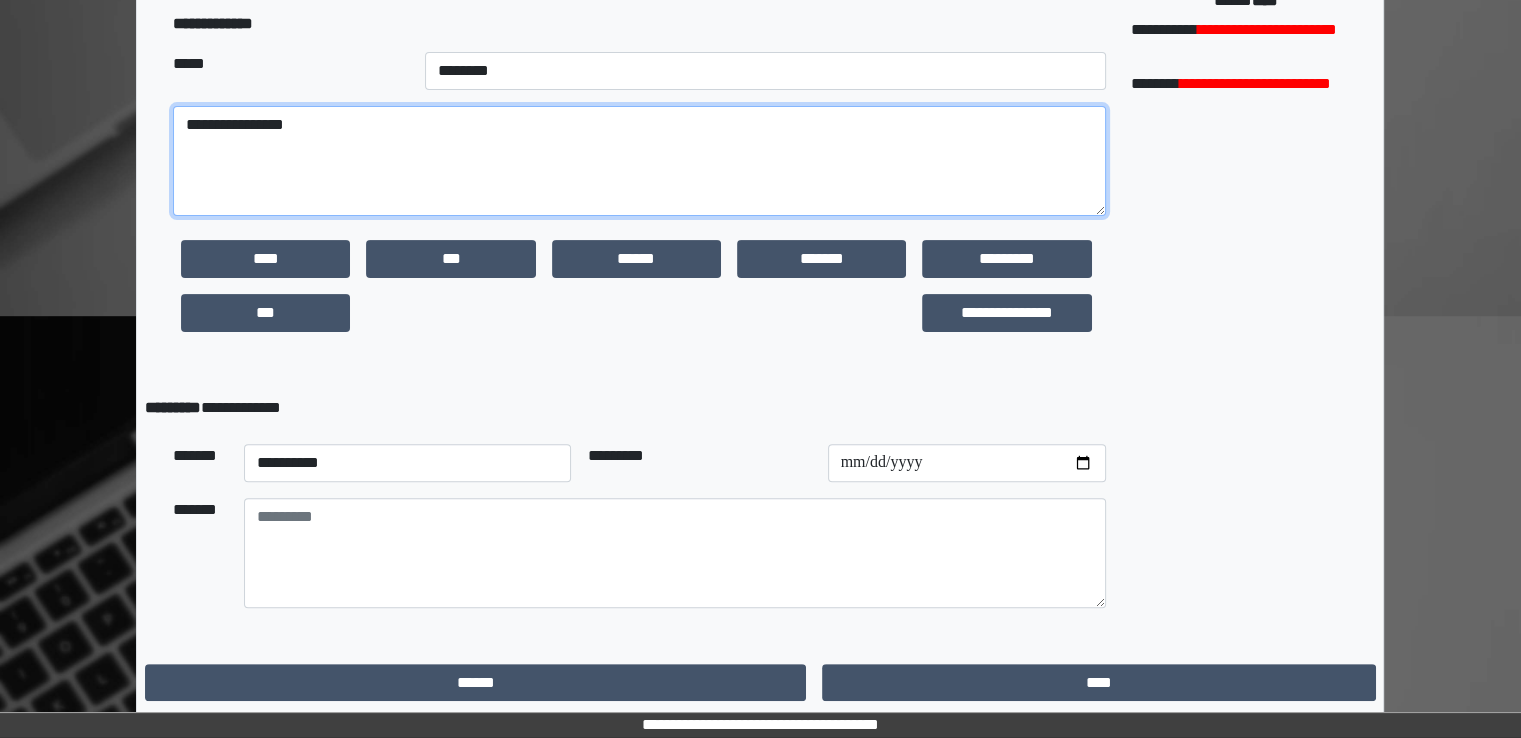 type on "**********" 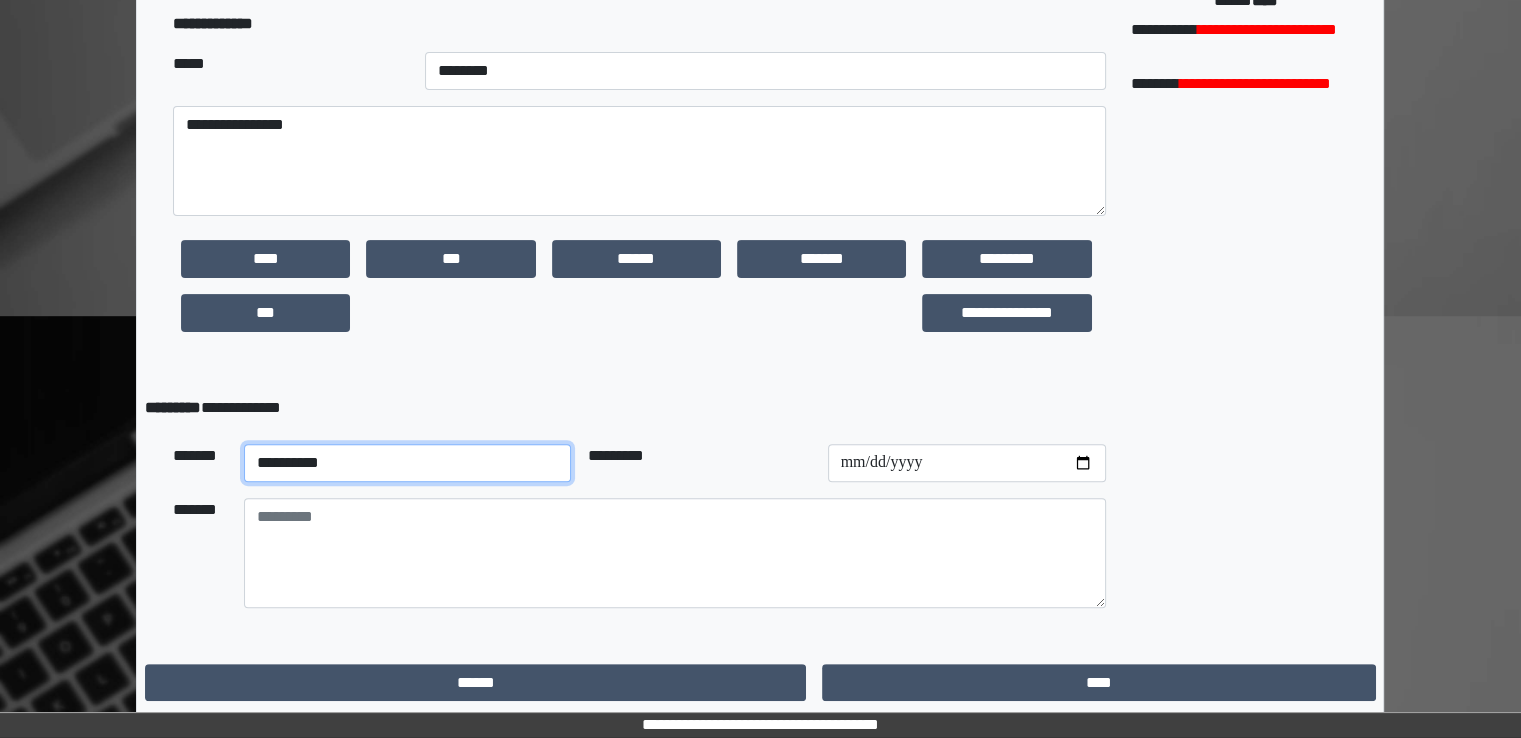 click on "**********" at bounding box center (408, 463) 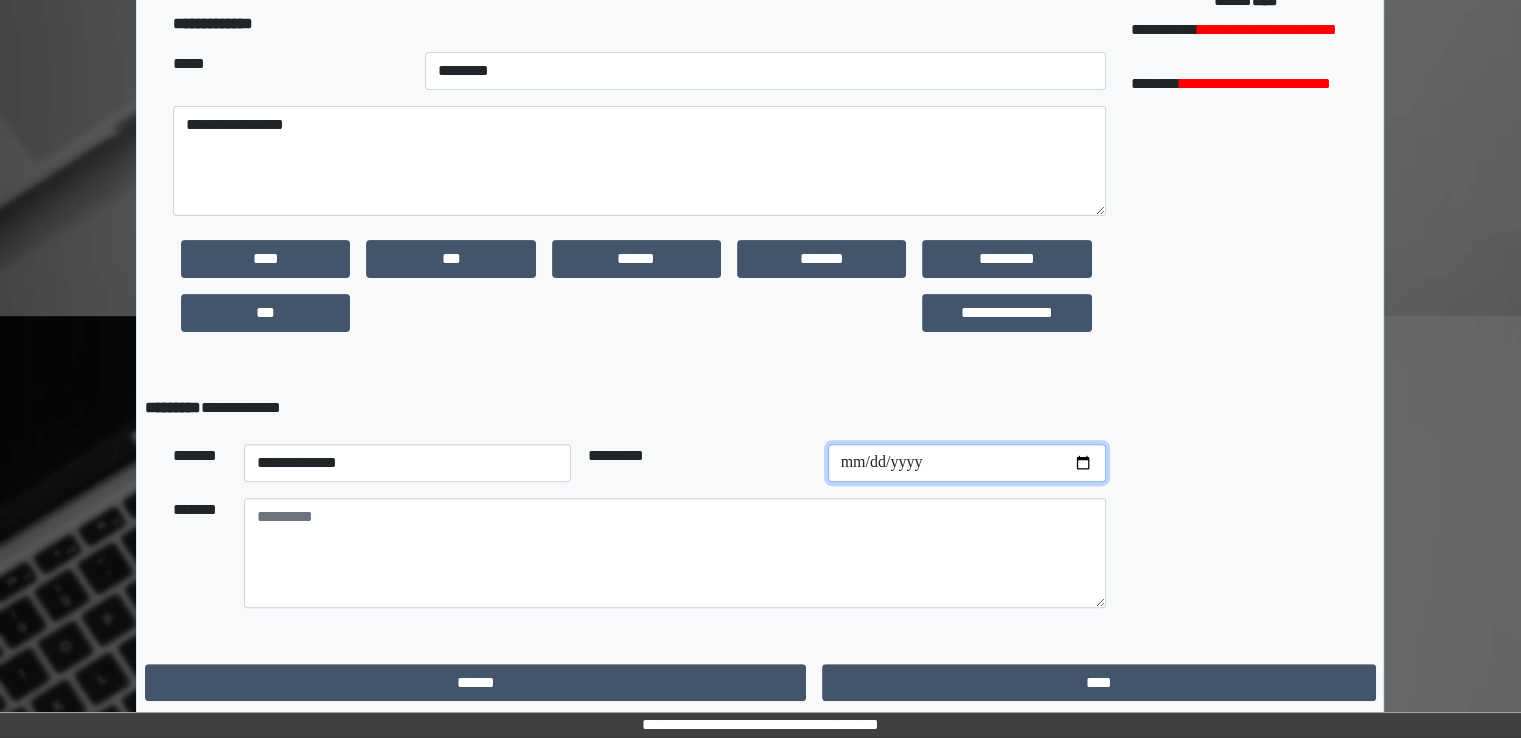 click at bounding box center [967, 463] 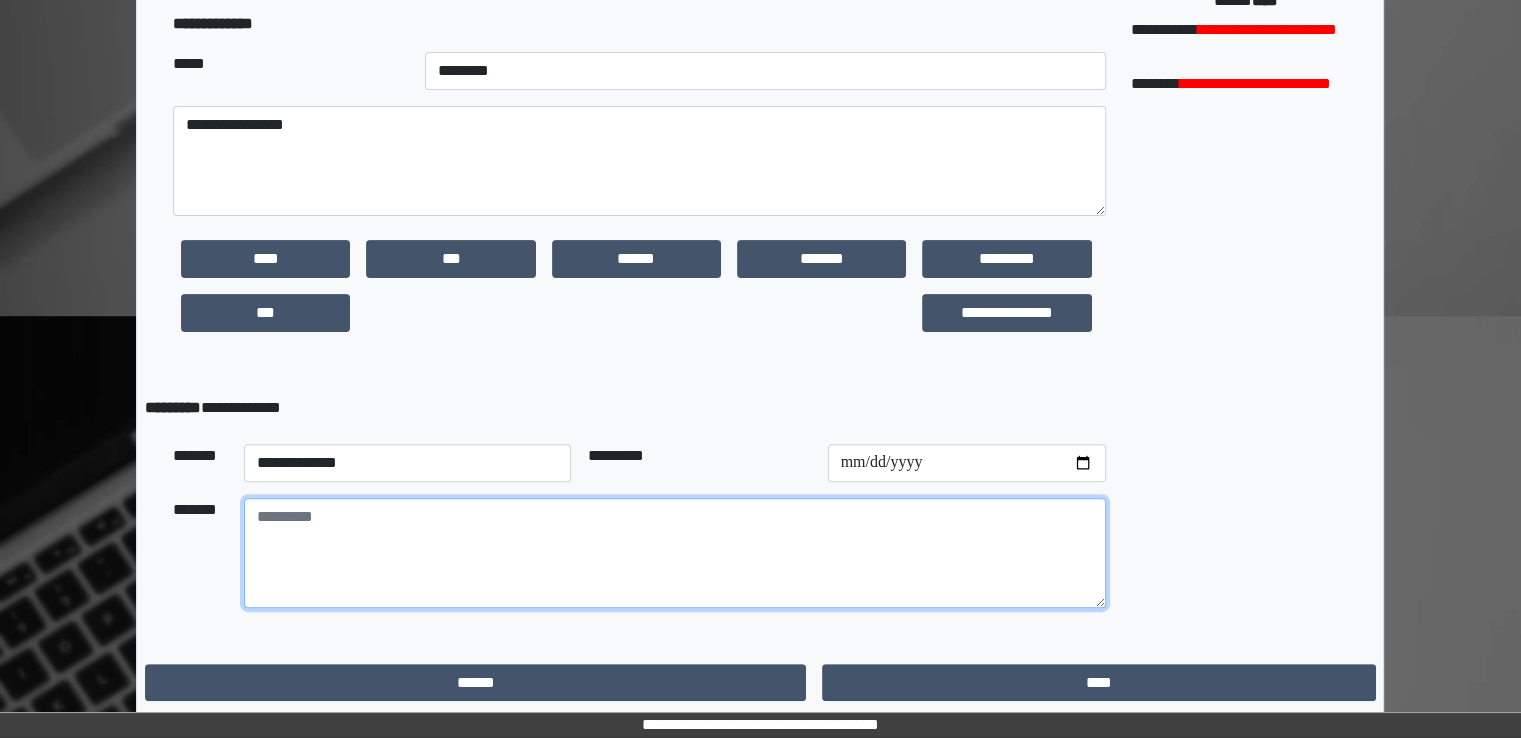 click at bounding box center [675, 553] 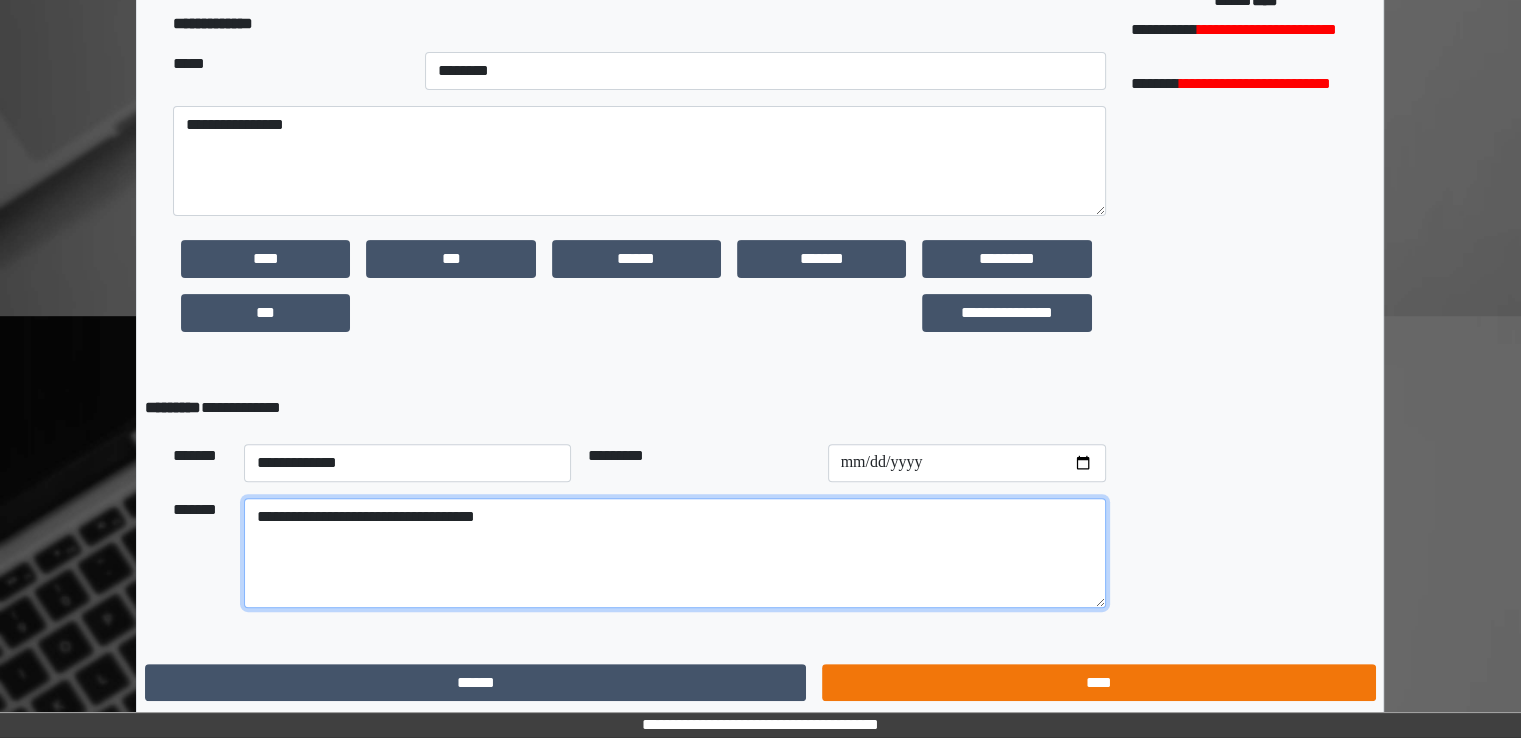 type on "**********" 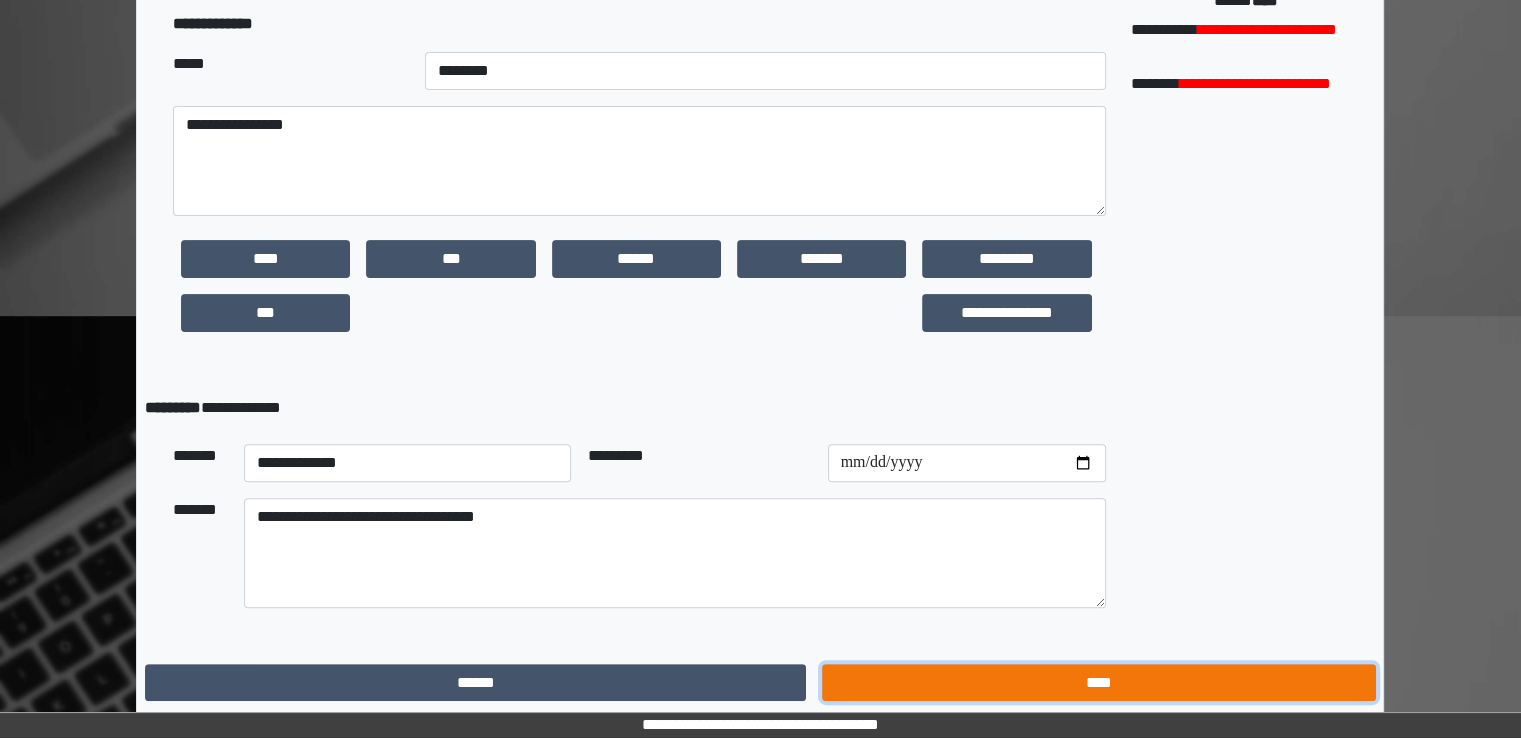 click on "****" at bounding box center [1098, 683] 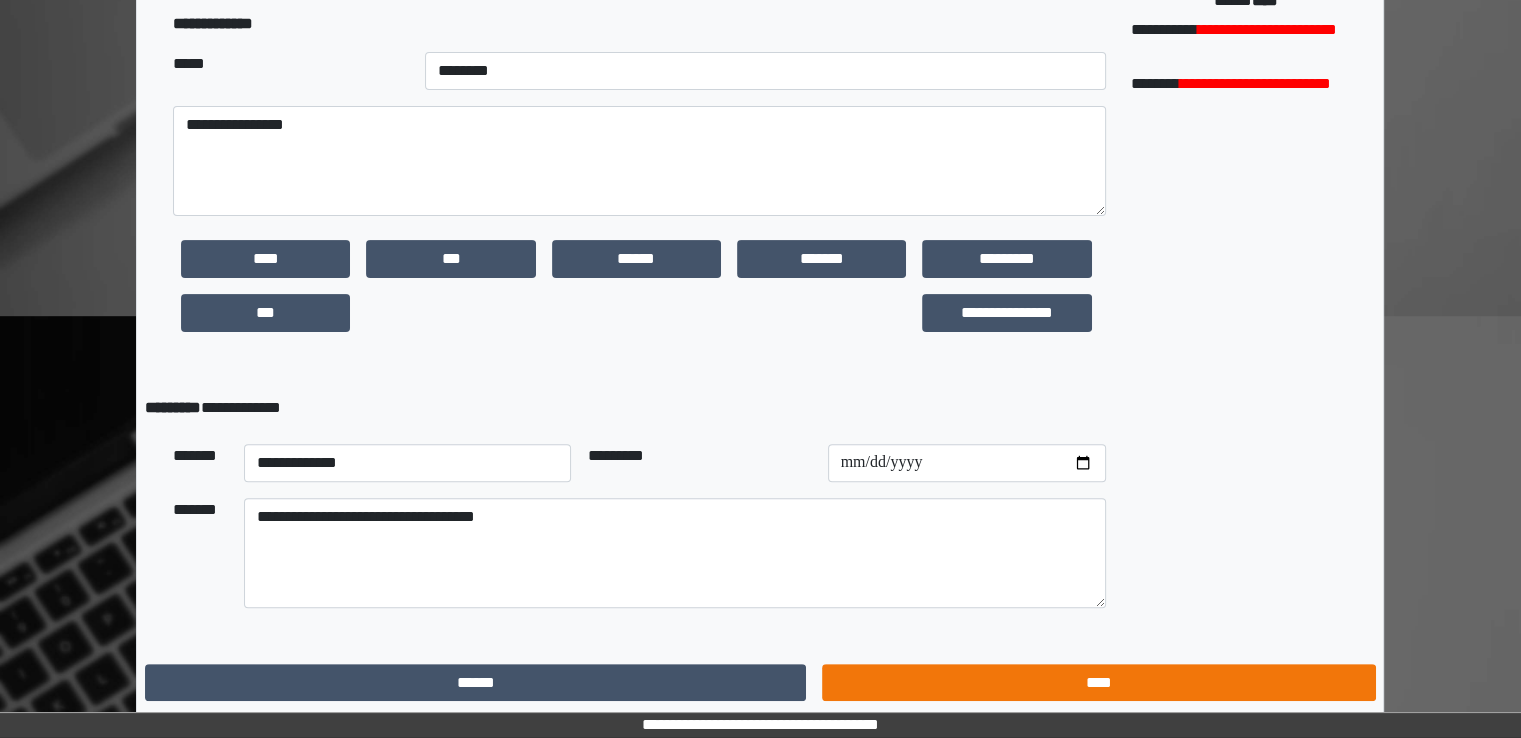 scroll, scrollTop: 0, scrollLeft: 0, axis: both 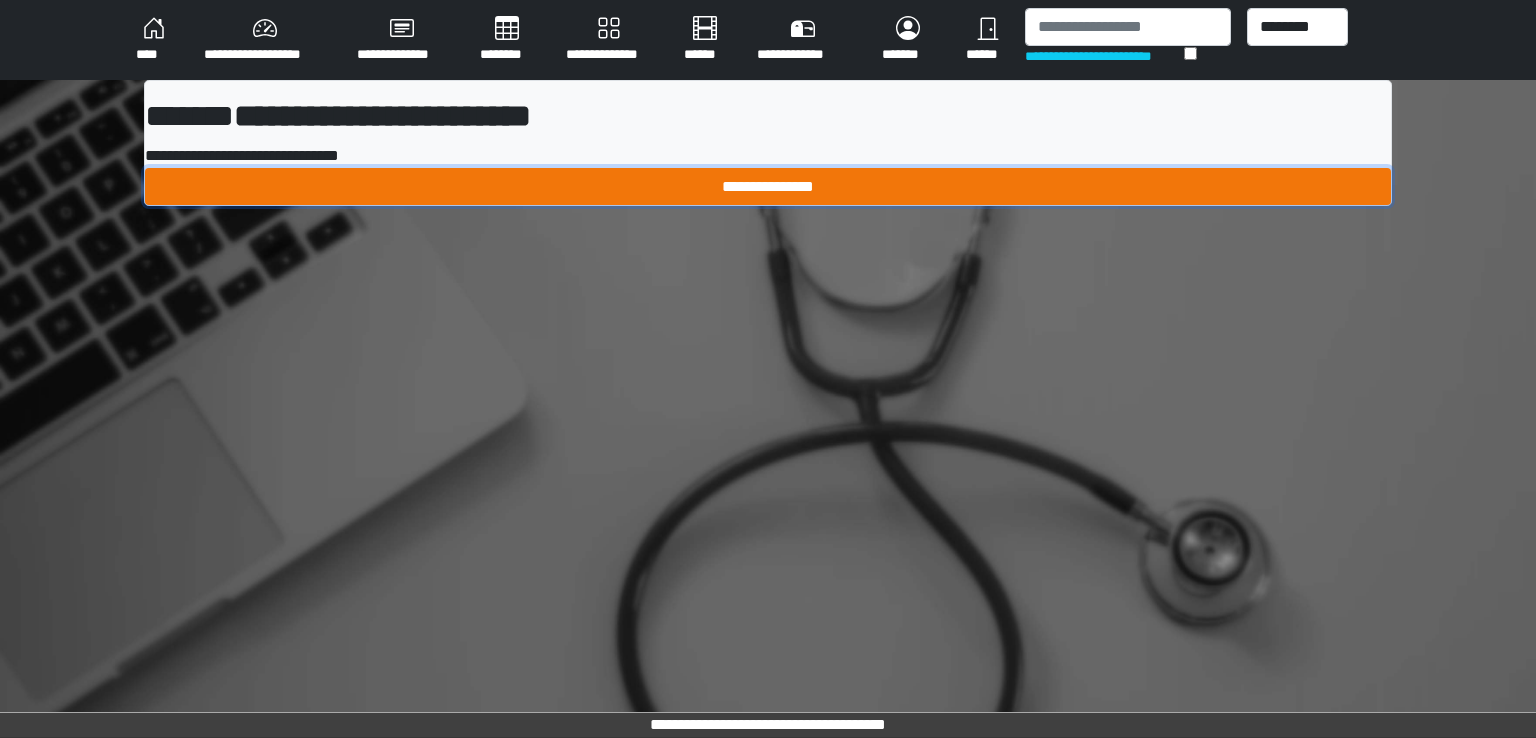 click on "**********" at bounding box center (768, 187) 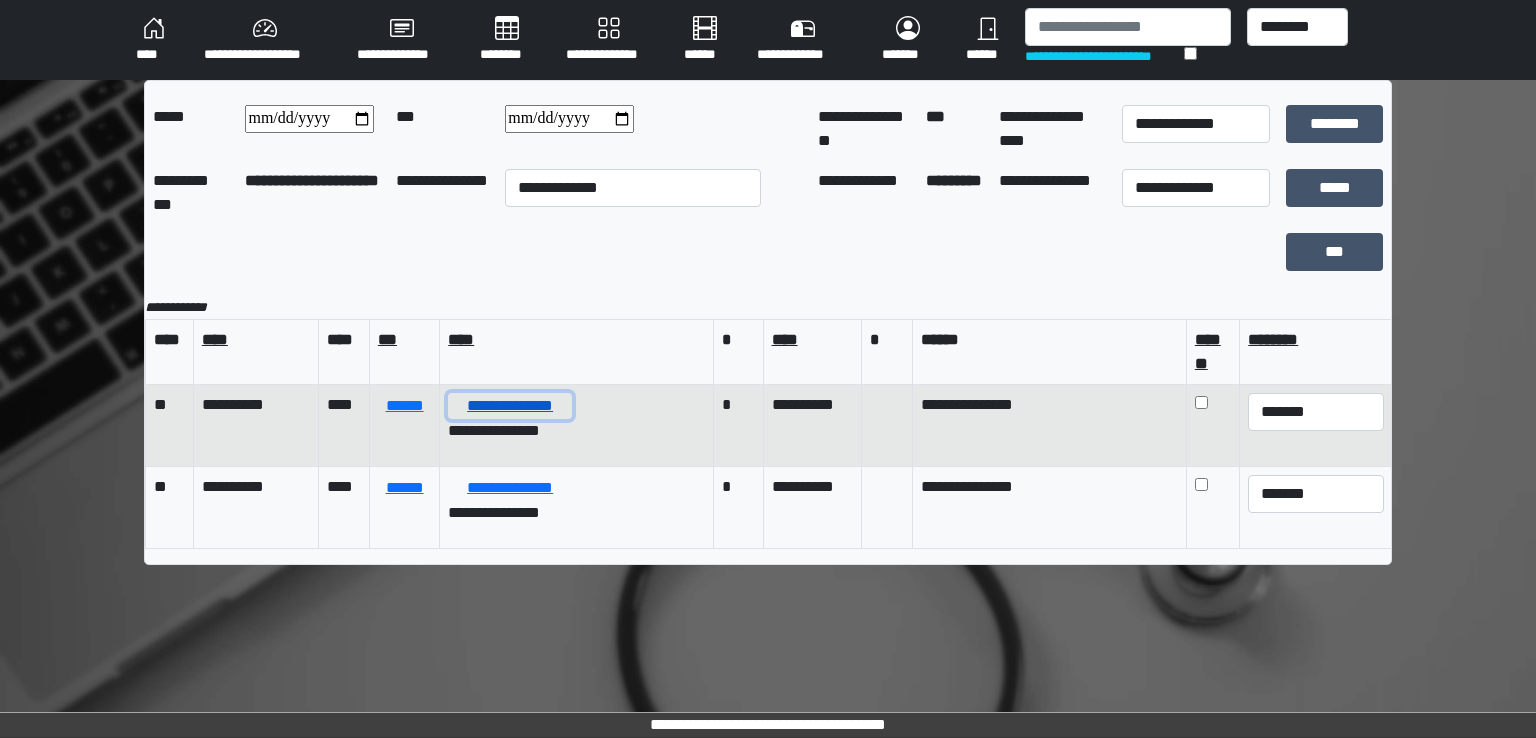 click on "**********" at bounding box center (510, 406) 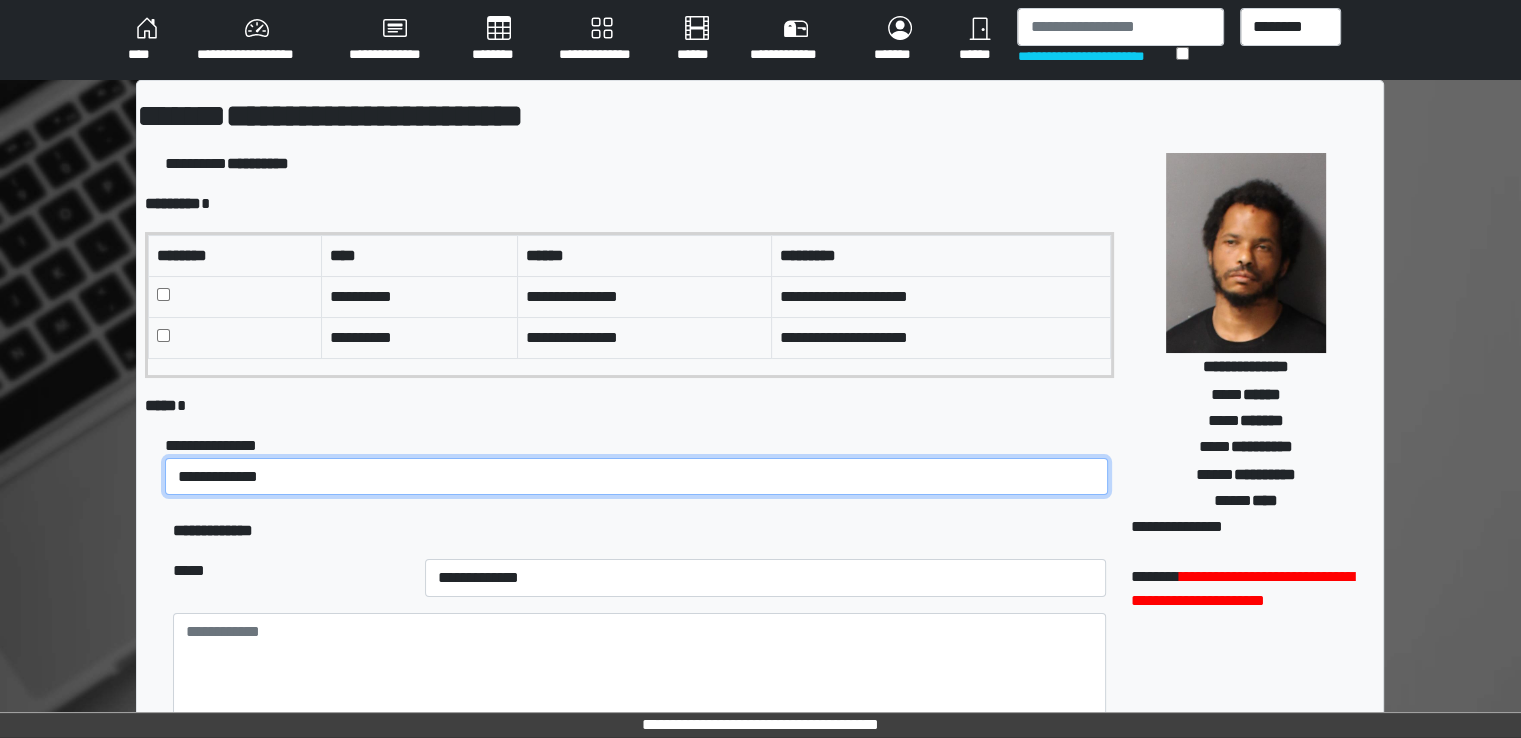 click on "**********" at bounding box center [636, 477] 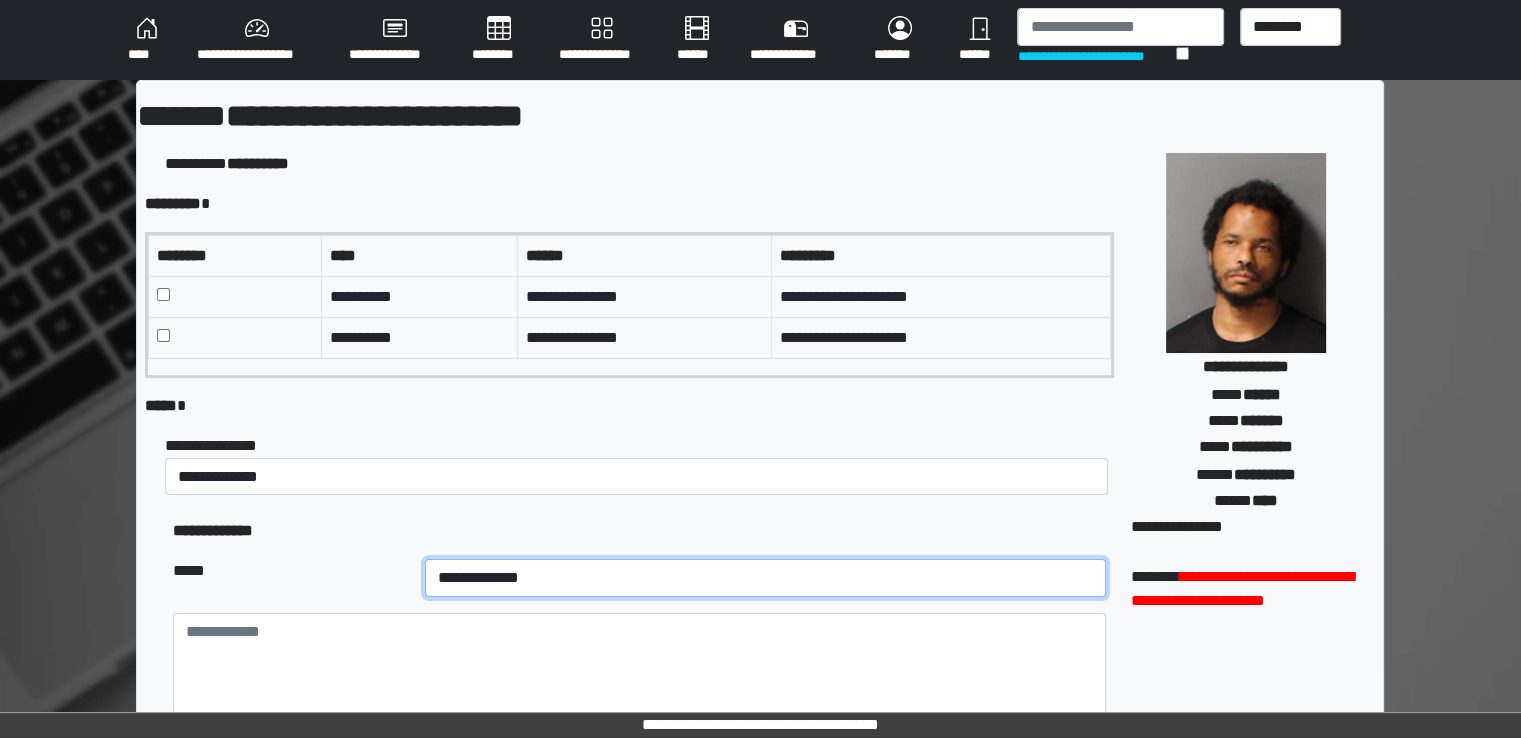 drag, startPoint x: 349, startPoint y: 576, endPoint x: 352, endPoint y: 565, distance: 11.401754 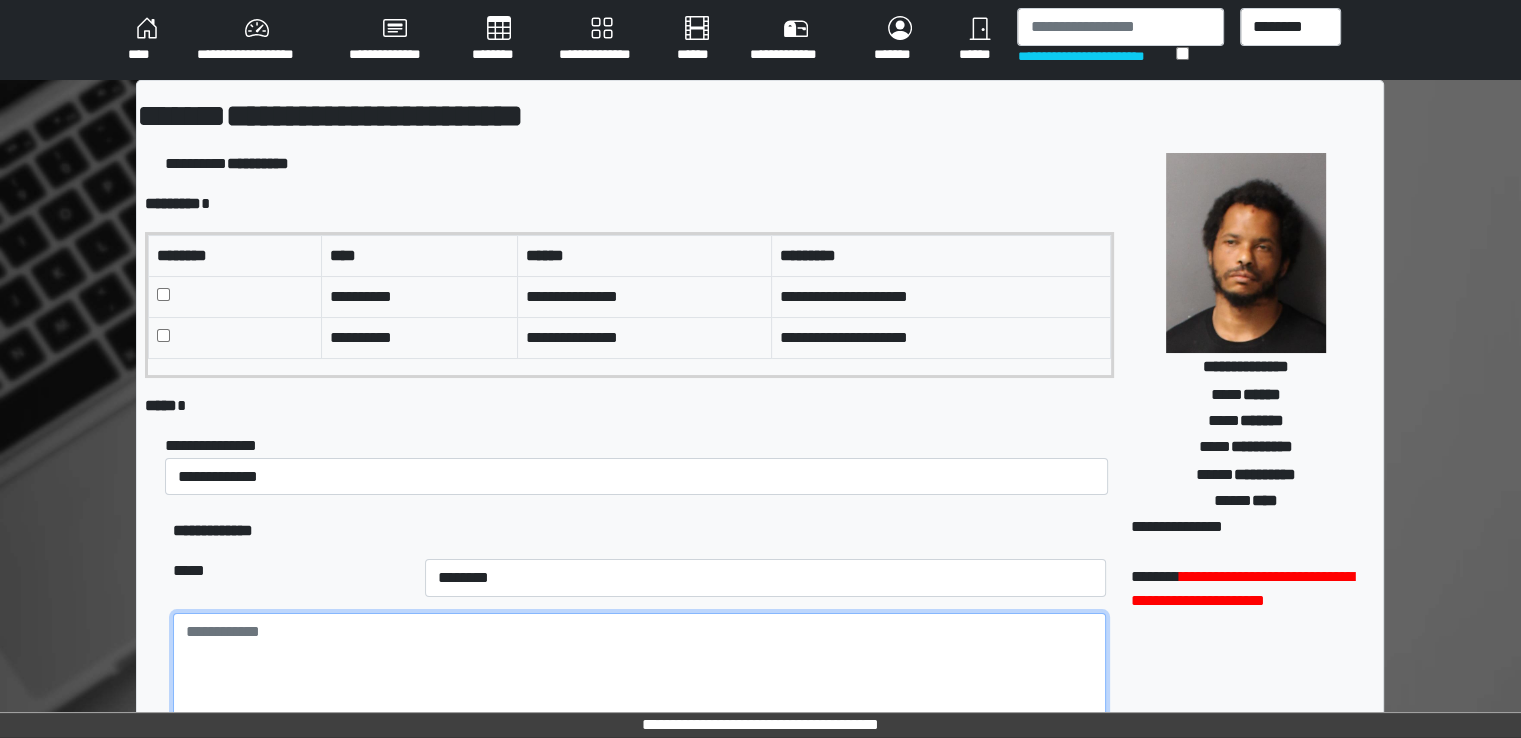 click at bounding box center [639, 668] 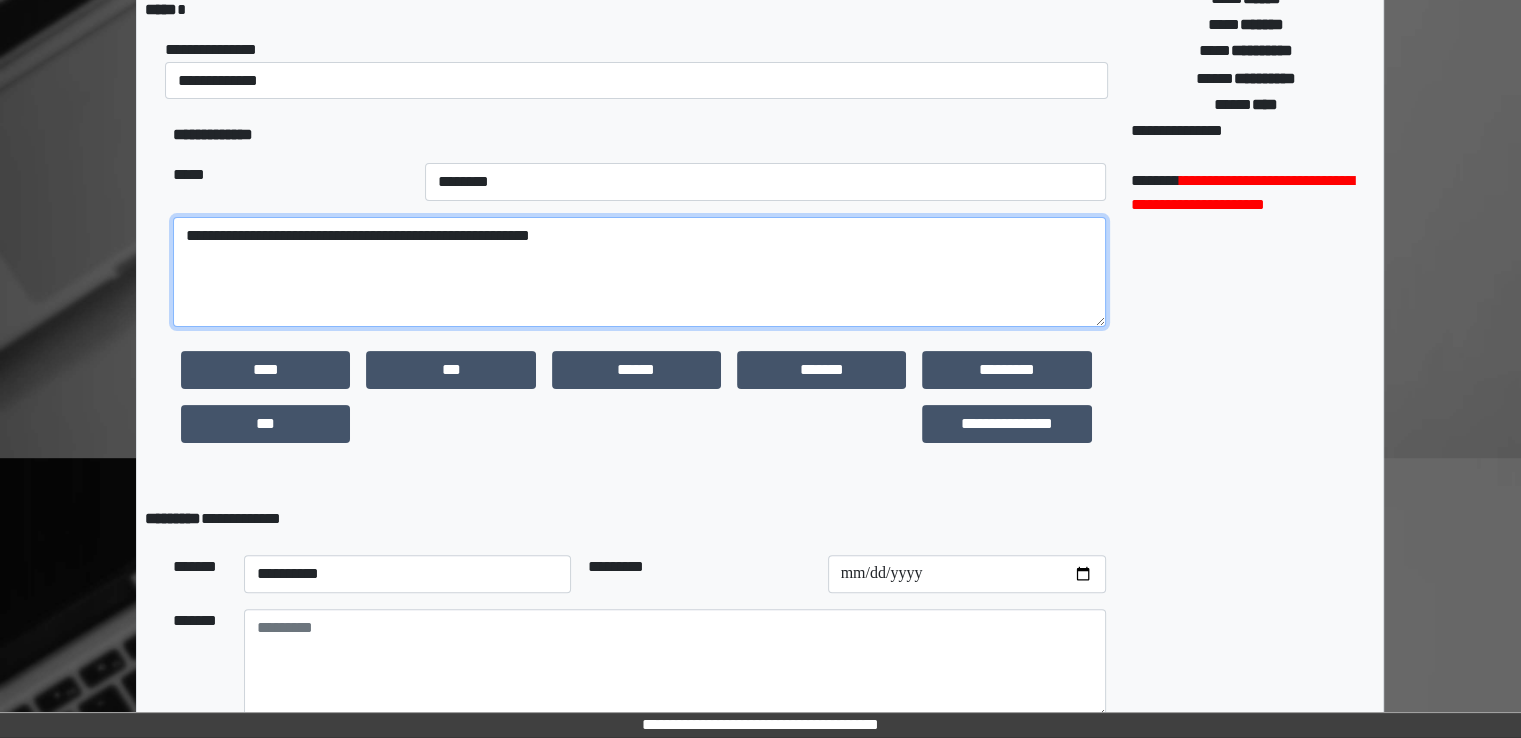 scroll, scrollTop: 508, scrollLeft: 0, axis: vertical 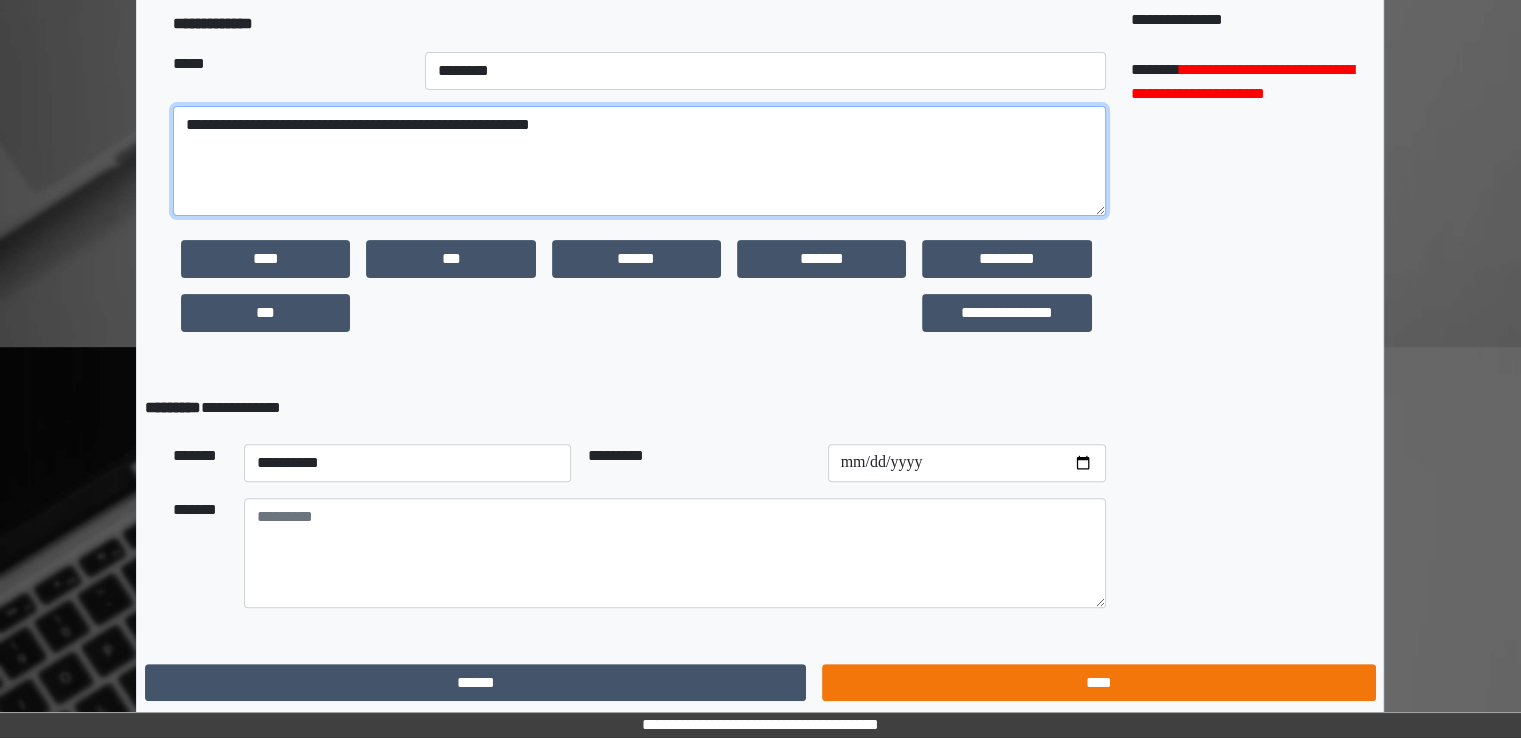 type on "**********" 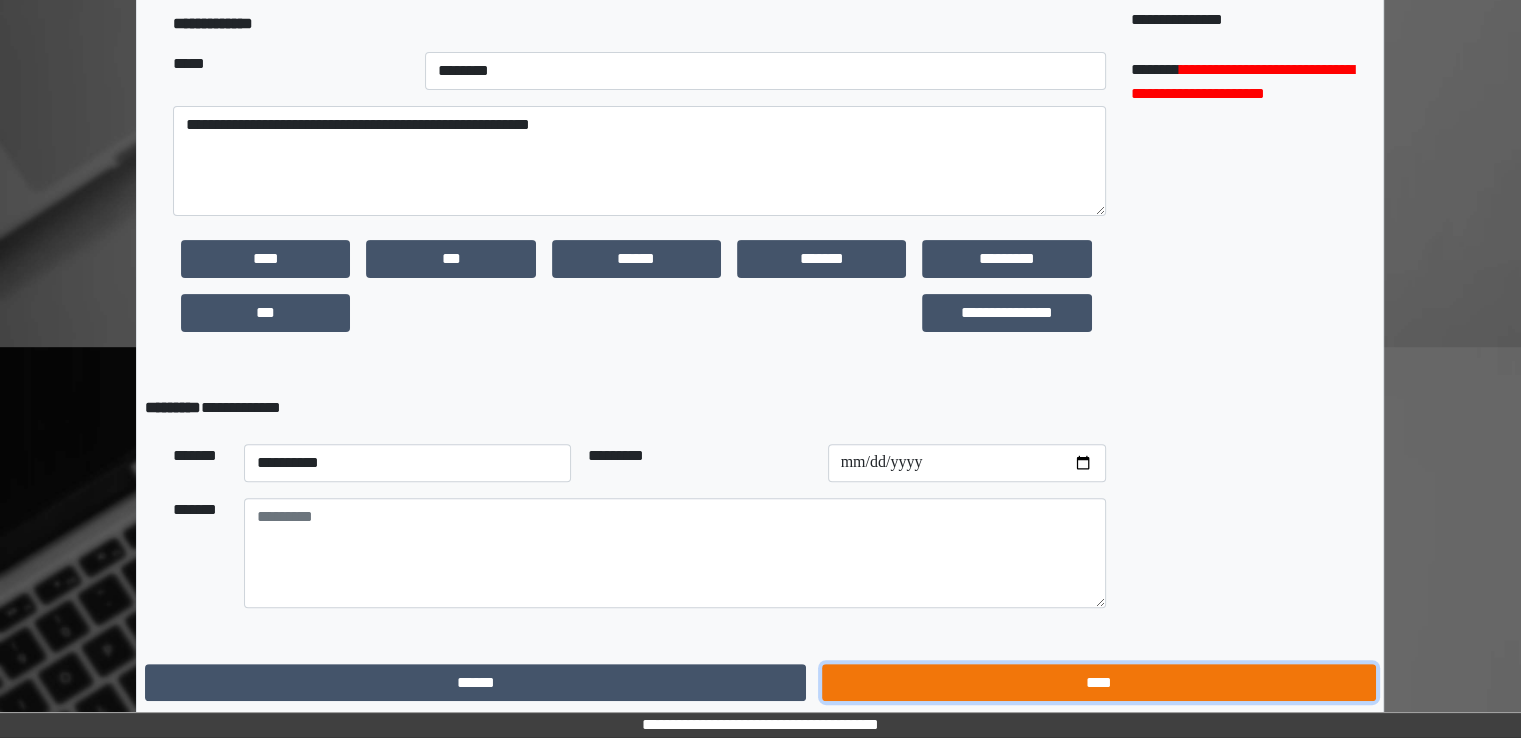 click on "****" at bounding box center [1098, 683] 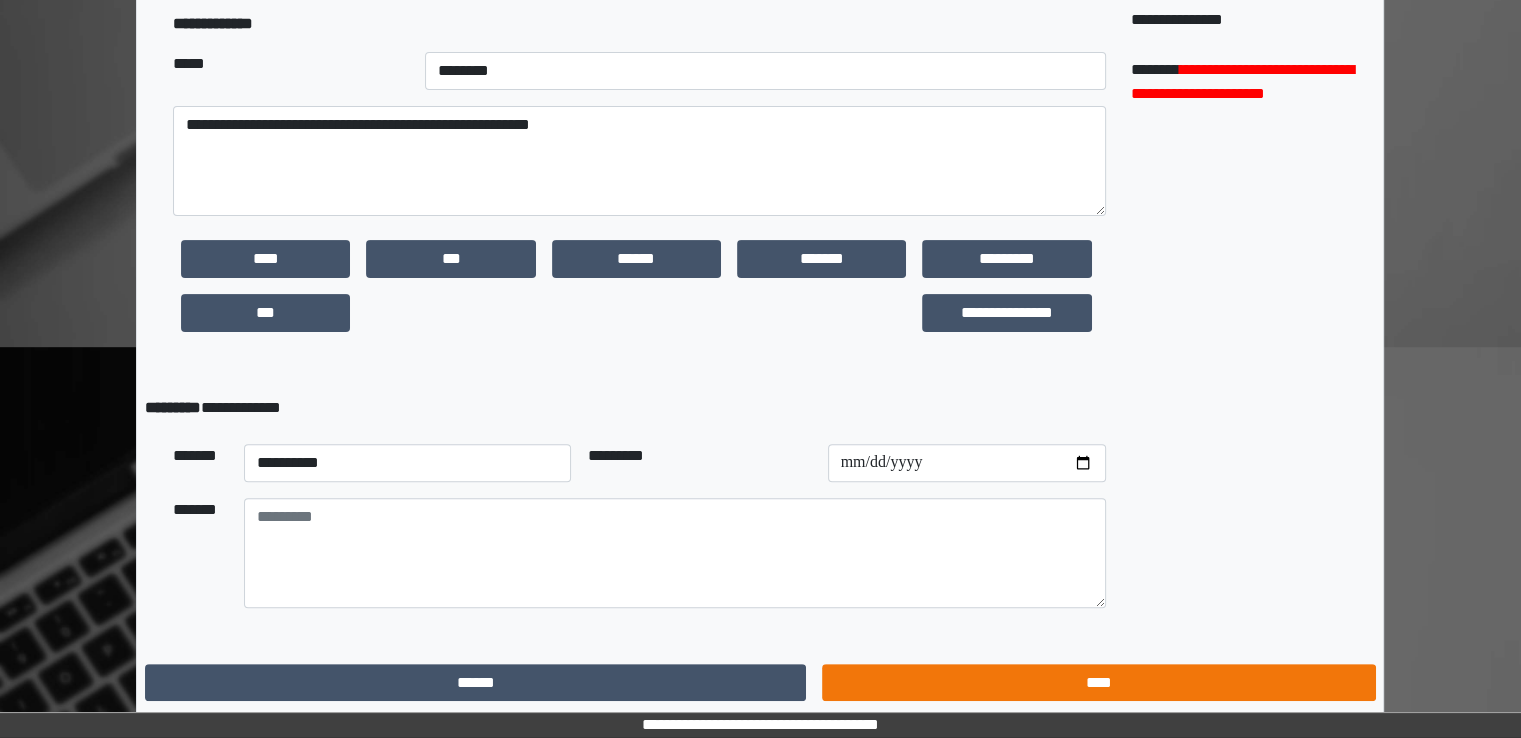 scroll, scrollTop: 0, scrollLeft: 0, axis: both 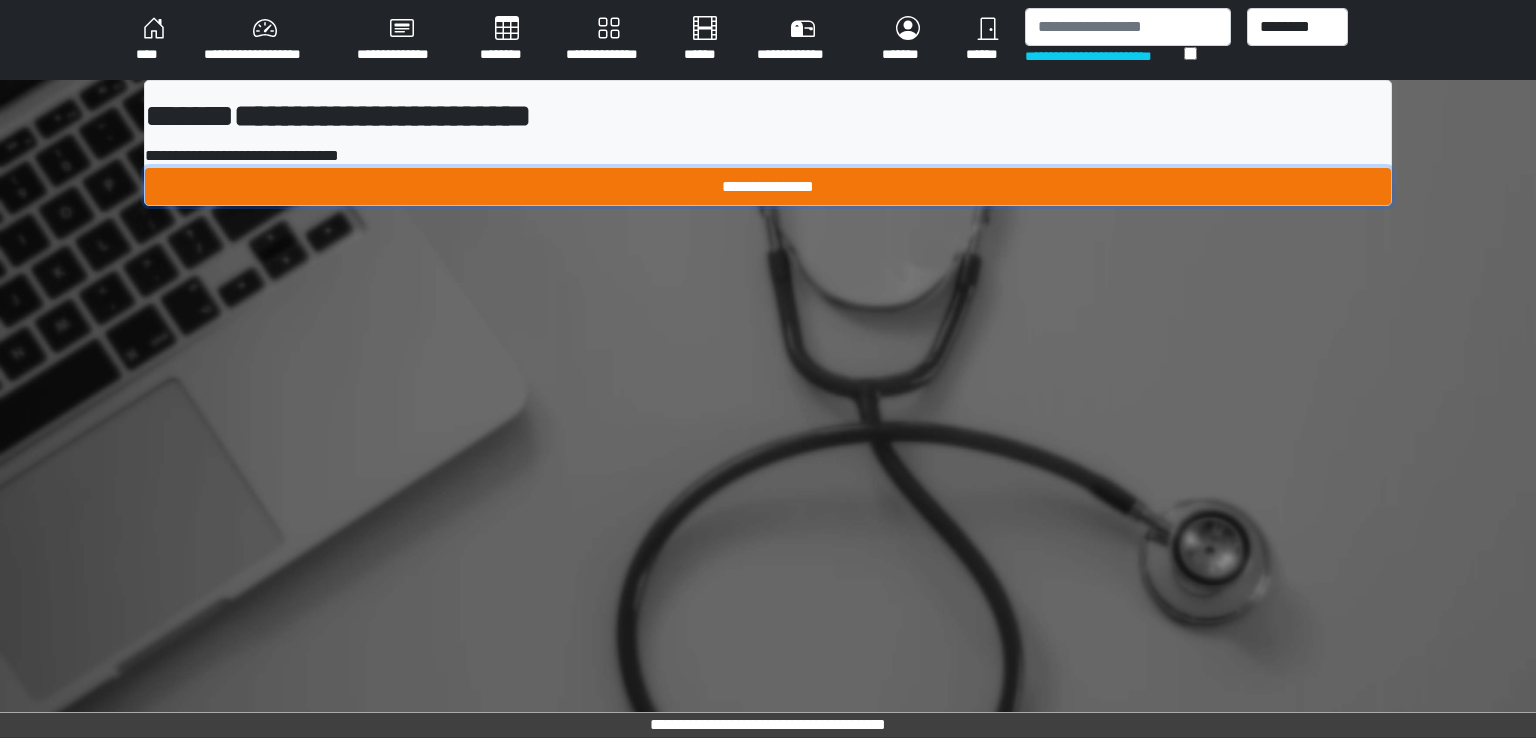 click on "**********" at bounding box center (768, 187) 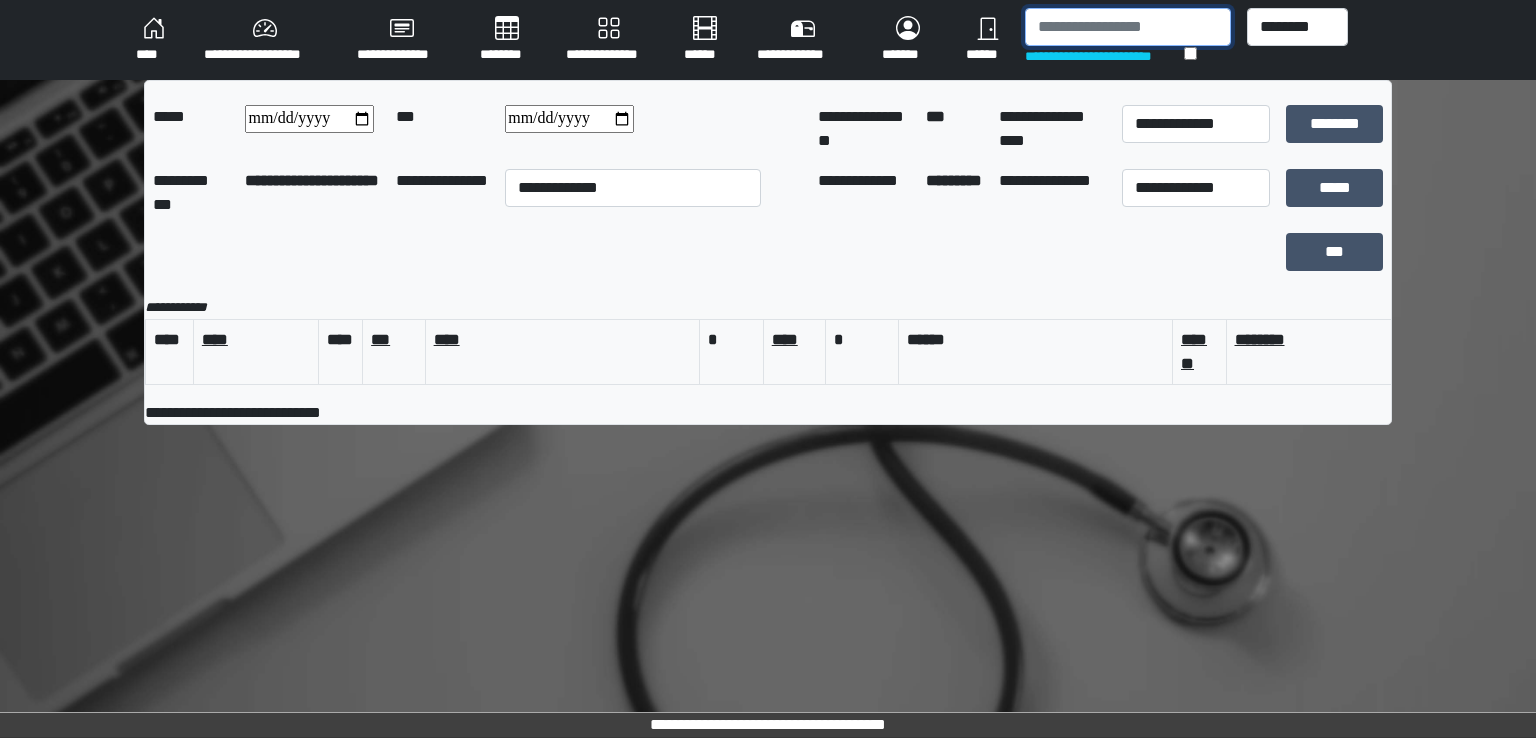 click at bounding box center (1128, 27) 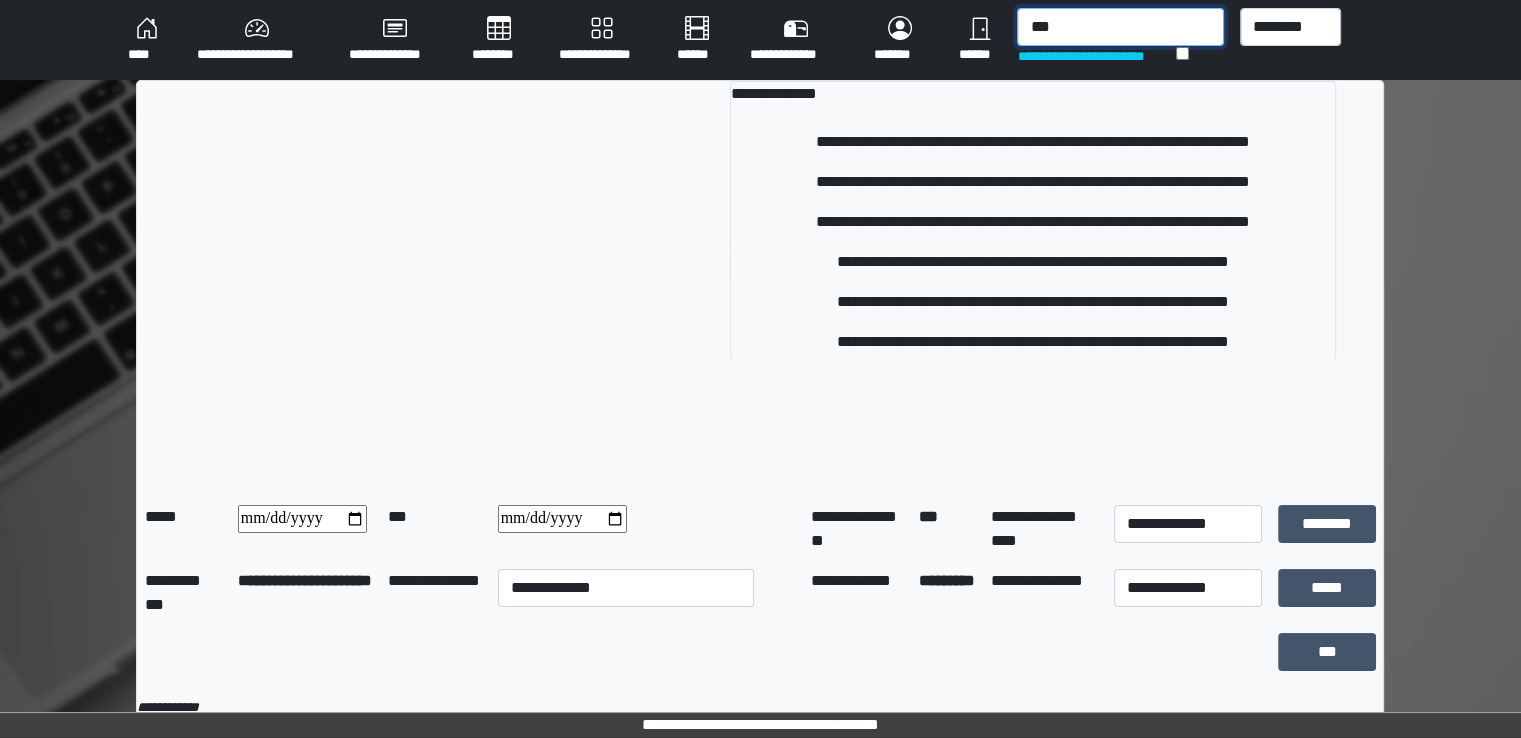 type on "***" 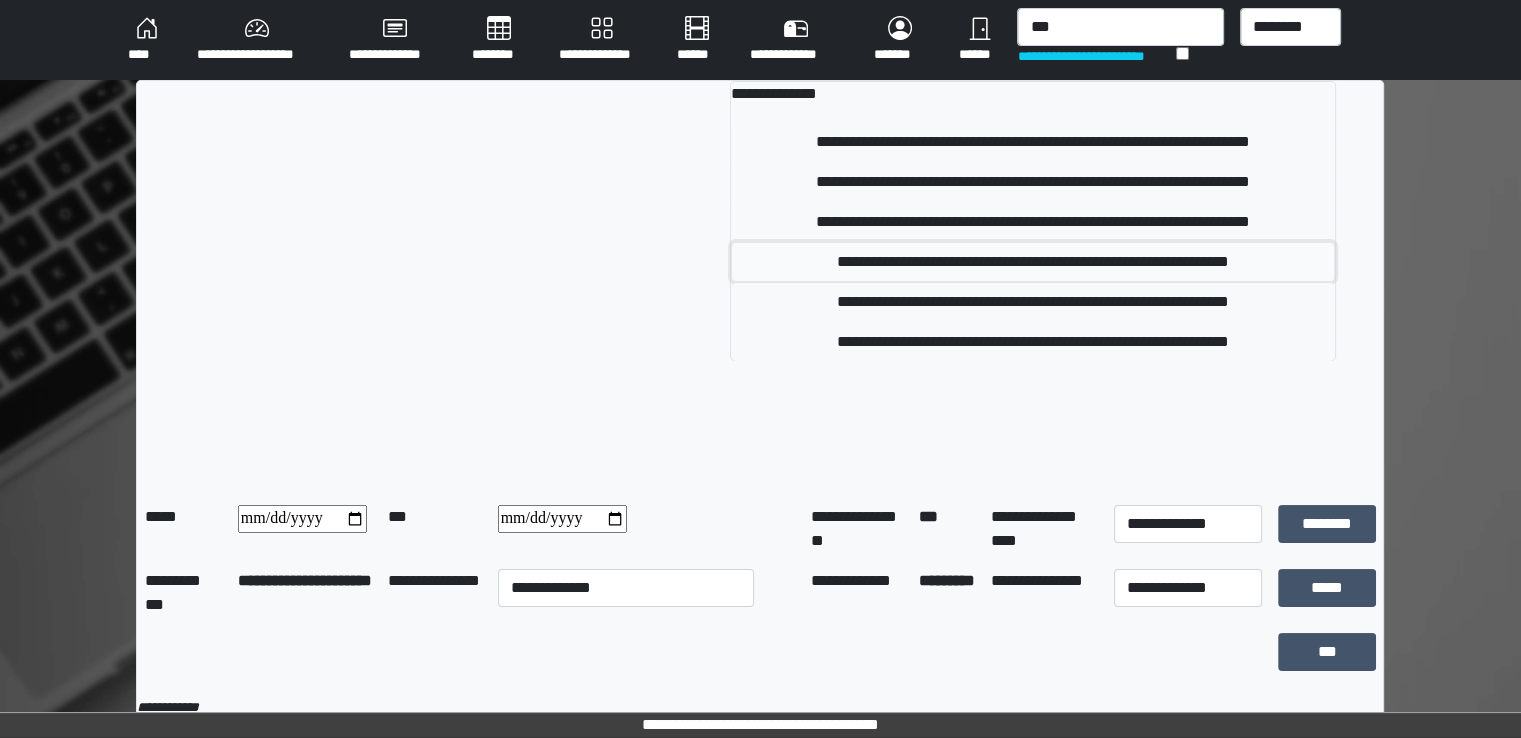 click on "**********" at bounding box center (1033, 262) 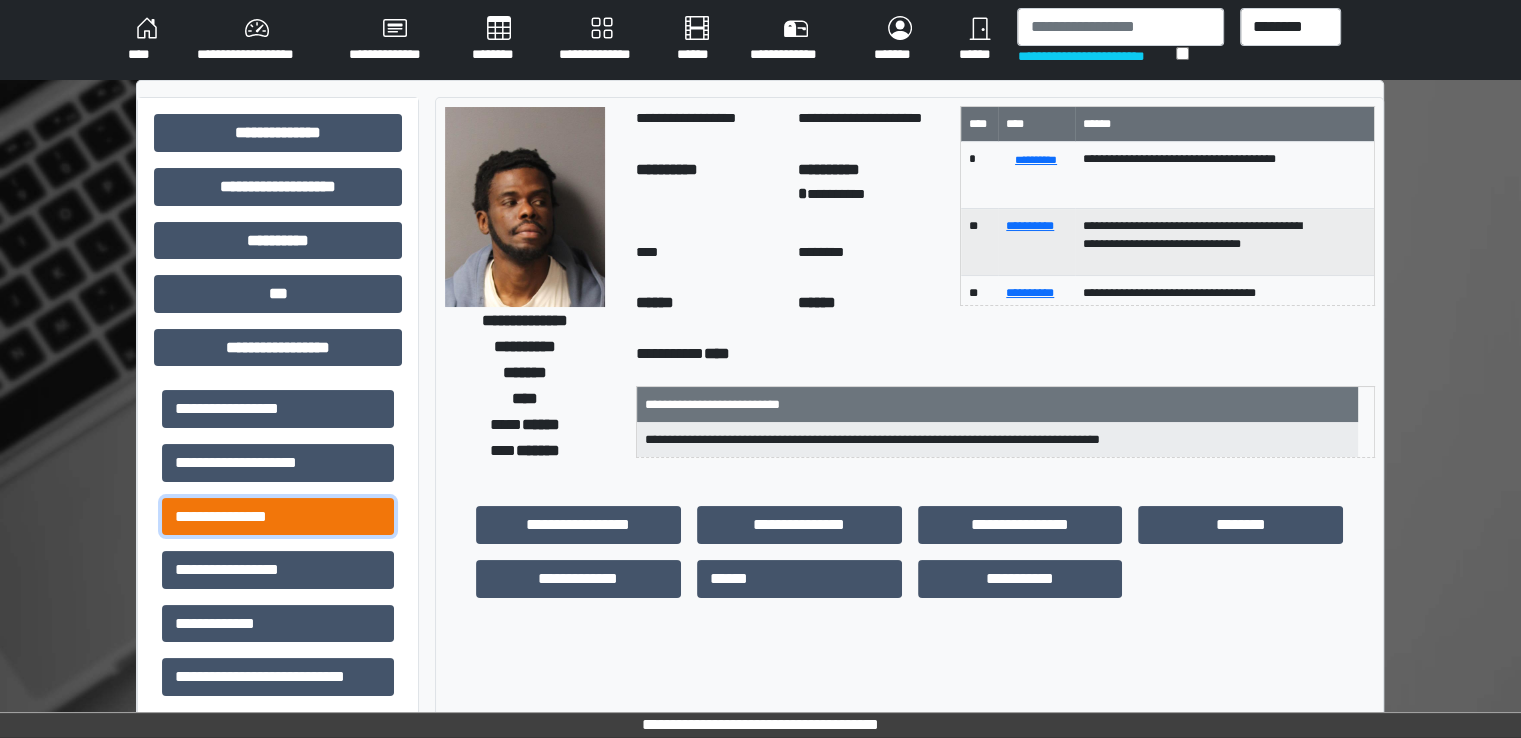 click on "**********" at bounding box center (278, 517) 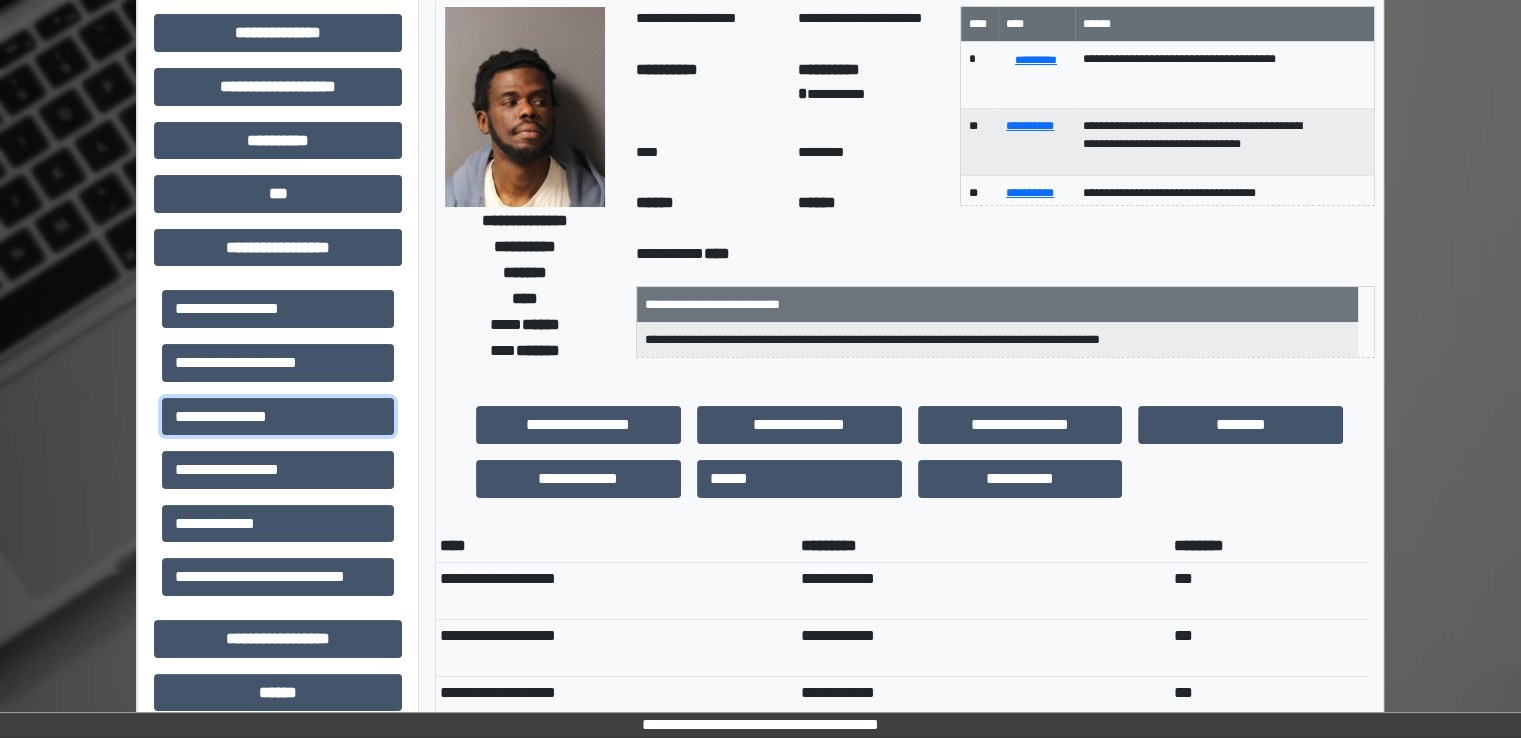 scroll, scrollTop: 0, scrollLeft: 0, axis: both 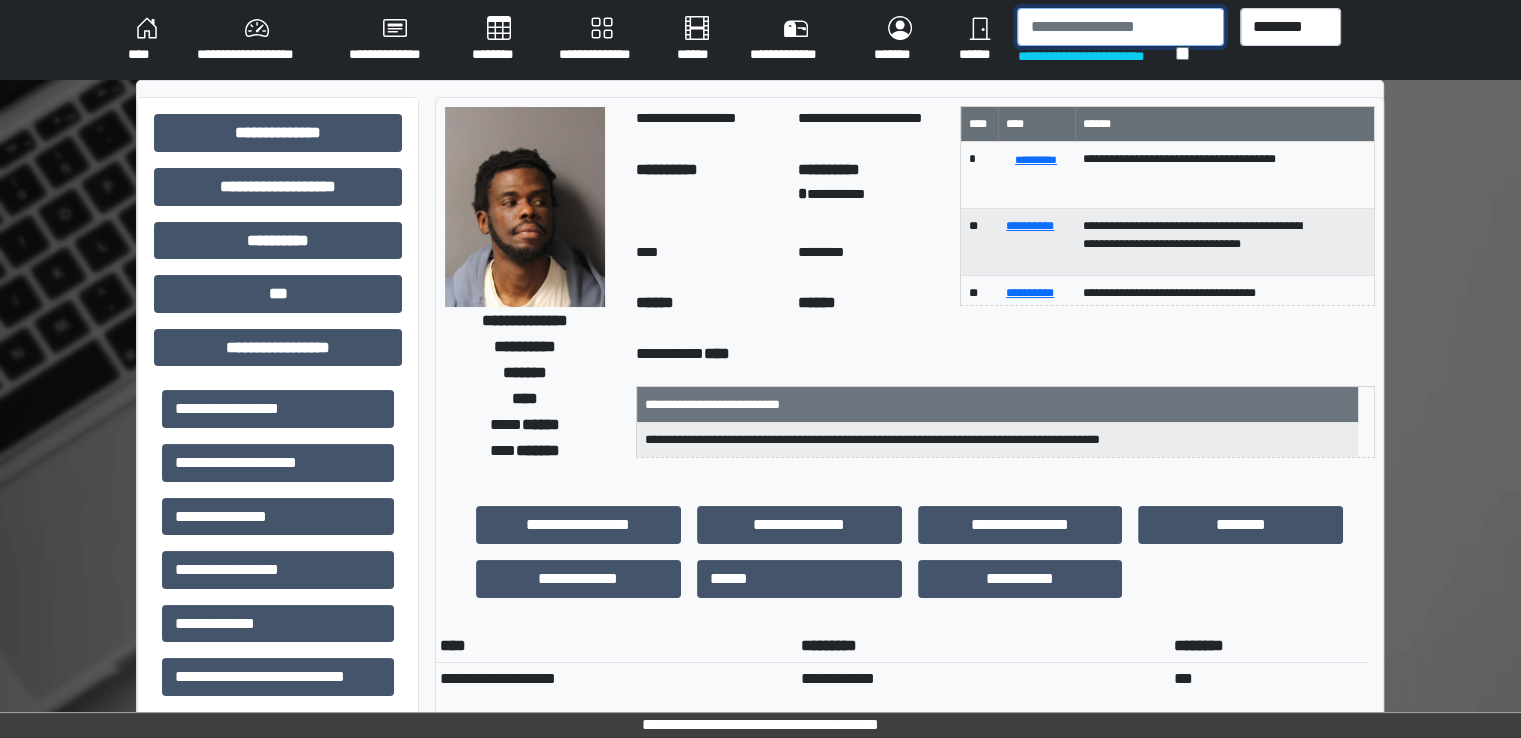 click at bounding box center [1120, 27] 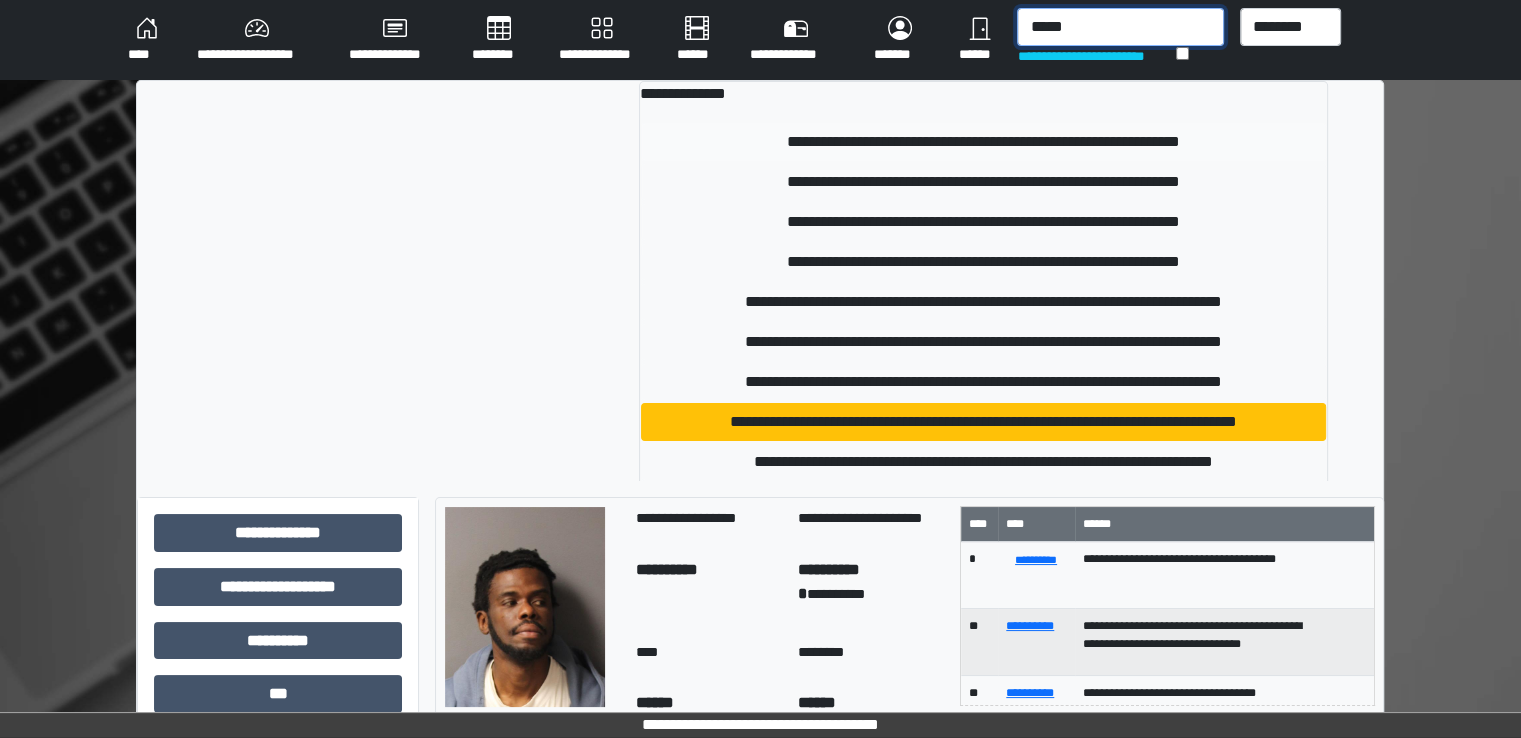 type on "*****" 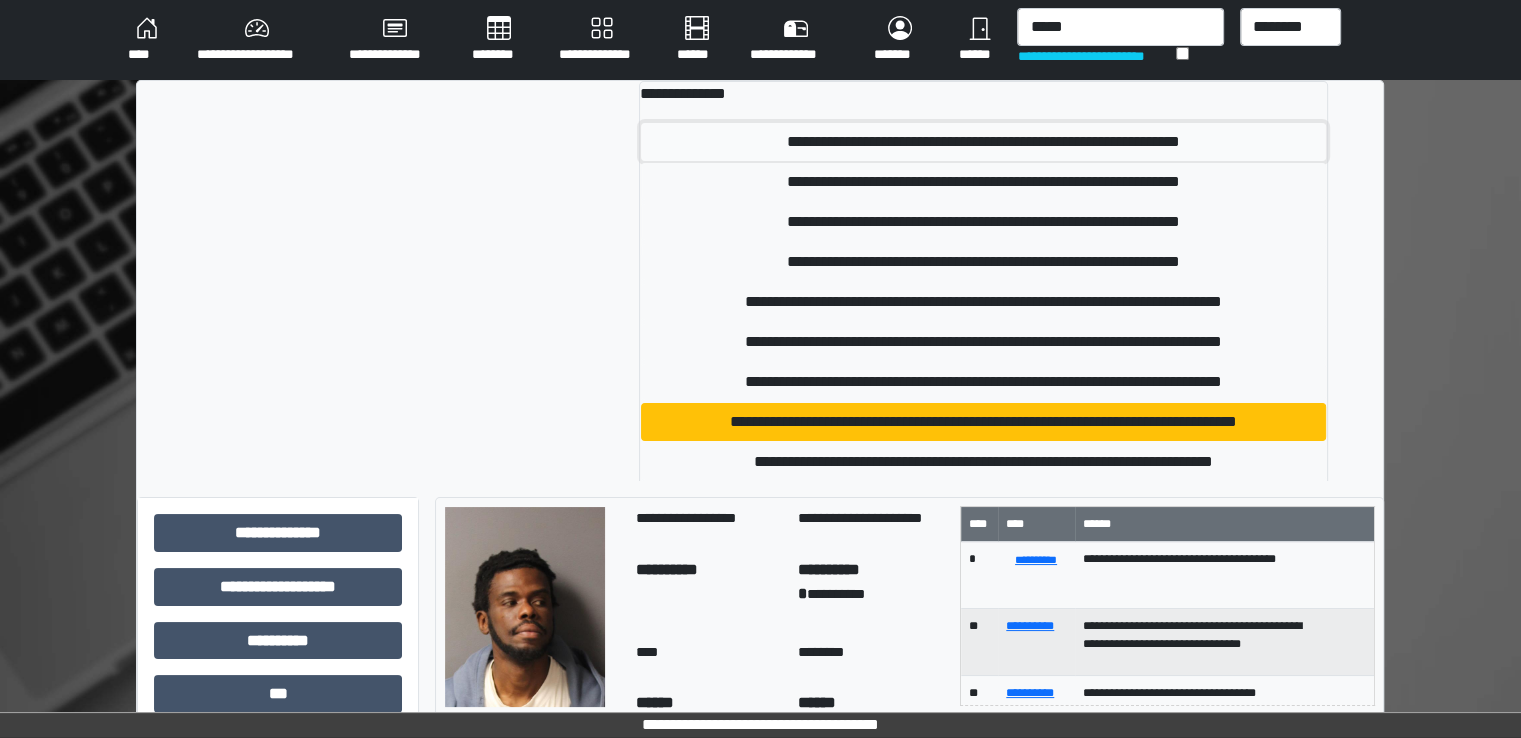 click on "**********" at bounding box center [984, 142] 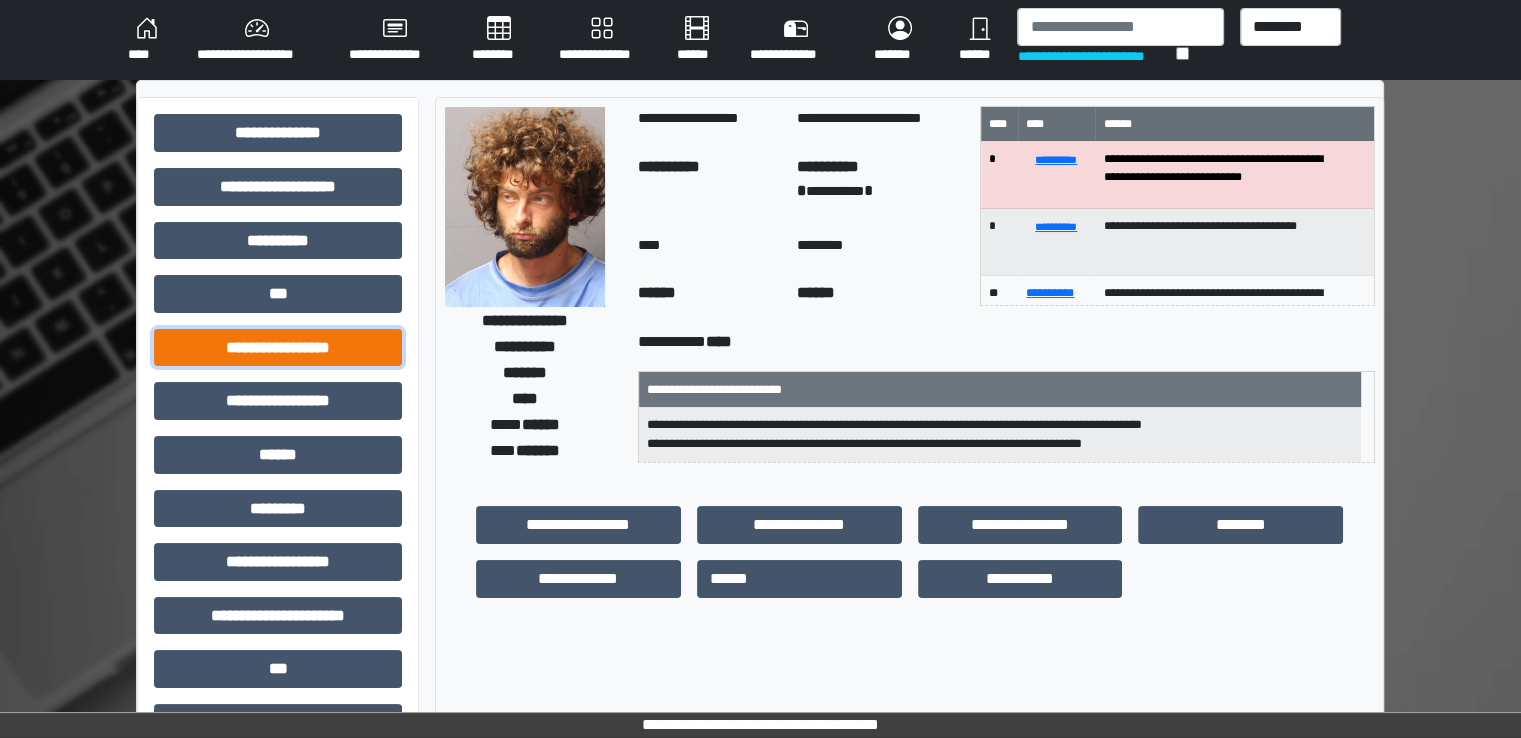 drag, startPoint x: 384, startPoint y: 353, endPoint x: 320, endPoint y: 353, distance: 64 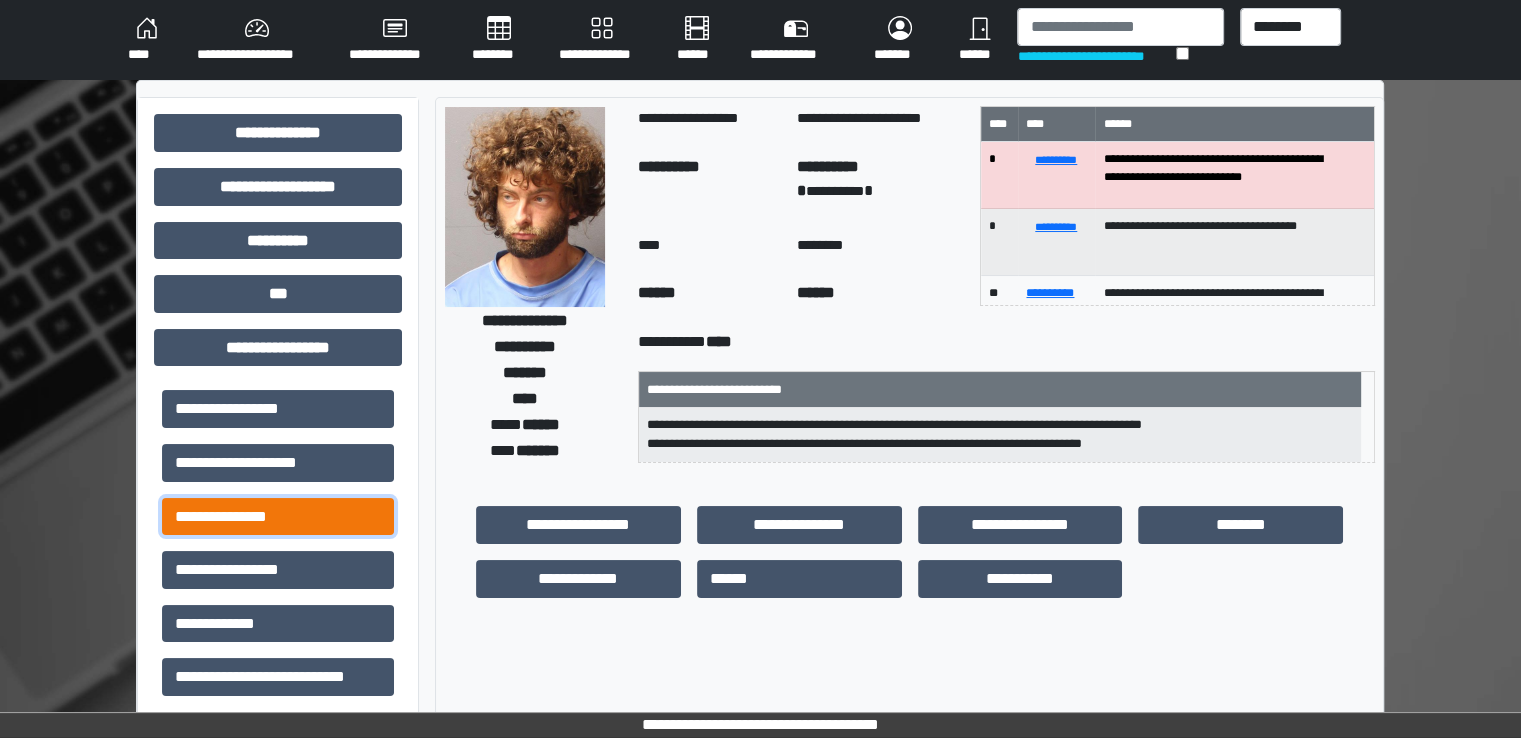 click on "**********" at bounding box center (278, 517) 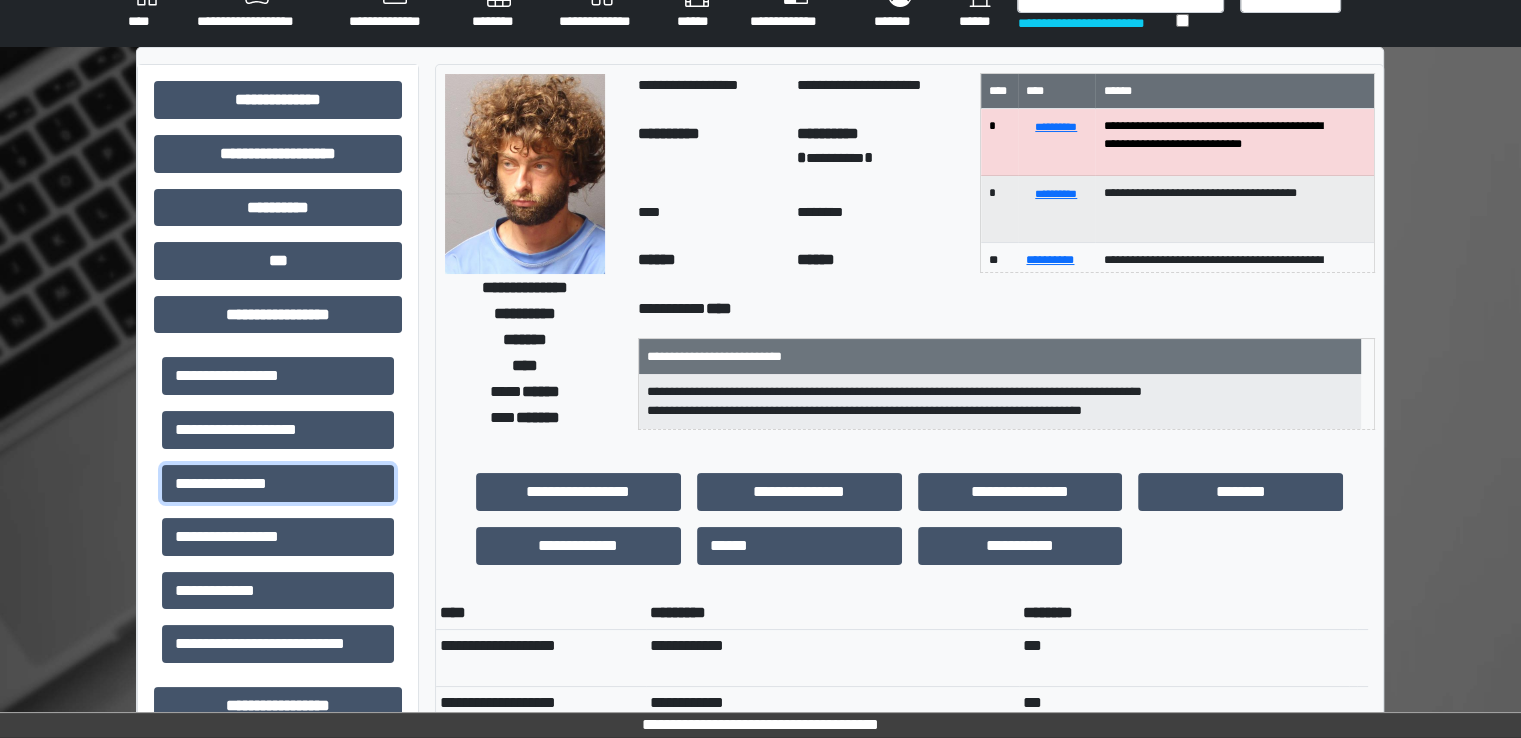 scroll, scrollTop: 0, scrollLeft: 0, axis: both 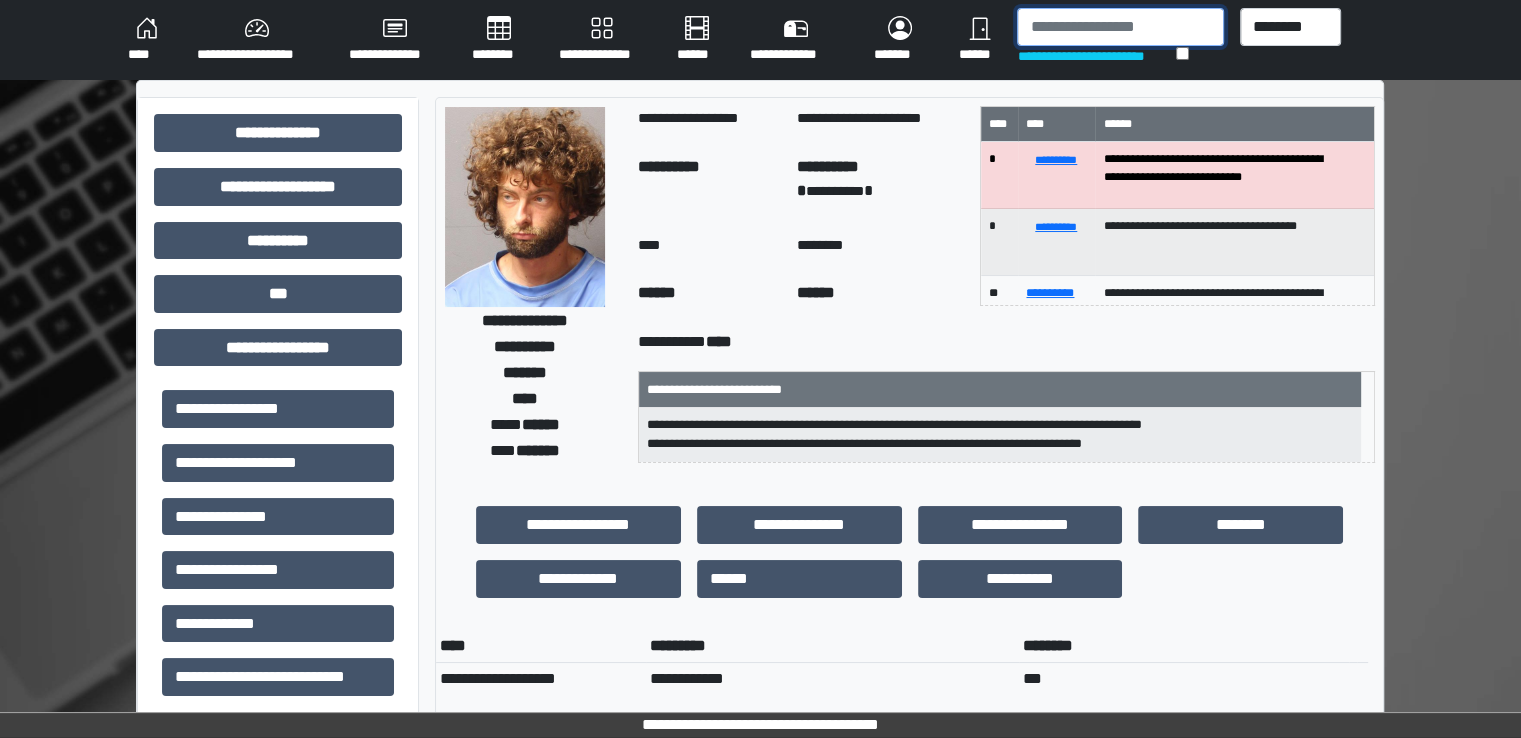 click at bounding box center [1120, 27] 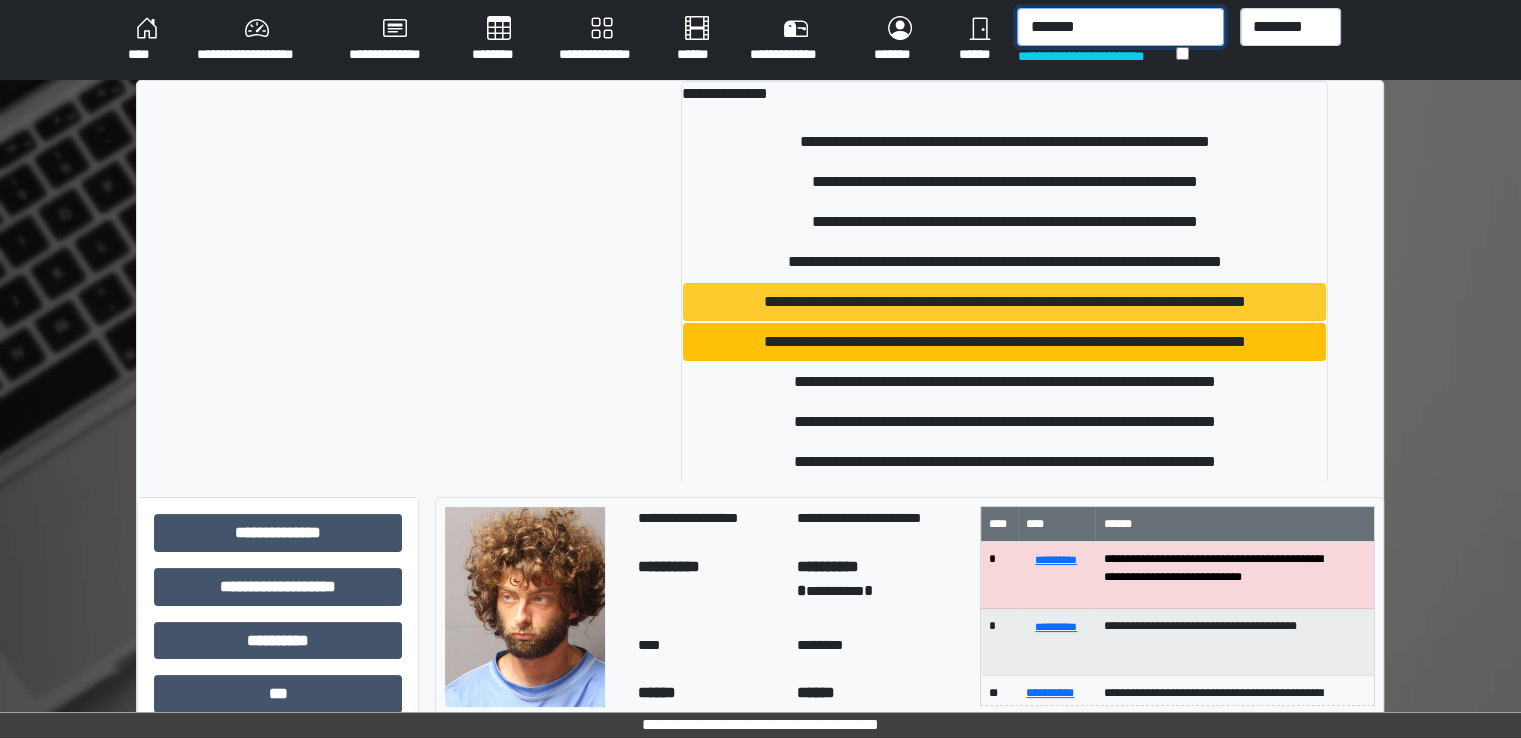 type on "*******" 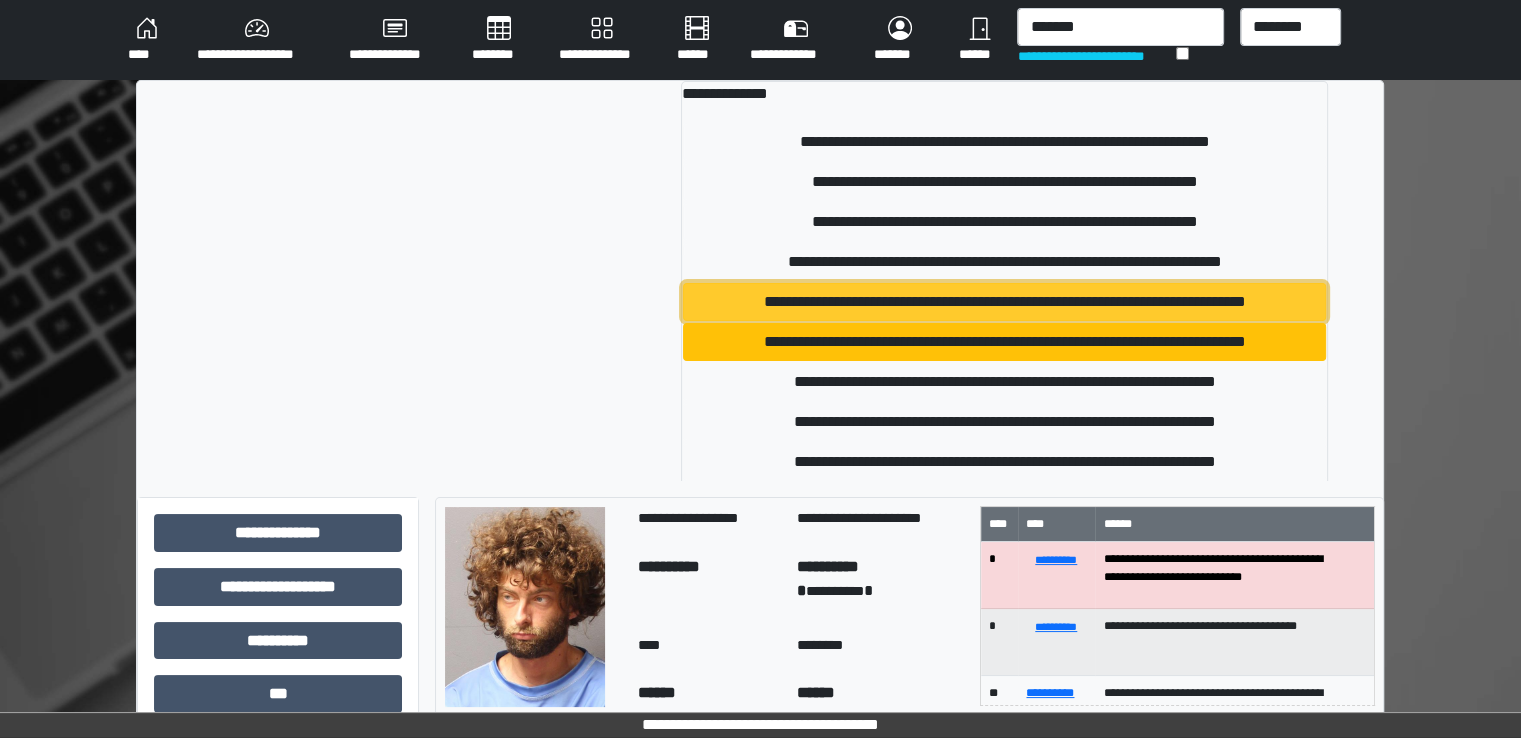 click on "**********" at bounding box center (1004, 302) 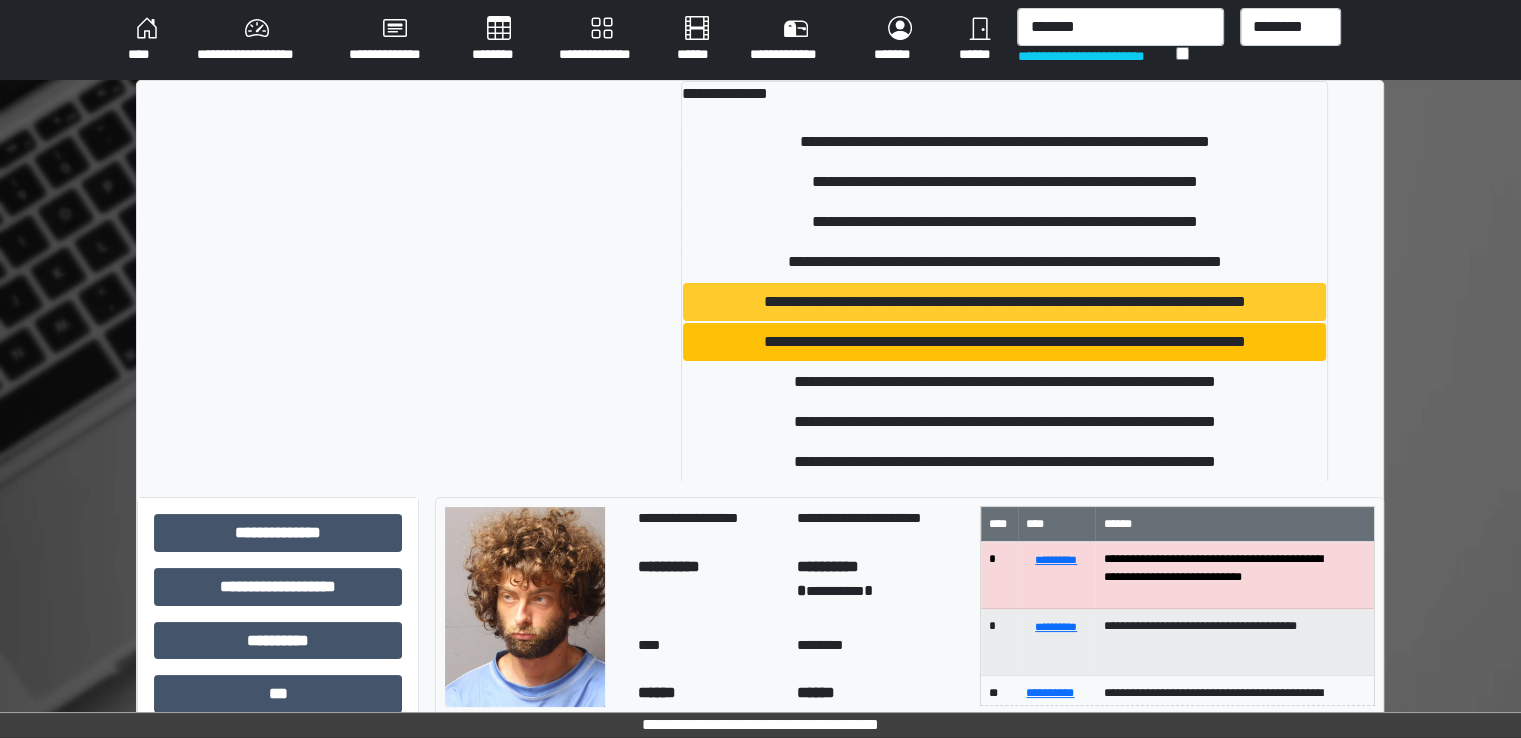 type 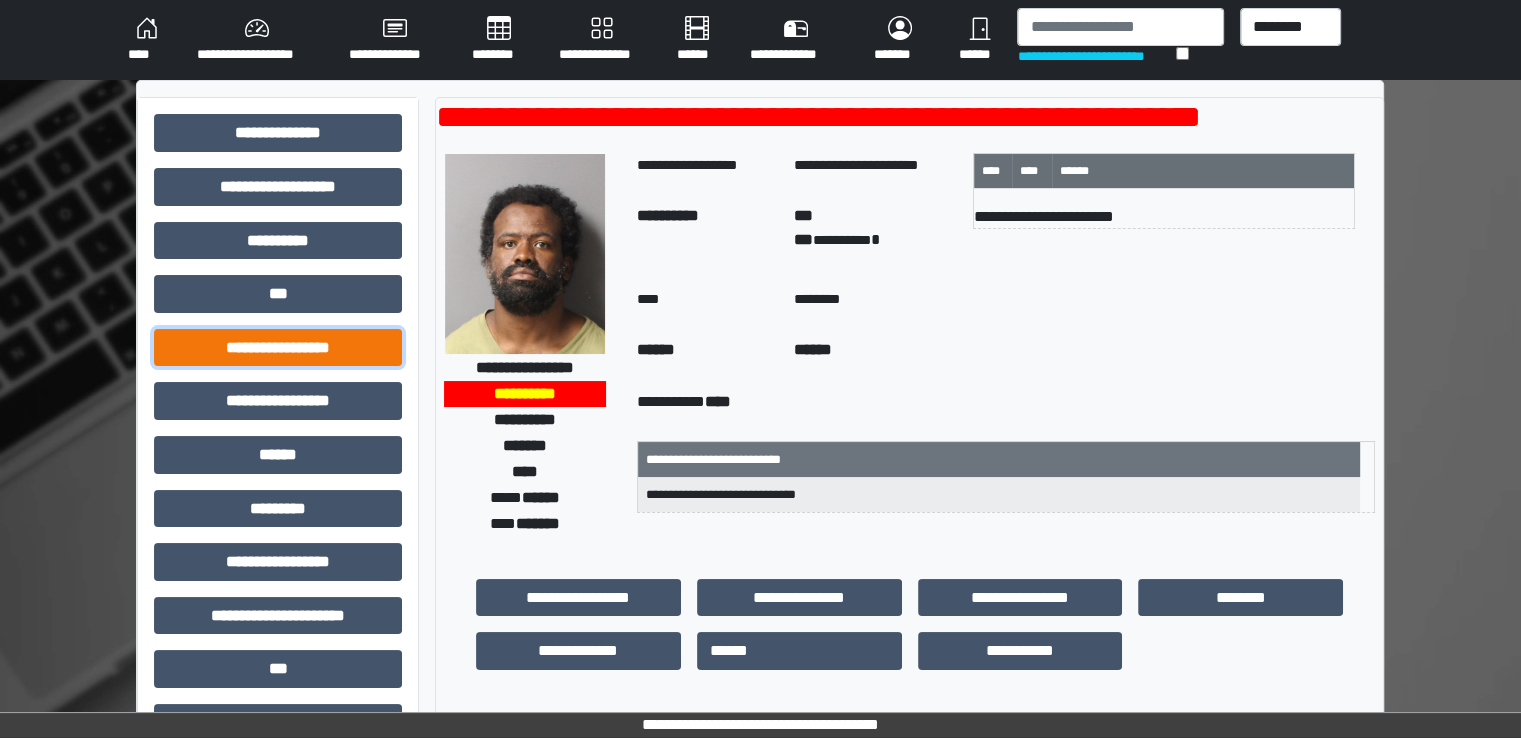 click on "**********" at bounding box center (278, 348) 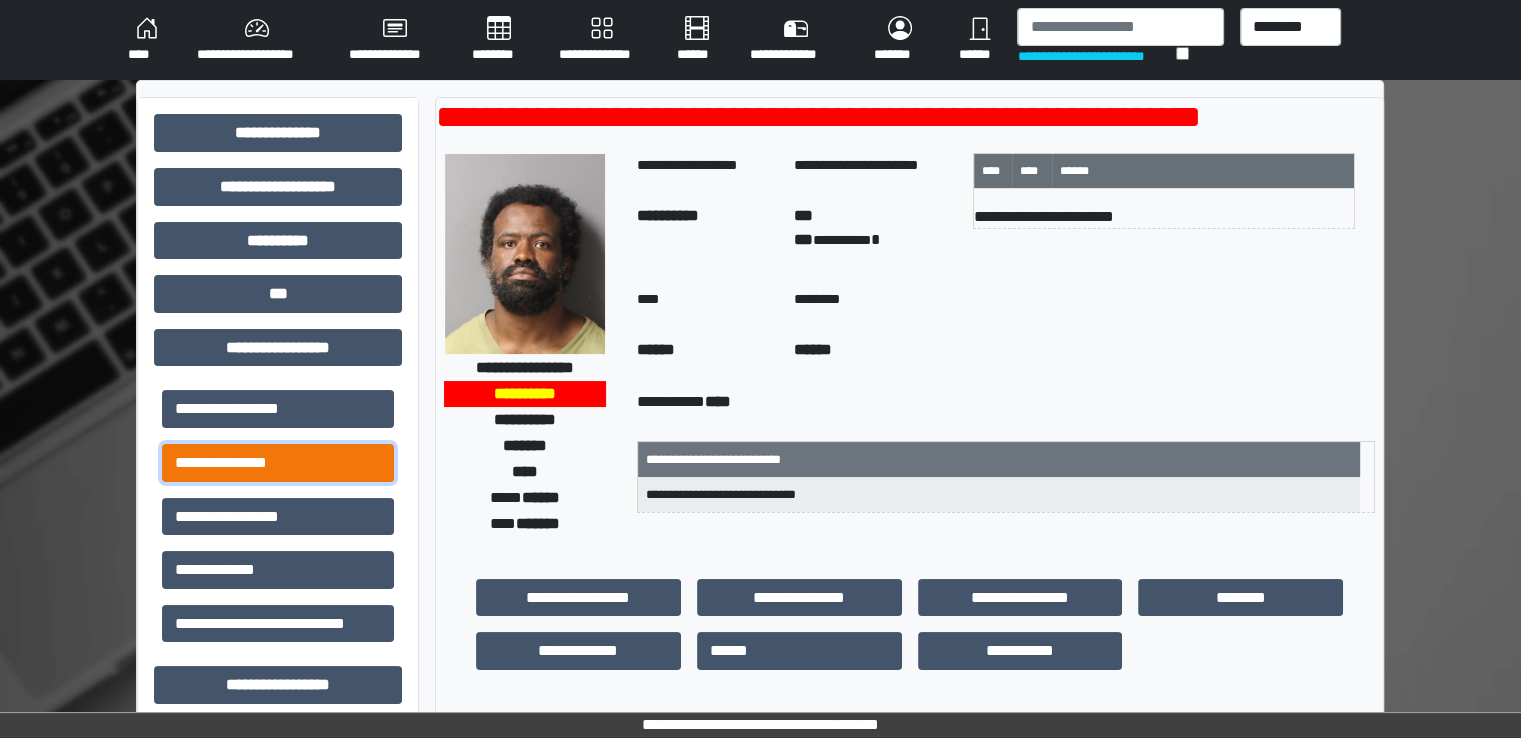 click on "**********" at bounding box center [278, 463] 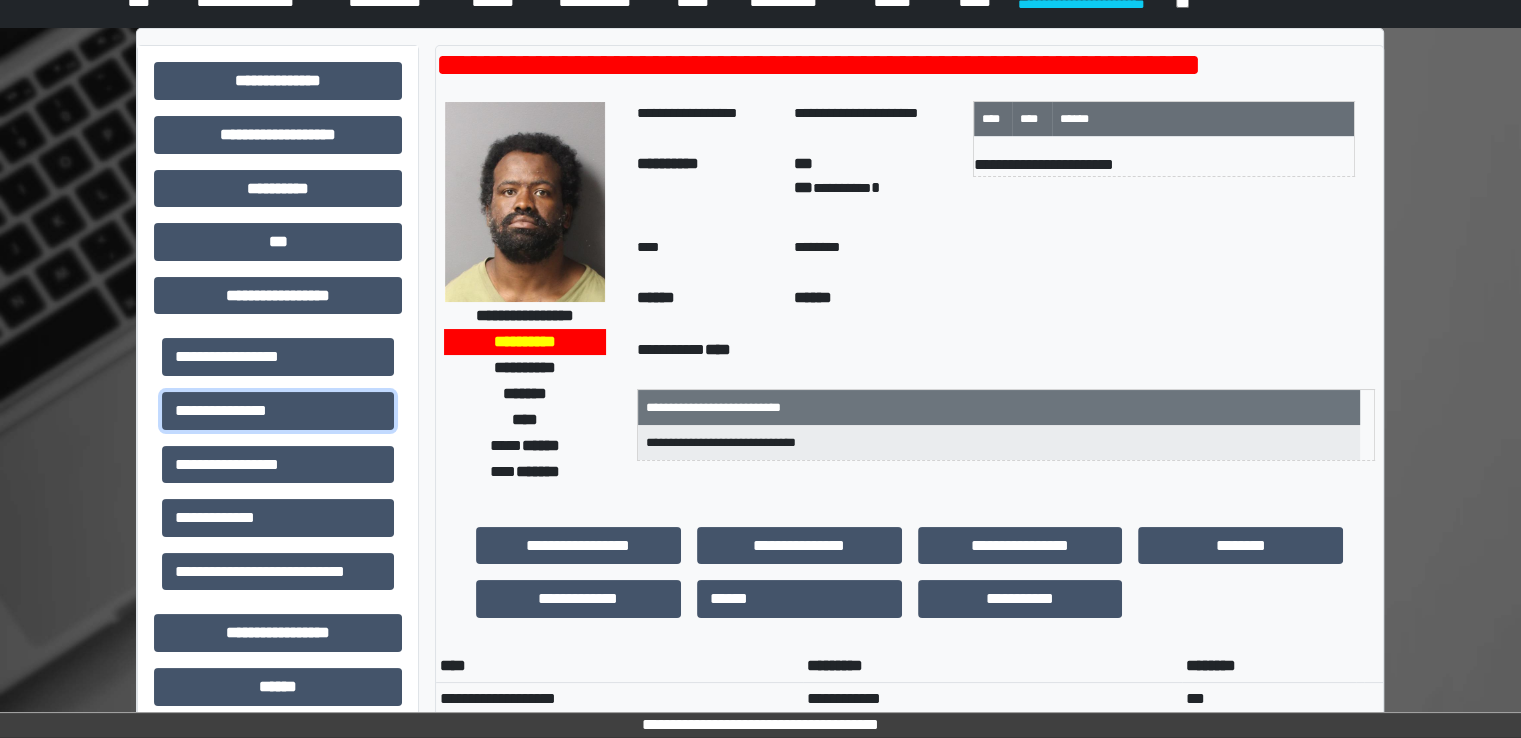scroll, scrollTop: 100, scrollLeft: 0, axis: vertical 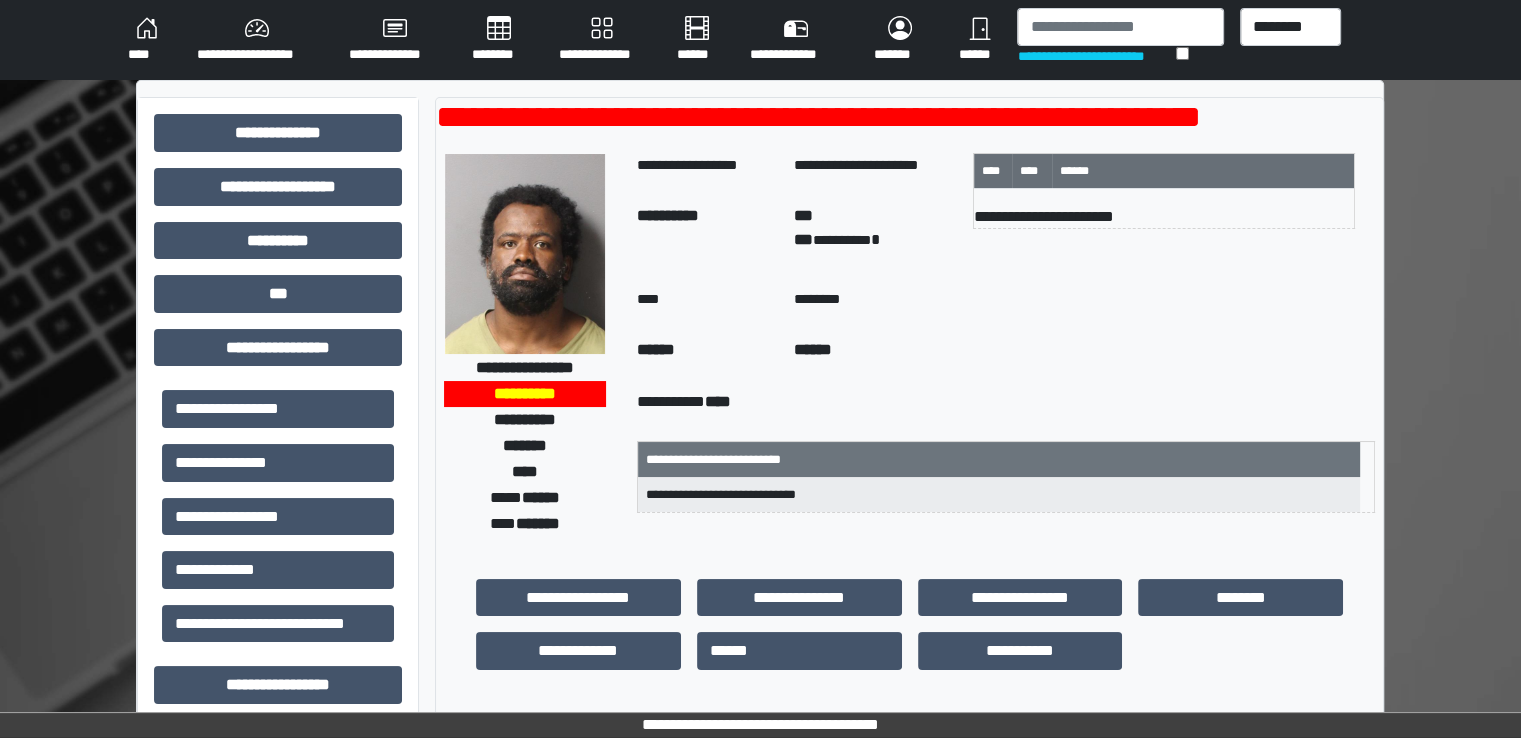 click on "********" at bounding box center [499, 40] 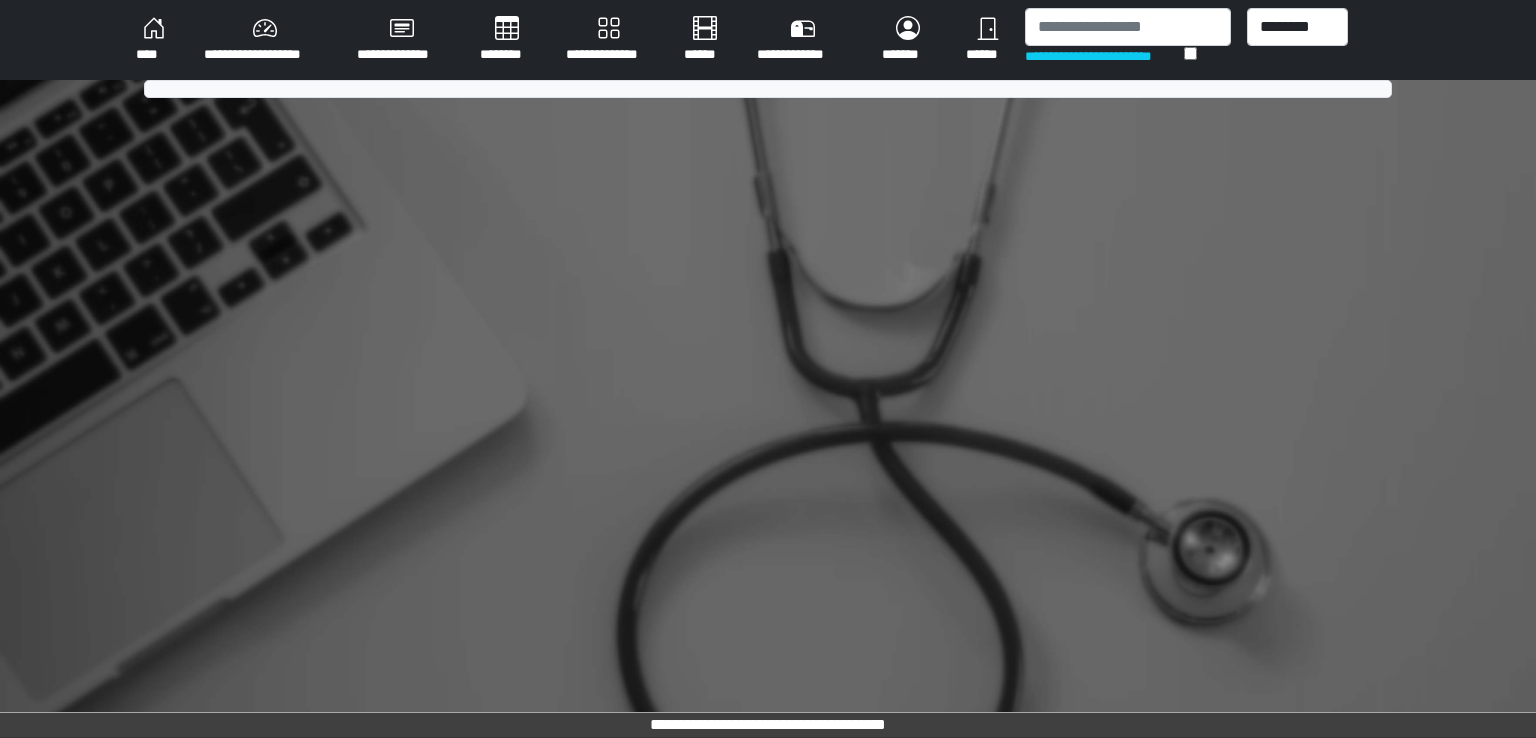 click on "********" at bounding box center (507, 40) 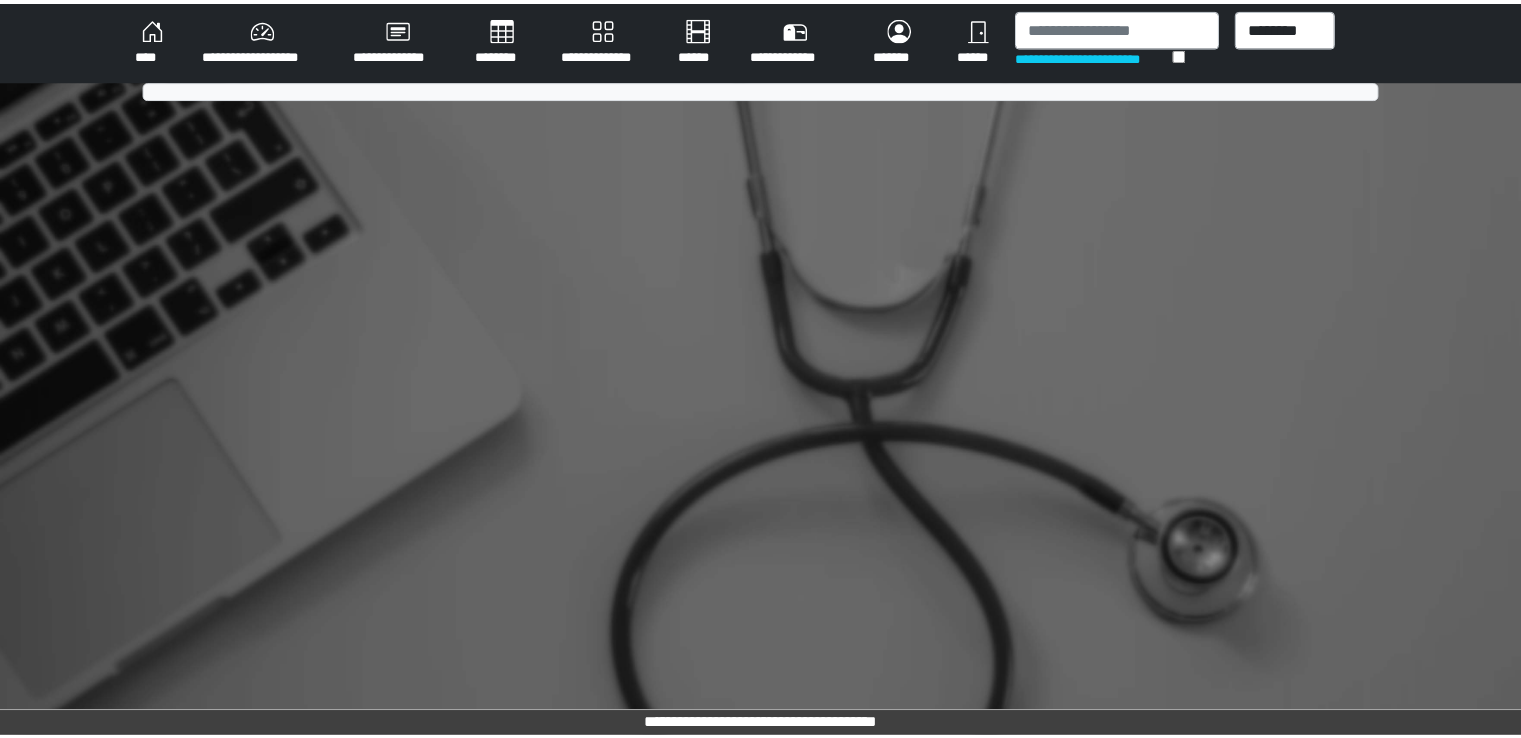 scroll, scrollTop: 0, scrollLeft: 0, axis: both 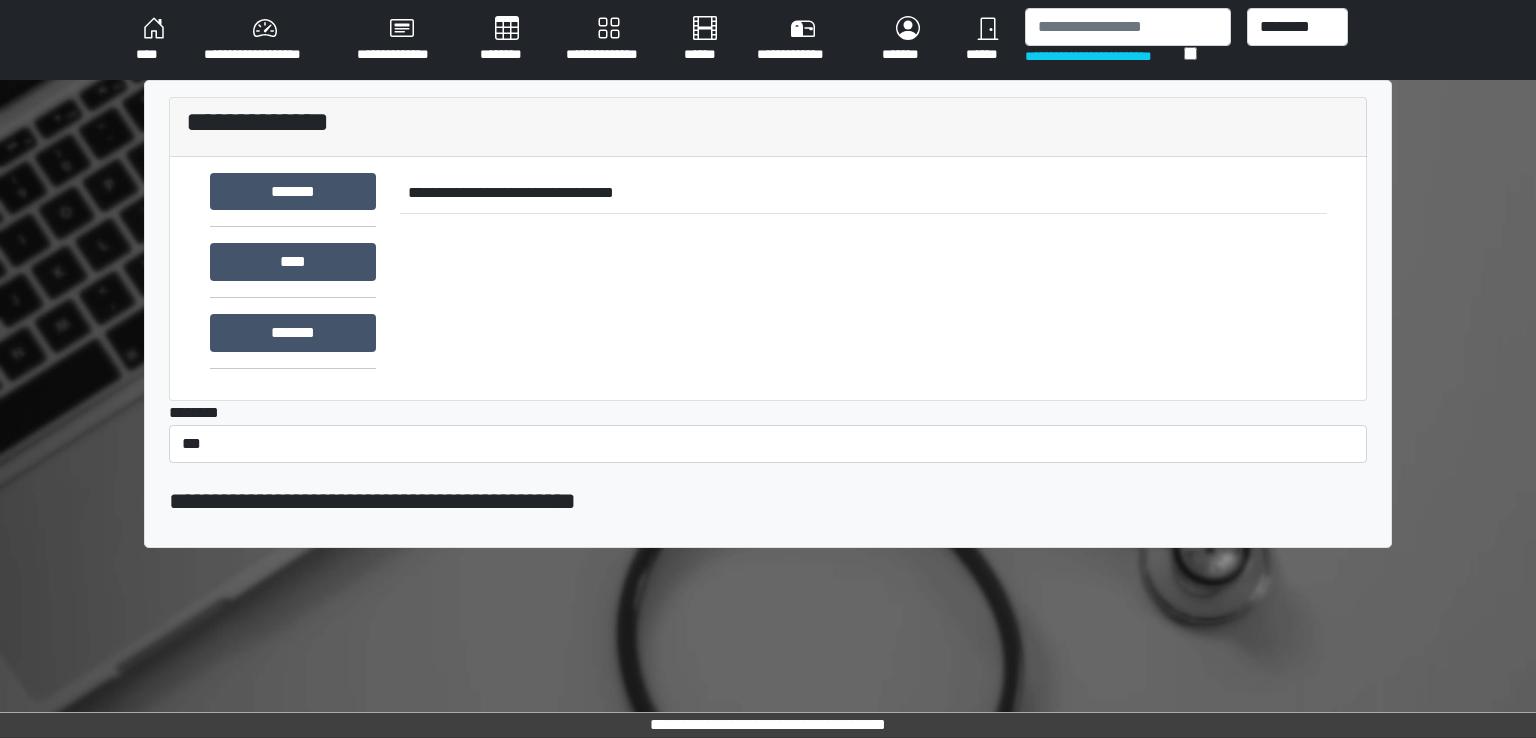 click on "********" at bounding box center [507, 40] 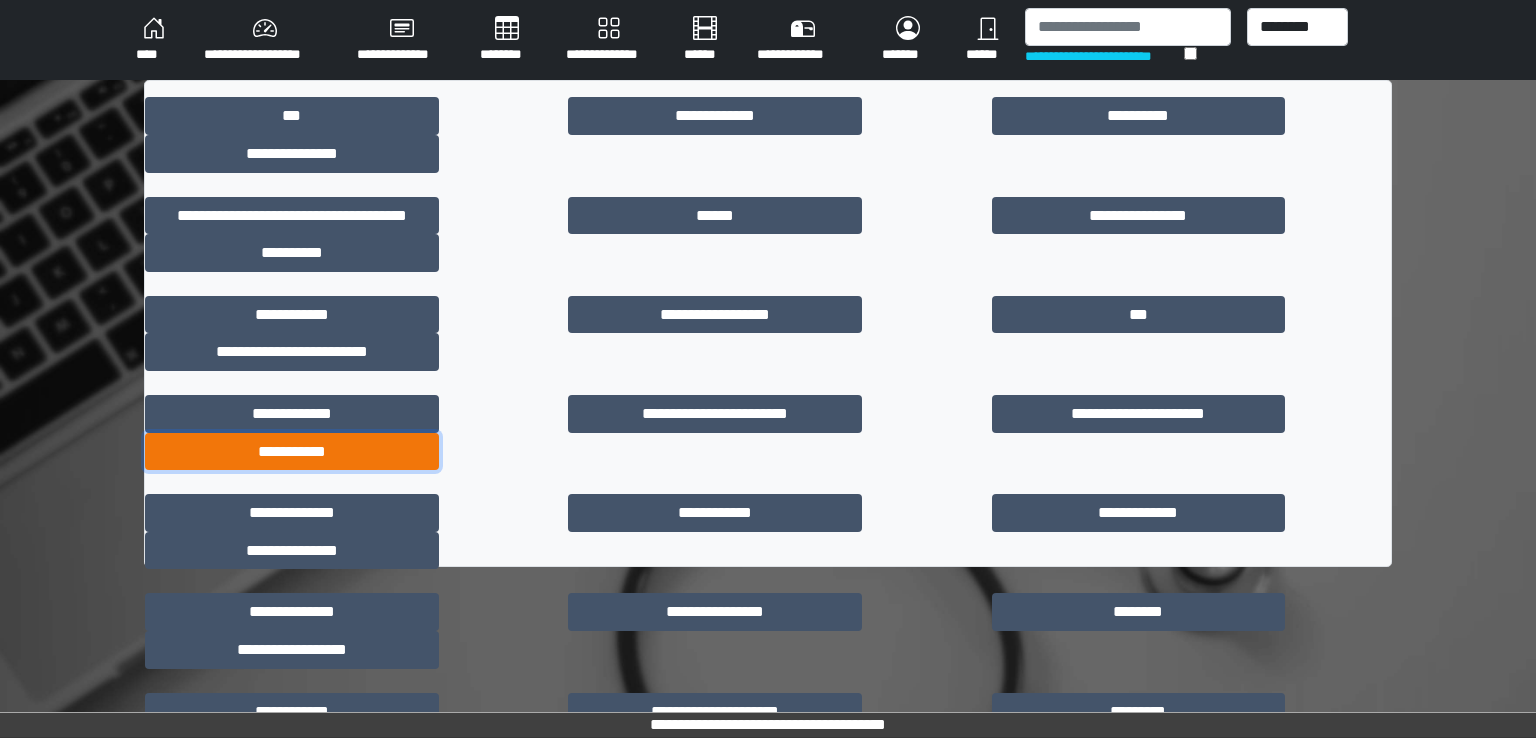 click on "**********" at bounding box center [292, 452] 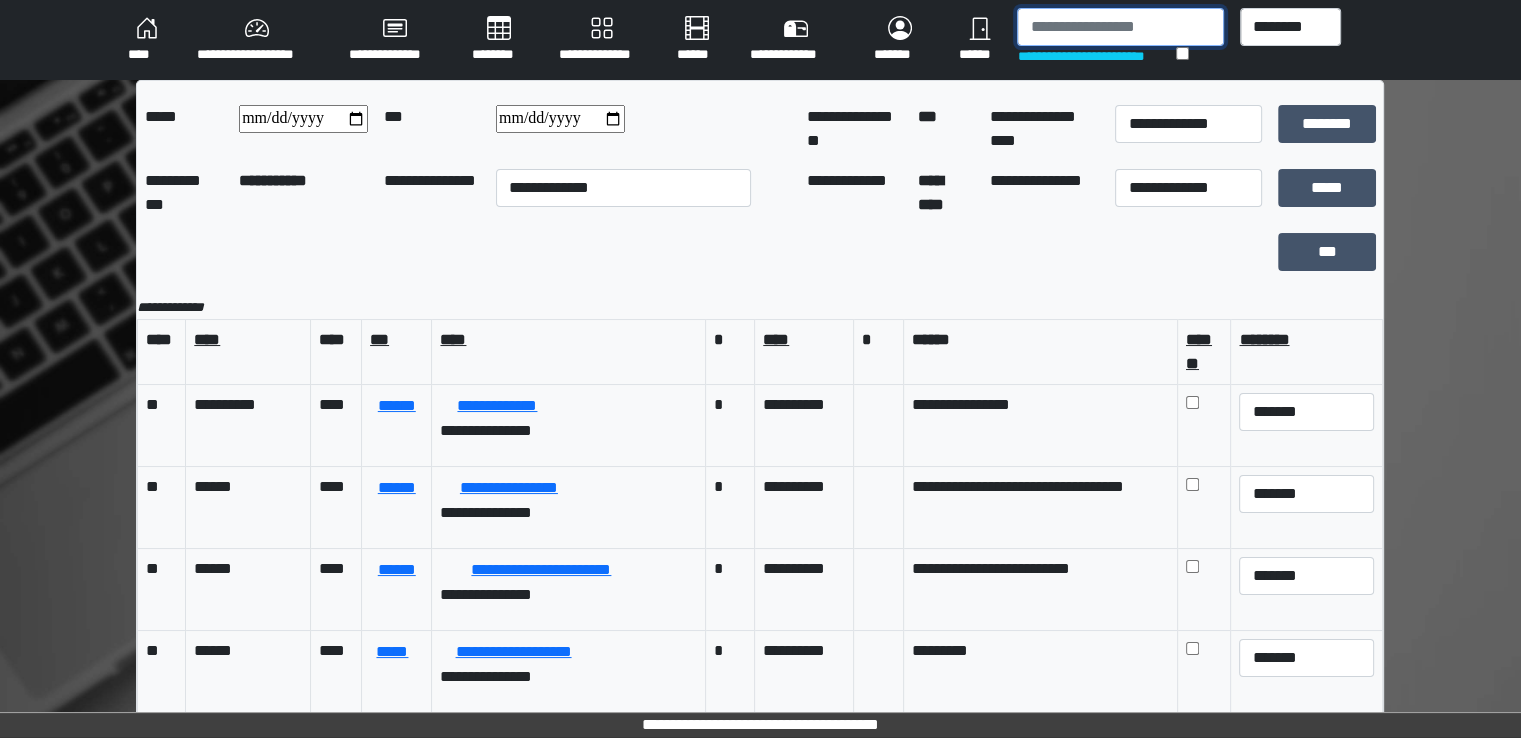 click at bounding box center [1120, 27] 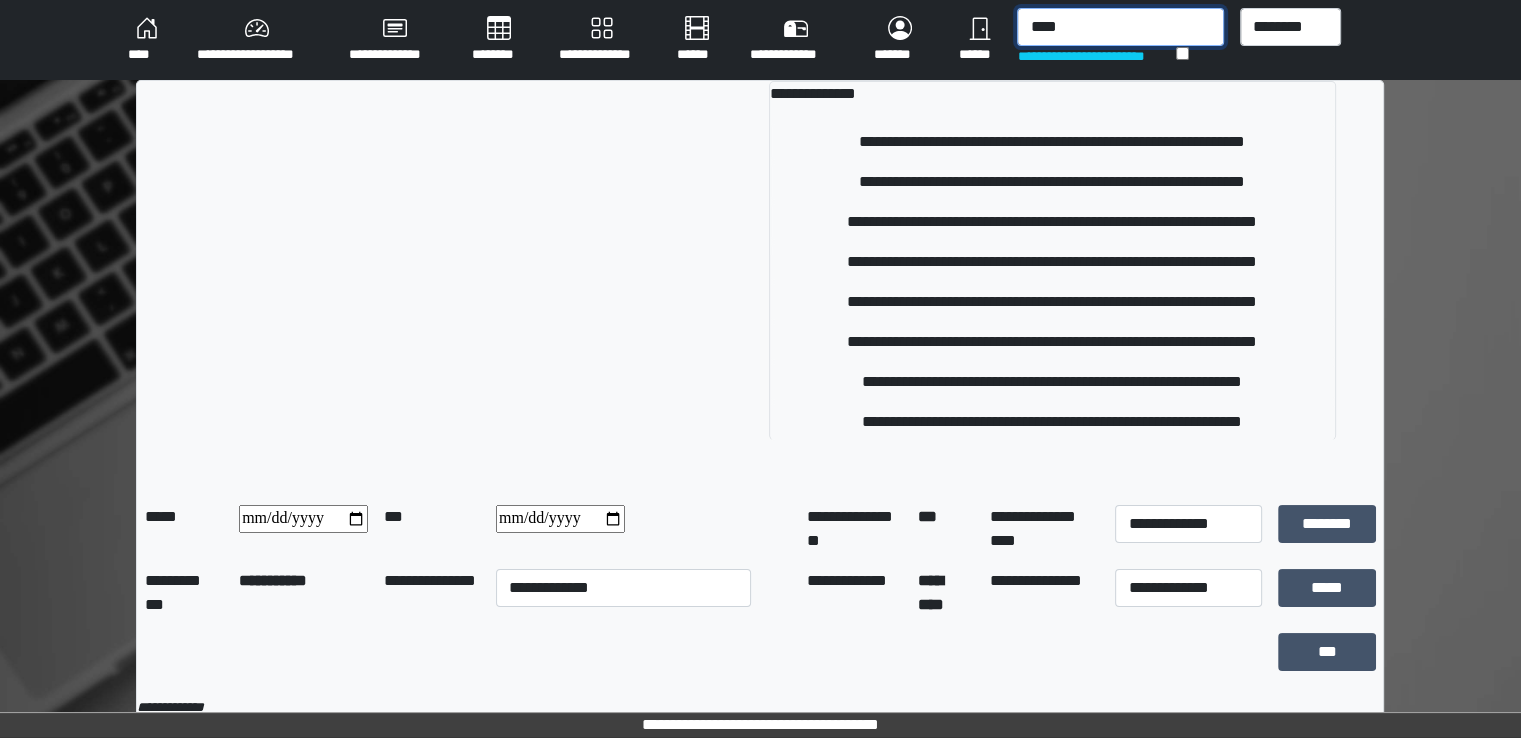 drag, startPoint x: 1063, startPoint y: 25, endPoint x: 1011, endPoint y: 37, distance: 53.366657 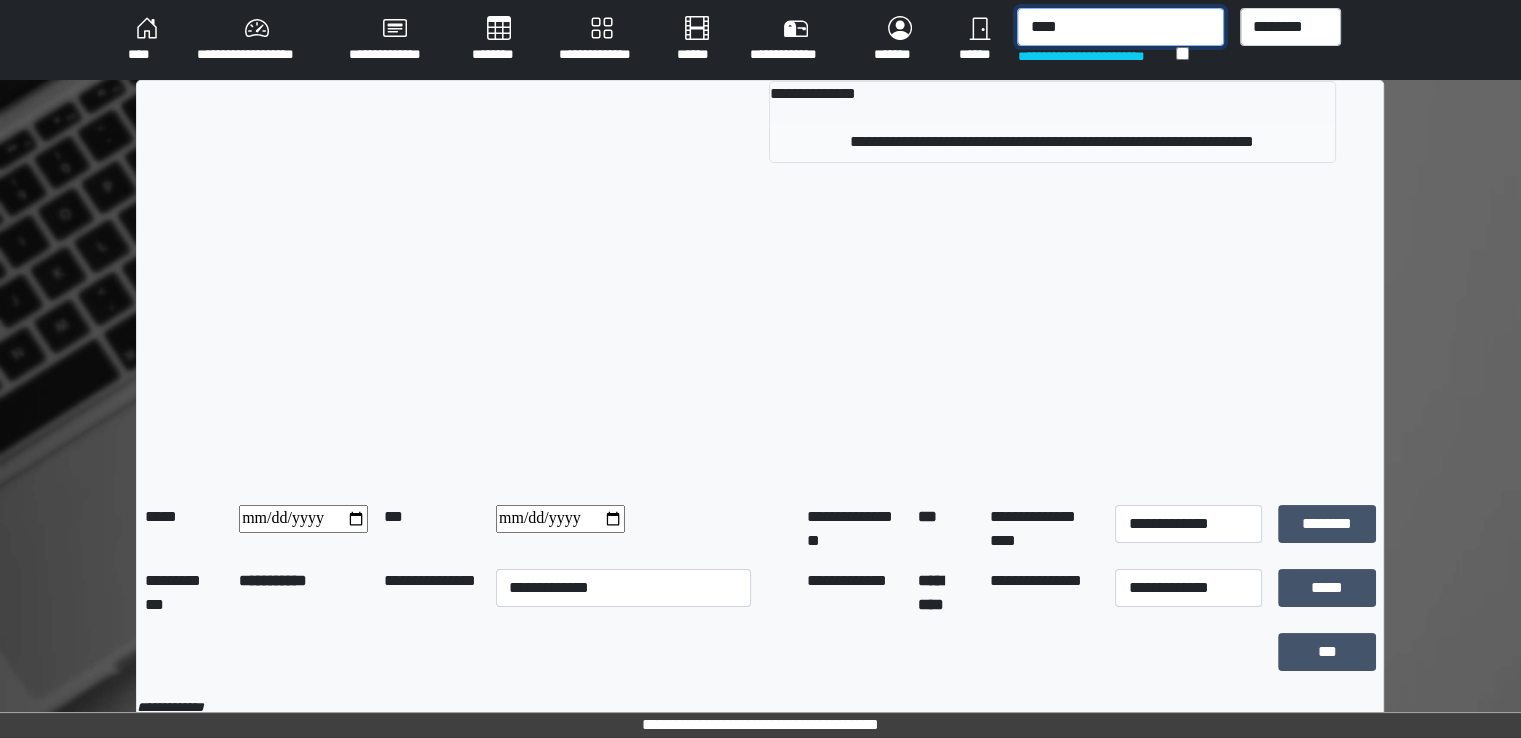 type on "****" 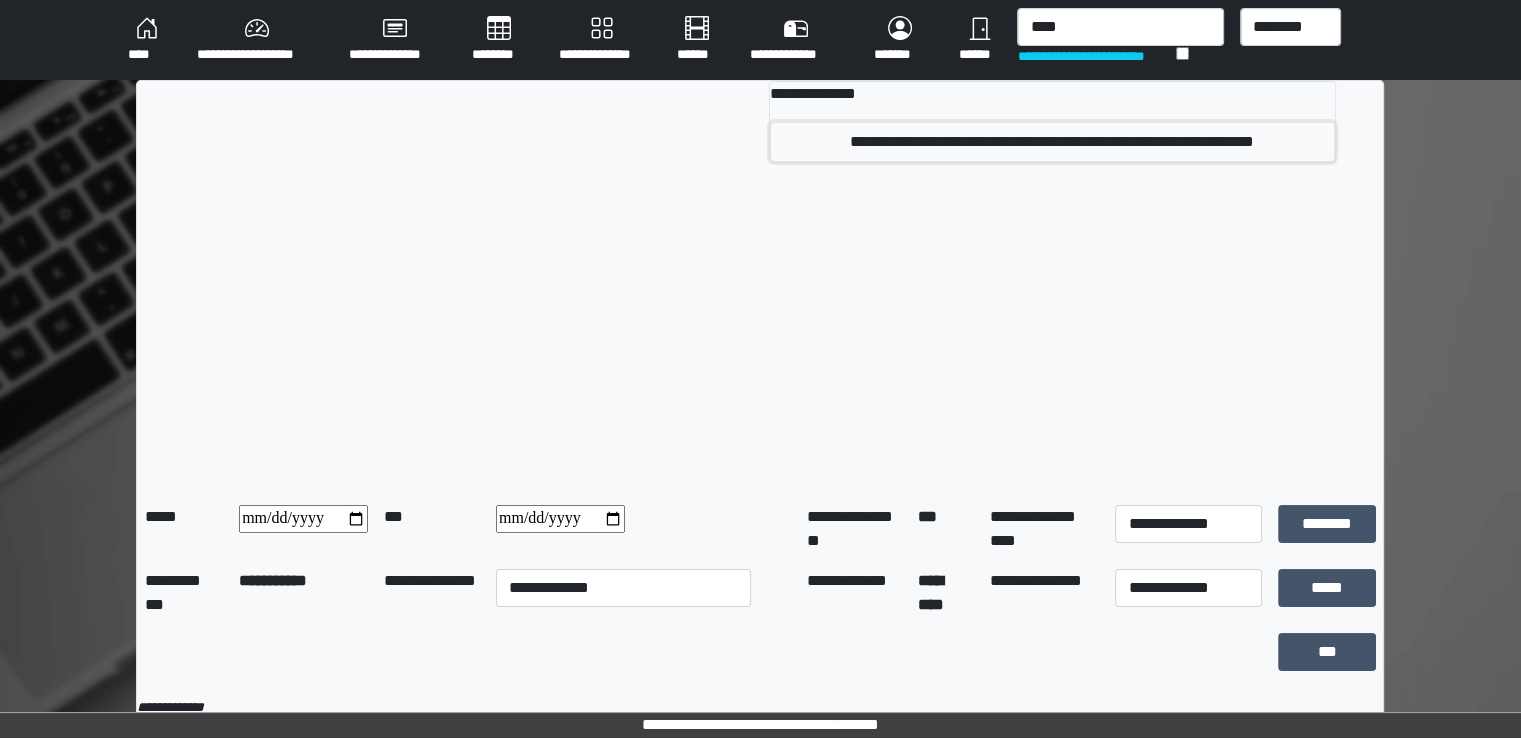 click on "**********" at bounding box center (1052, 142) 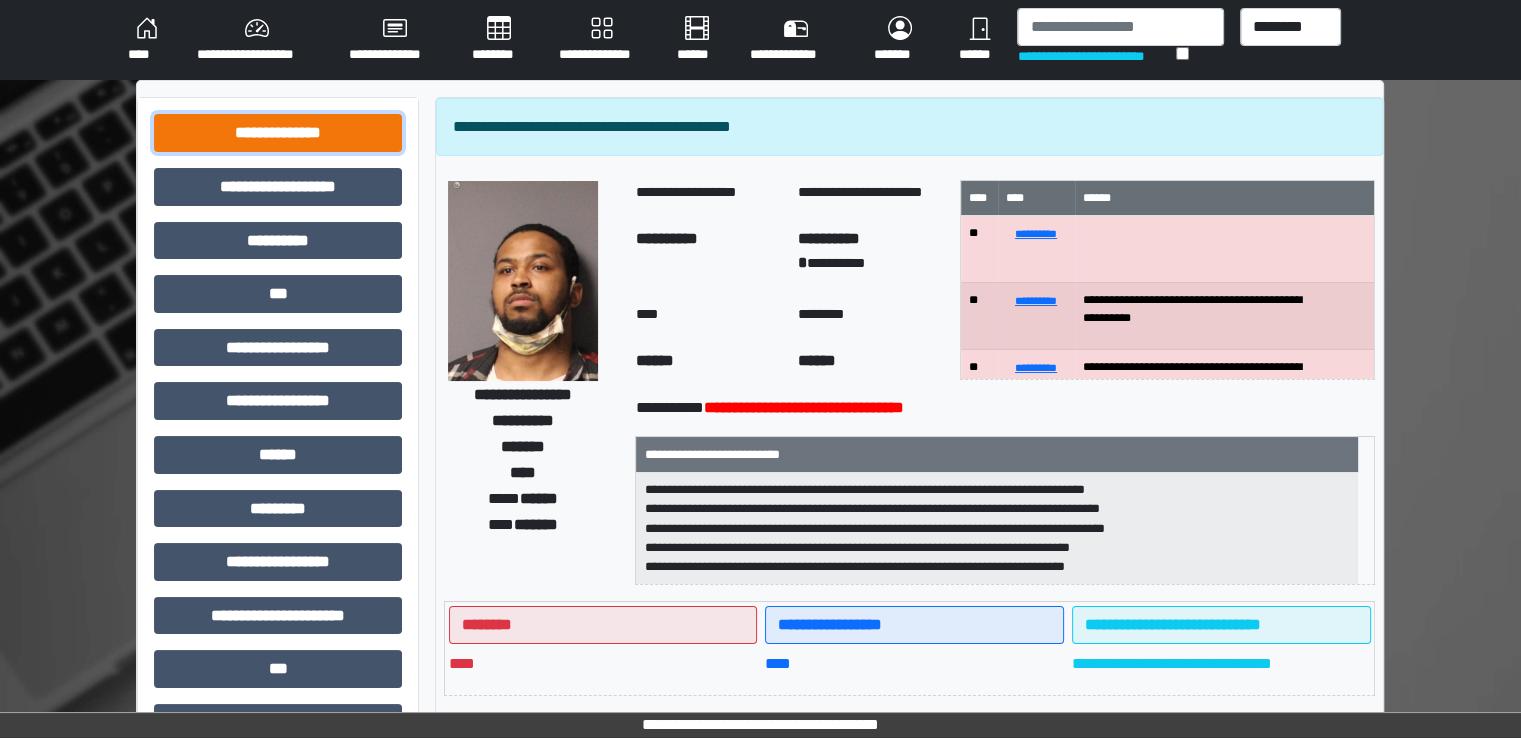 click on "**********" at bounding box center [278, 133] 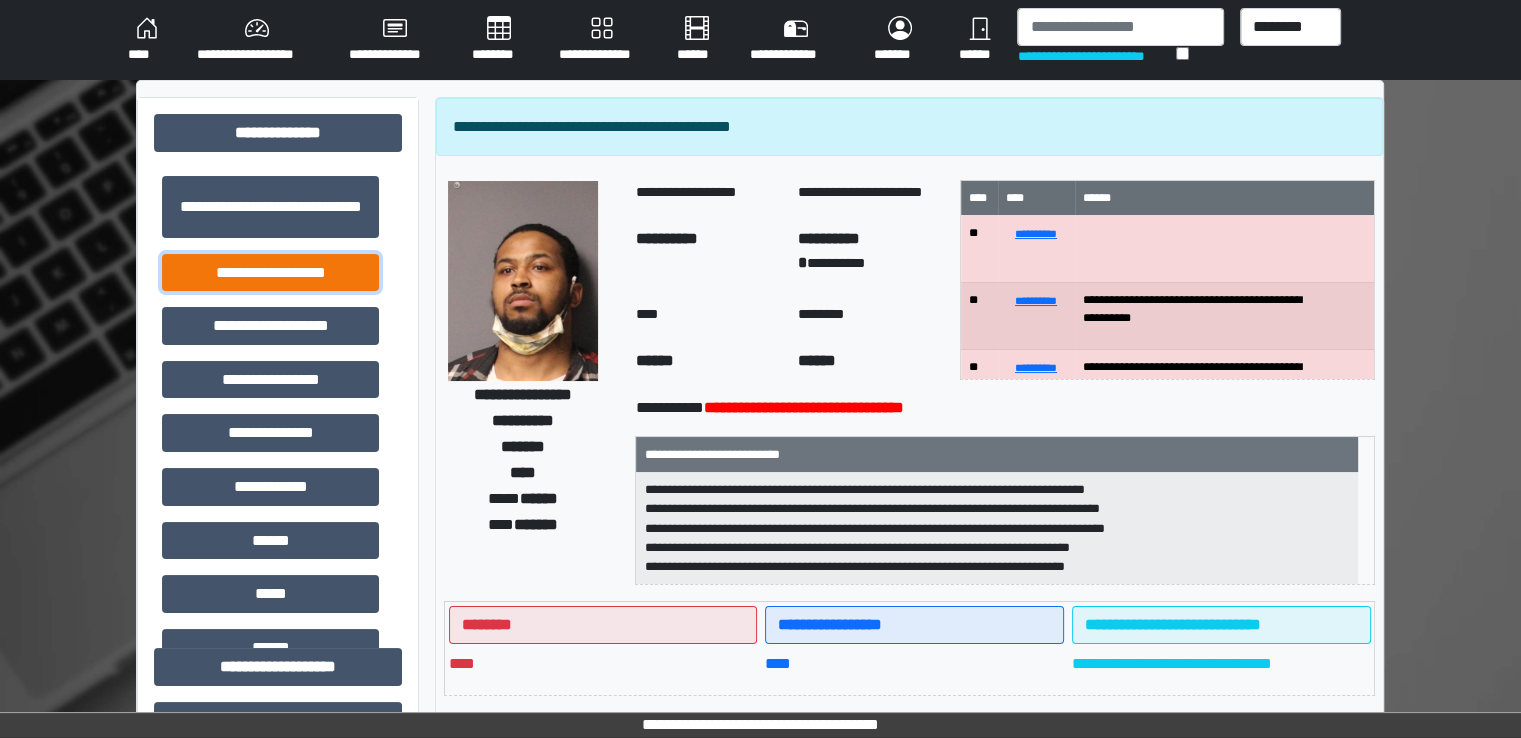 click on "**********" at bounding box center (270, 273) 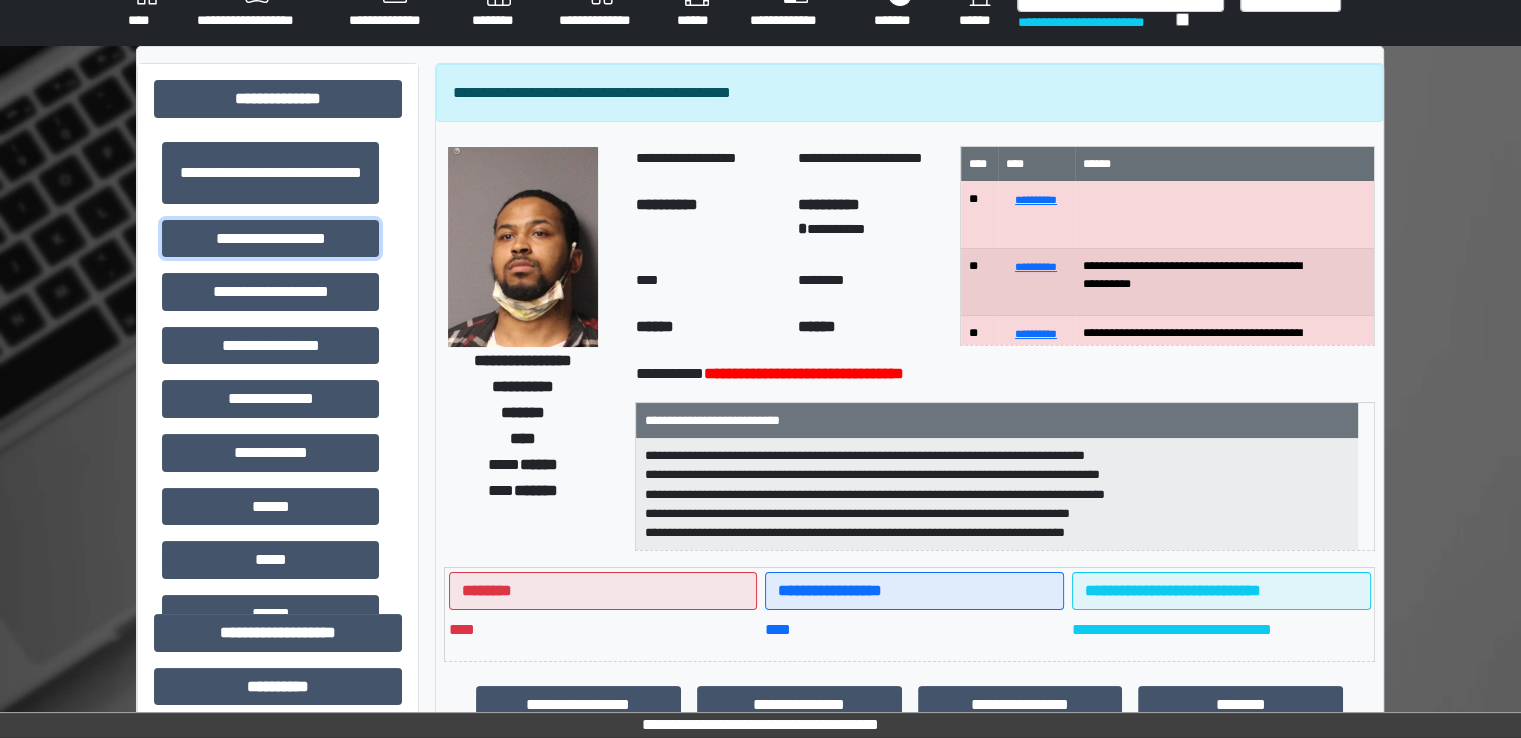 scroll, scrollTop: 0, scrollLeft: 0, axis: both 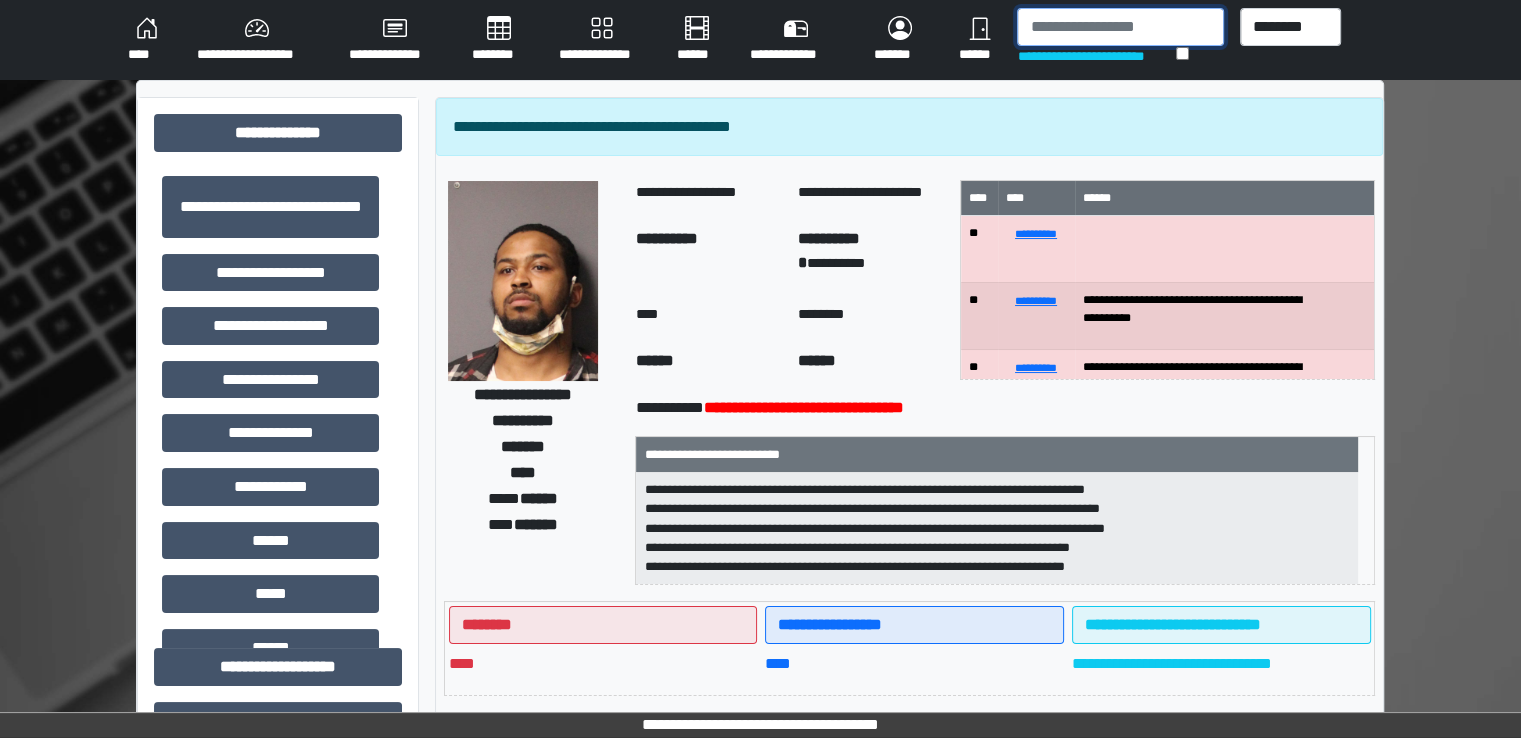 click at bounding box center [1120, 27] 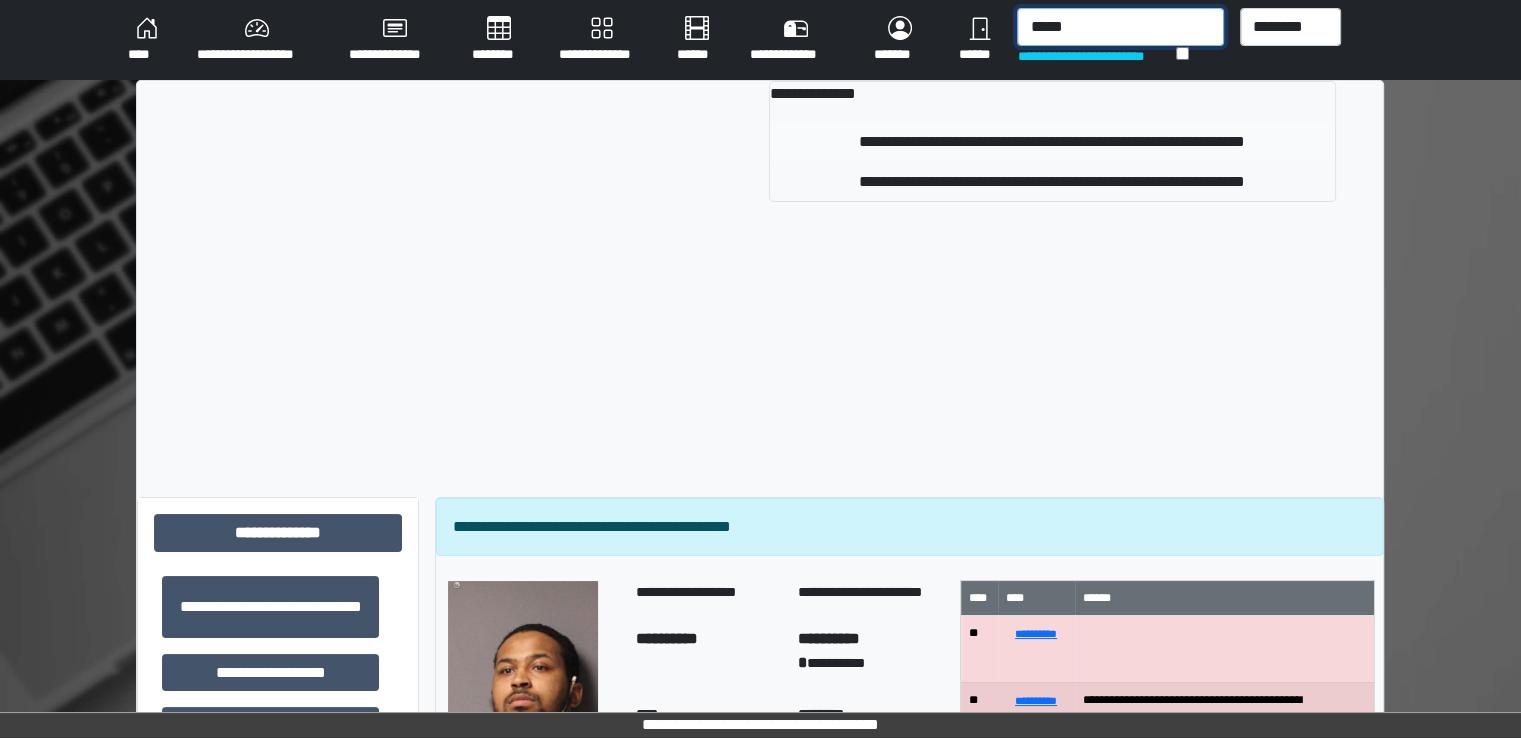 type on "*****" 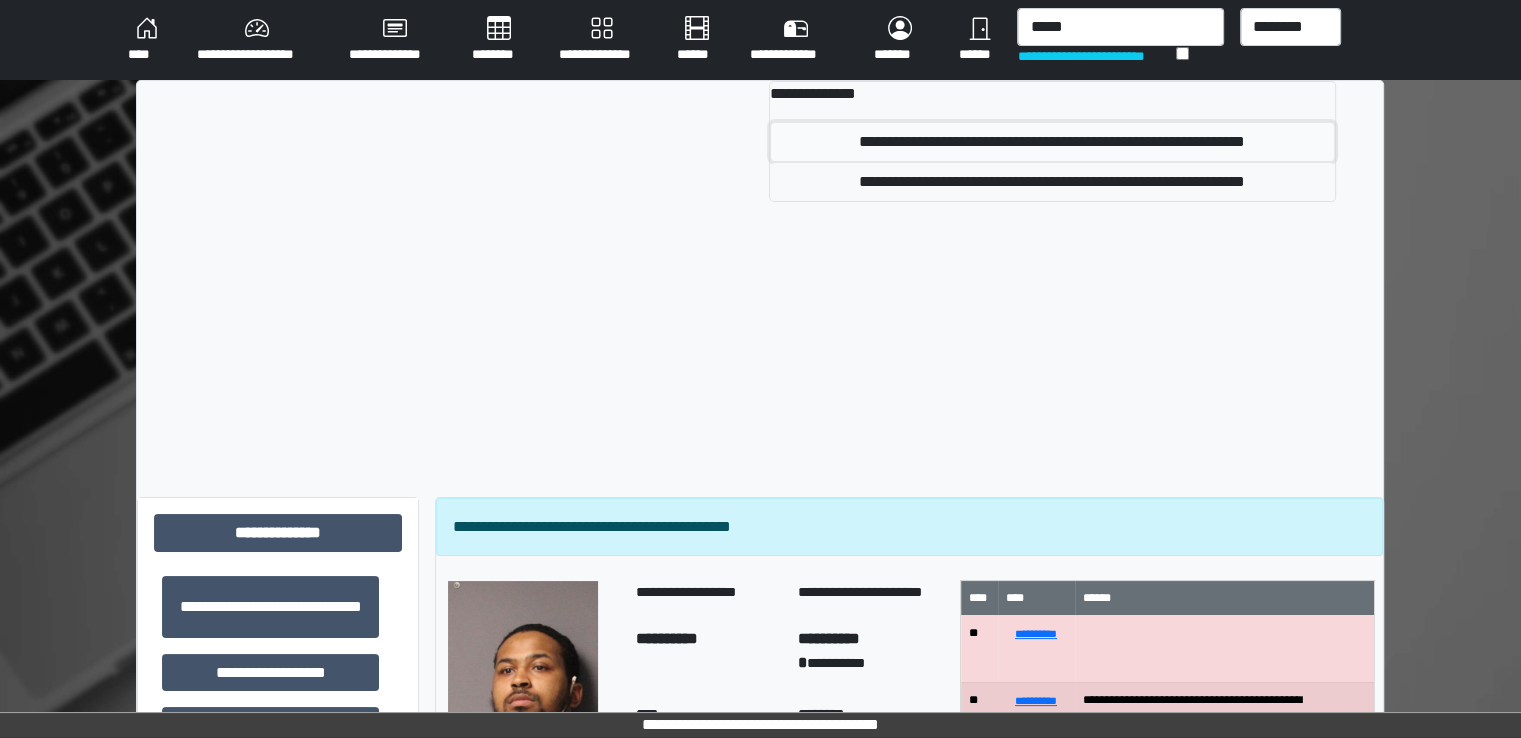 click on "**********" at bounding box center (1052, 142) 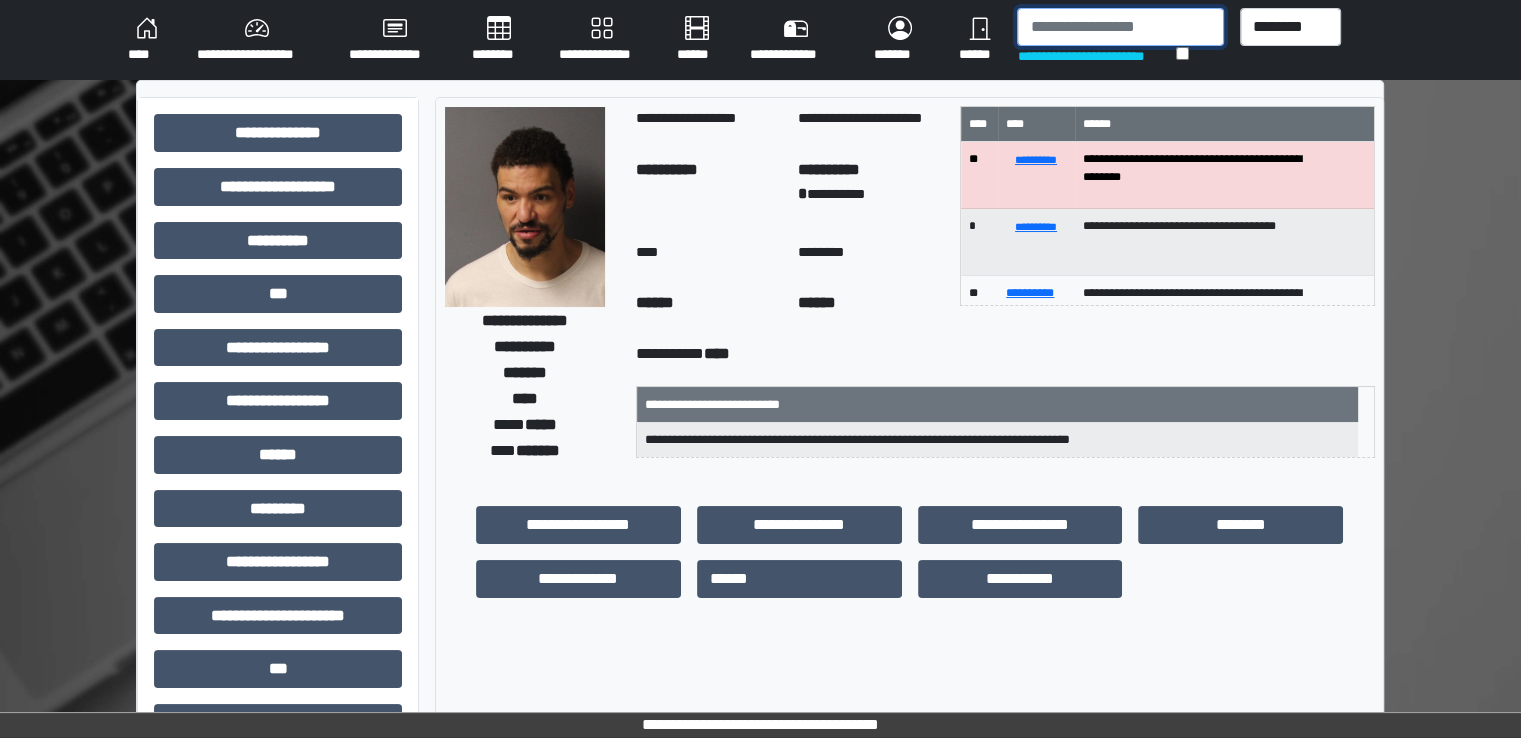 click at bounding box center [1120, 27] 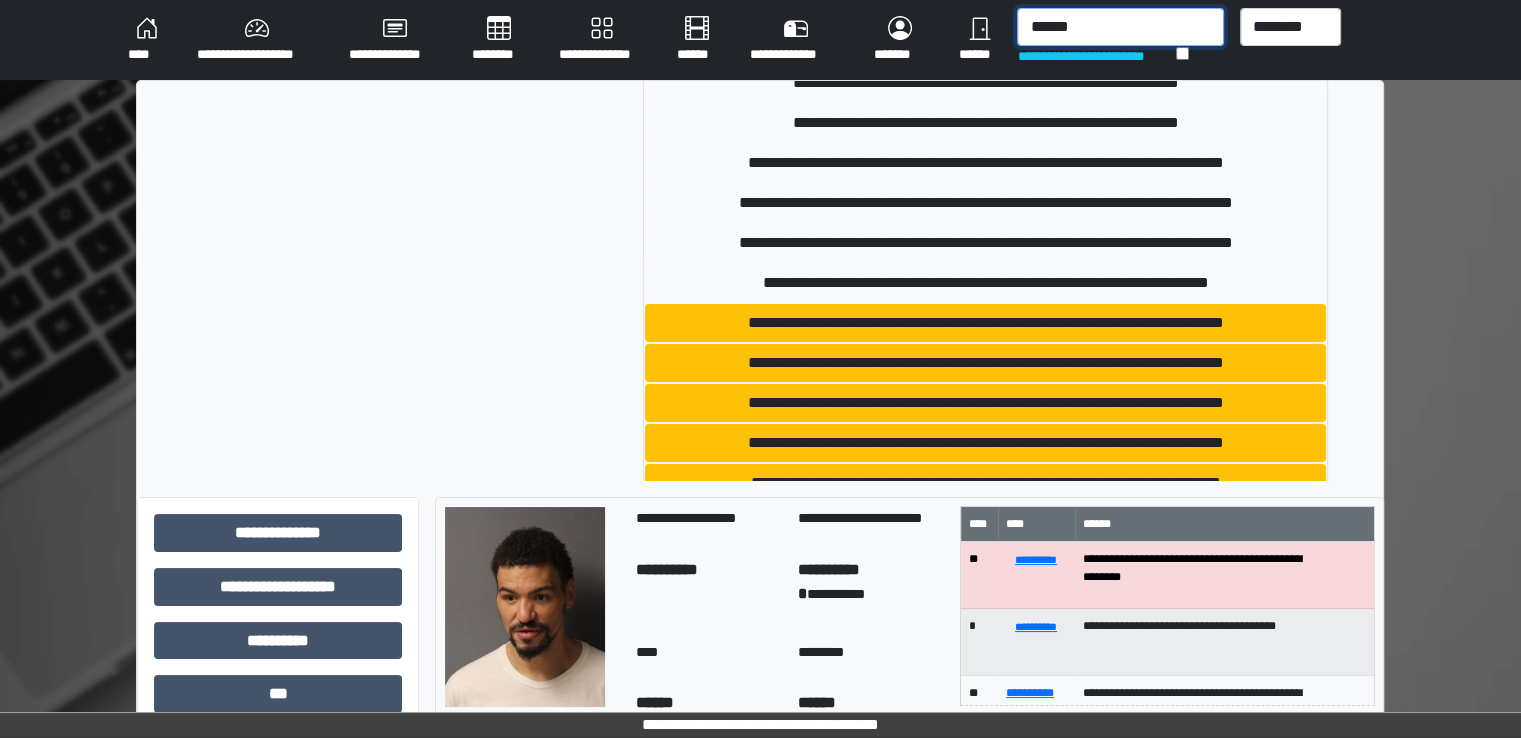 scroll, scrollTop: 300, scrollLeft: 0, axis: vertical 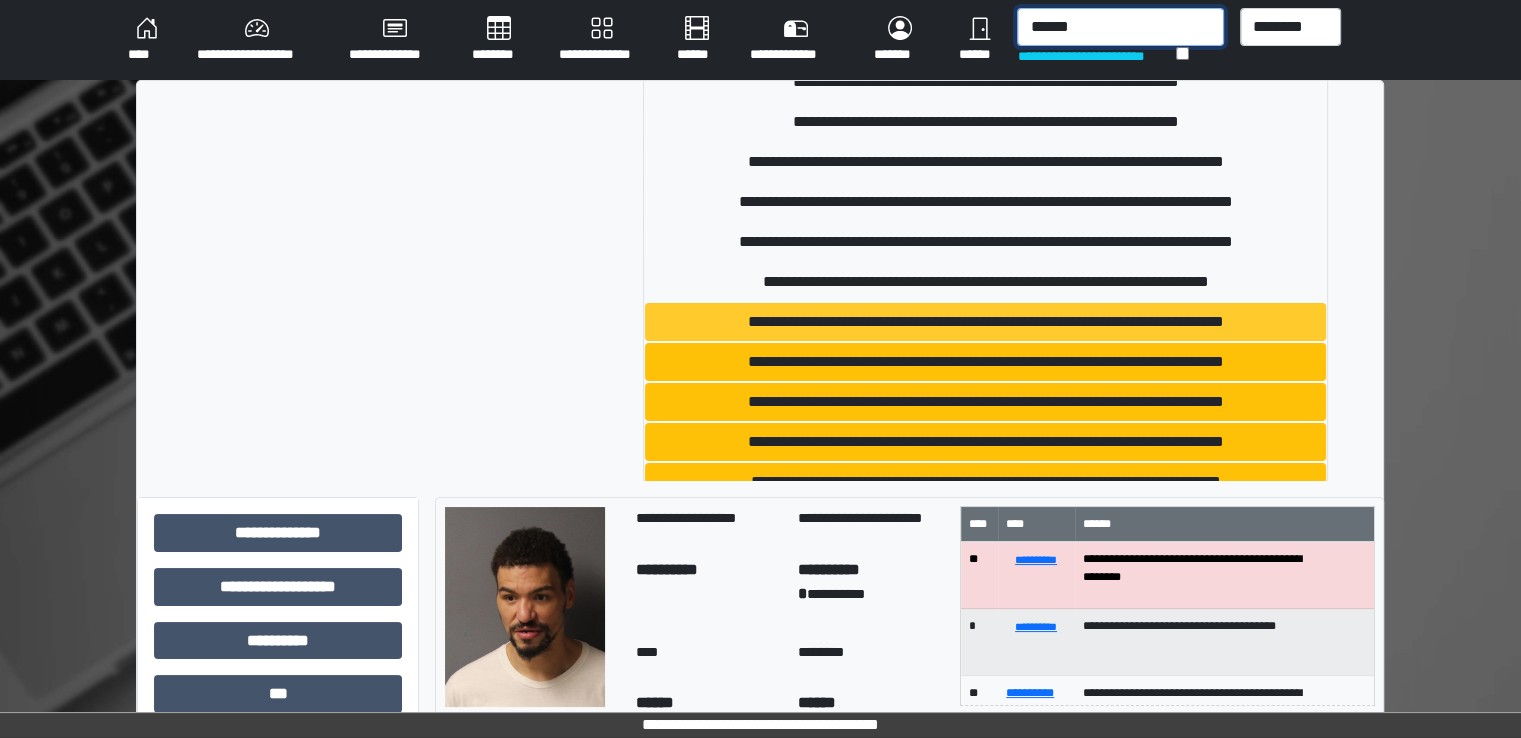 type on "******" 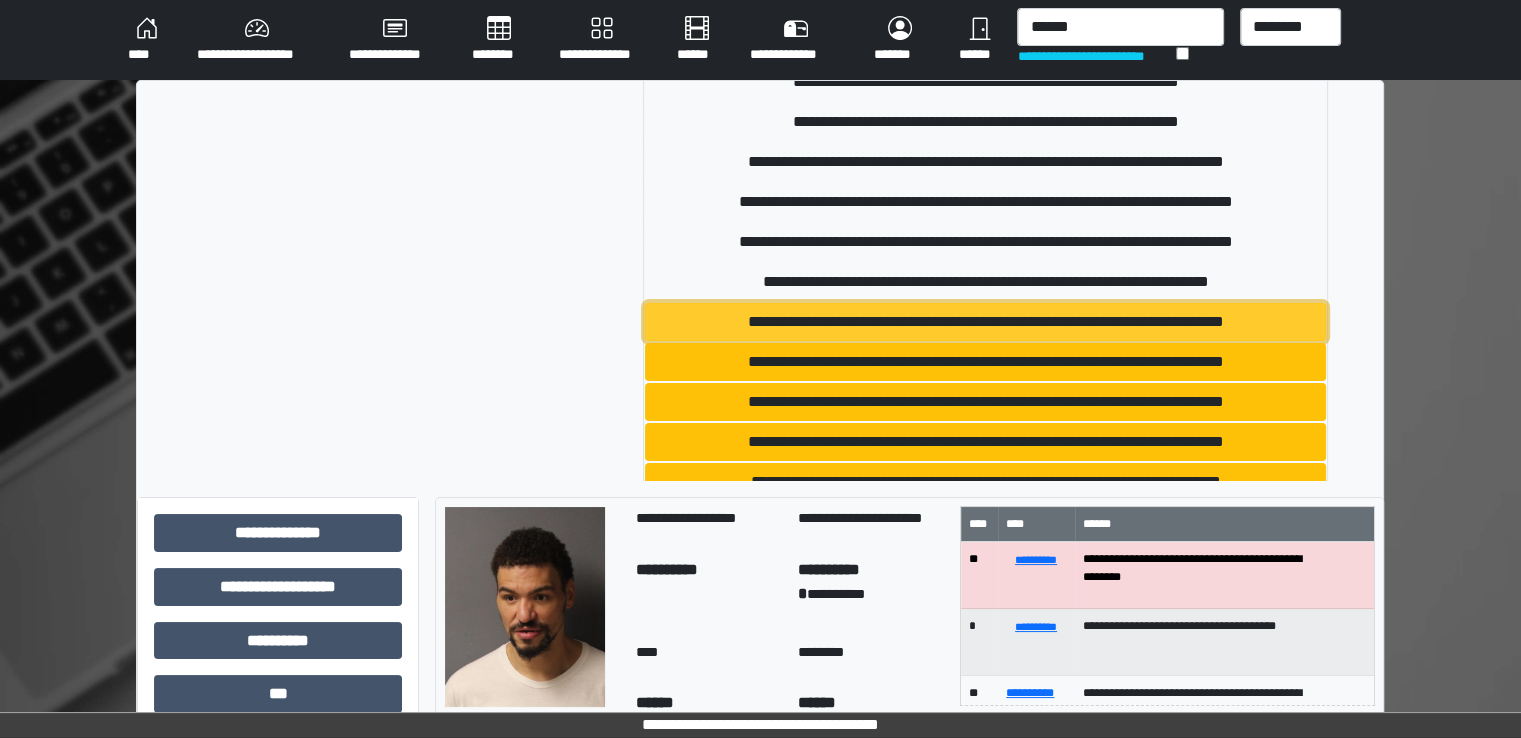 click on "**********" at bounding box center (985, 322) 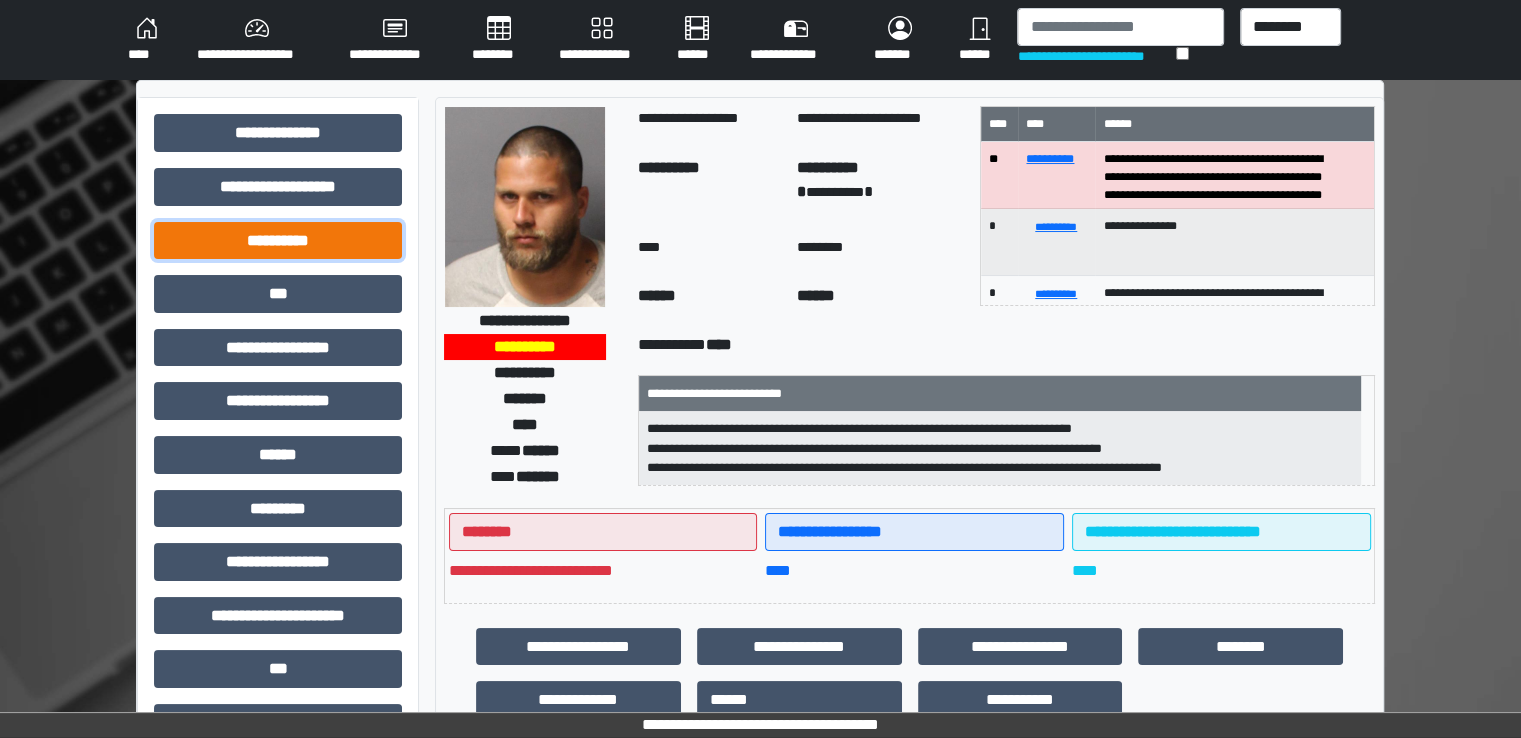 click on "**********" at bounding box center (278, 241) 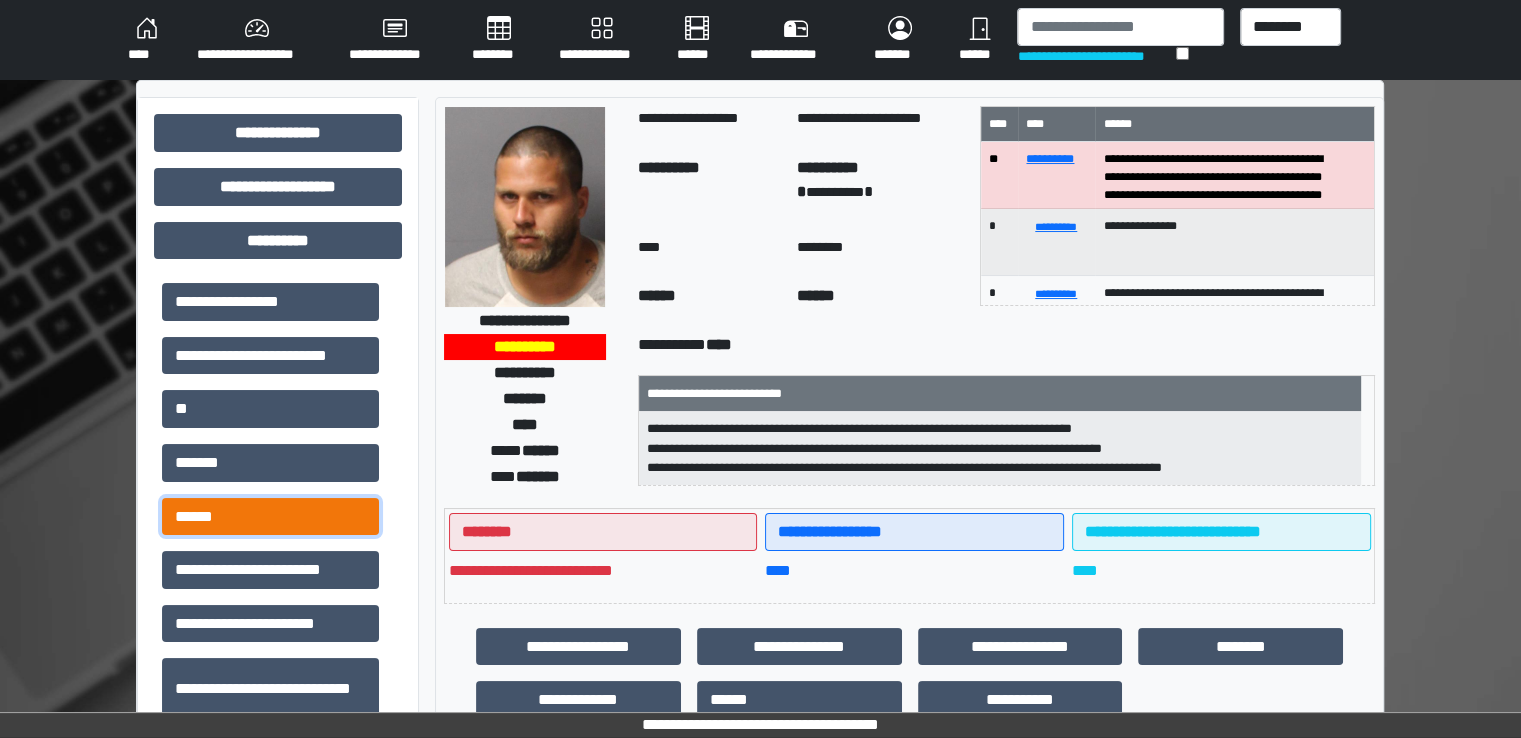 click on "******" at bounding box center [270, 517] 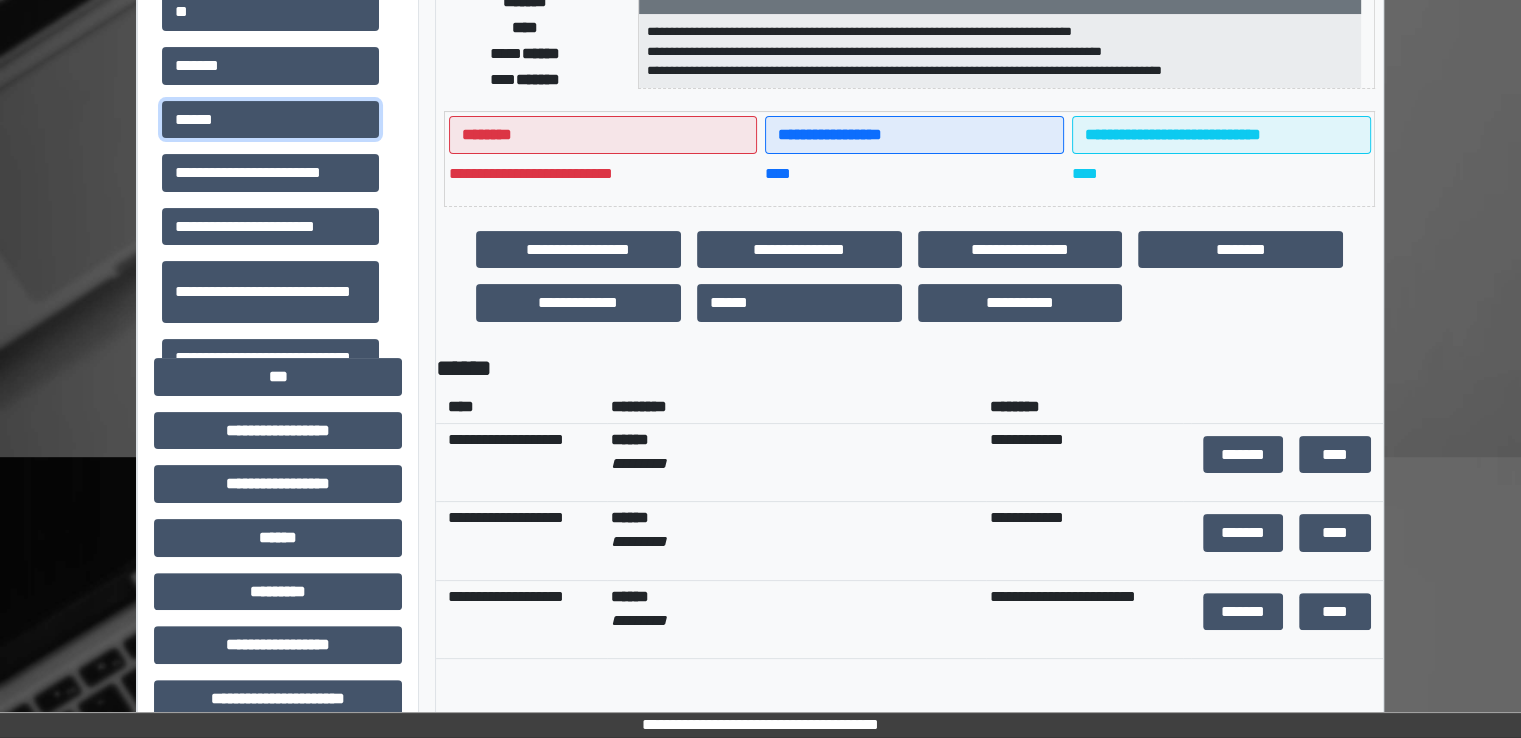 scroll, scrollTop: 400, scrollLeft: 0, axis: vertical 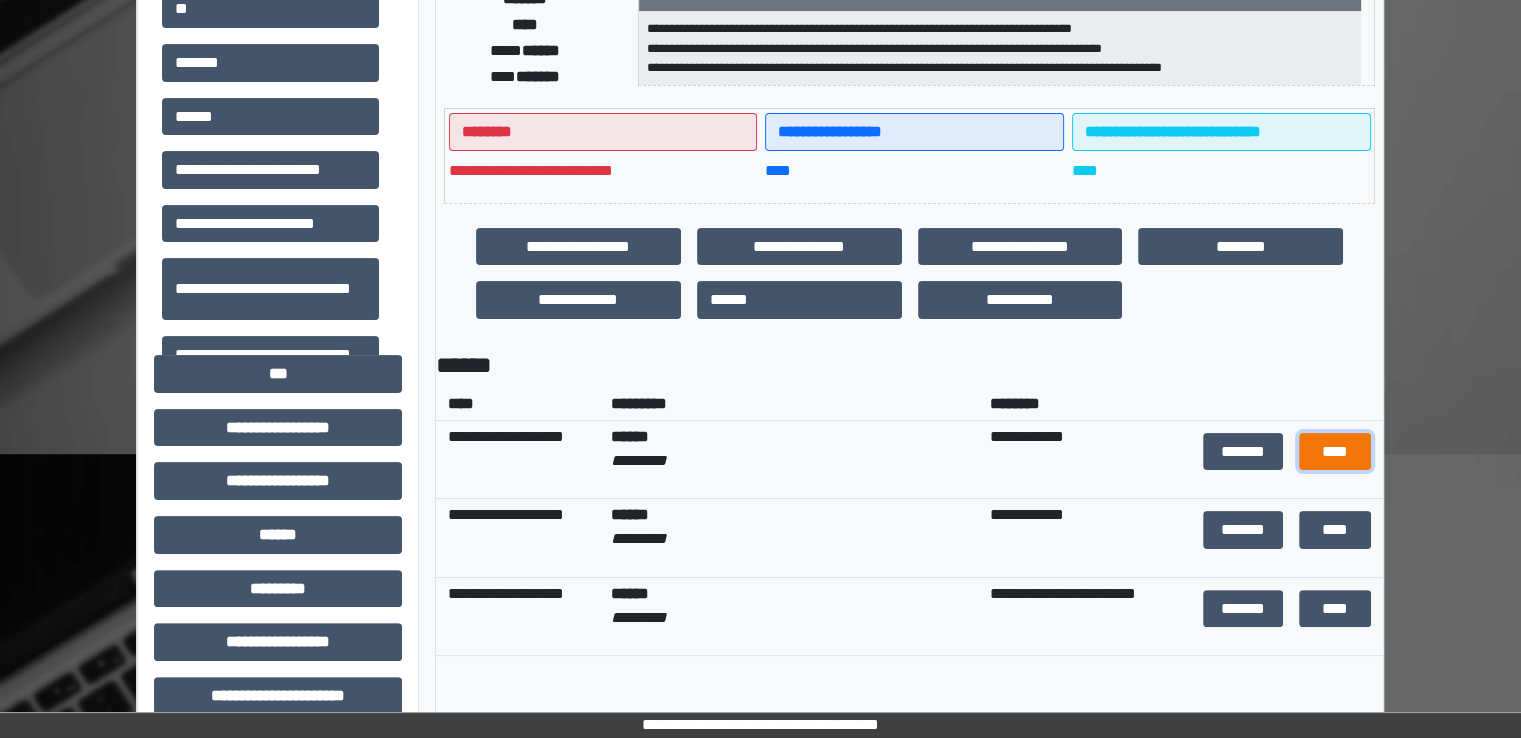 click on "****" at bounding box center (1335, 452) 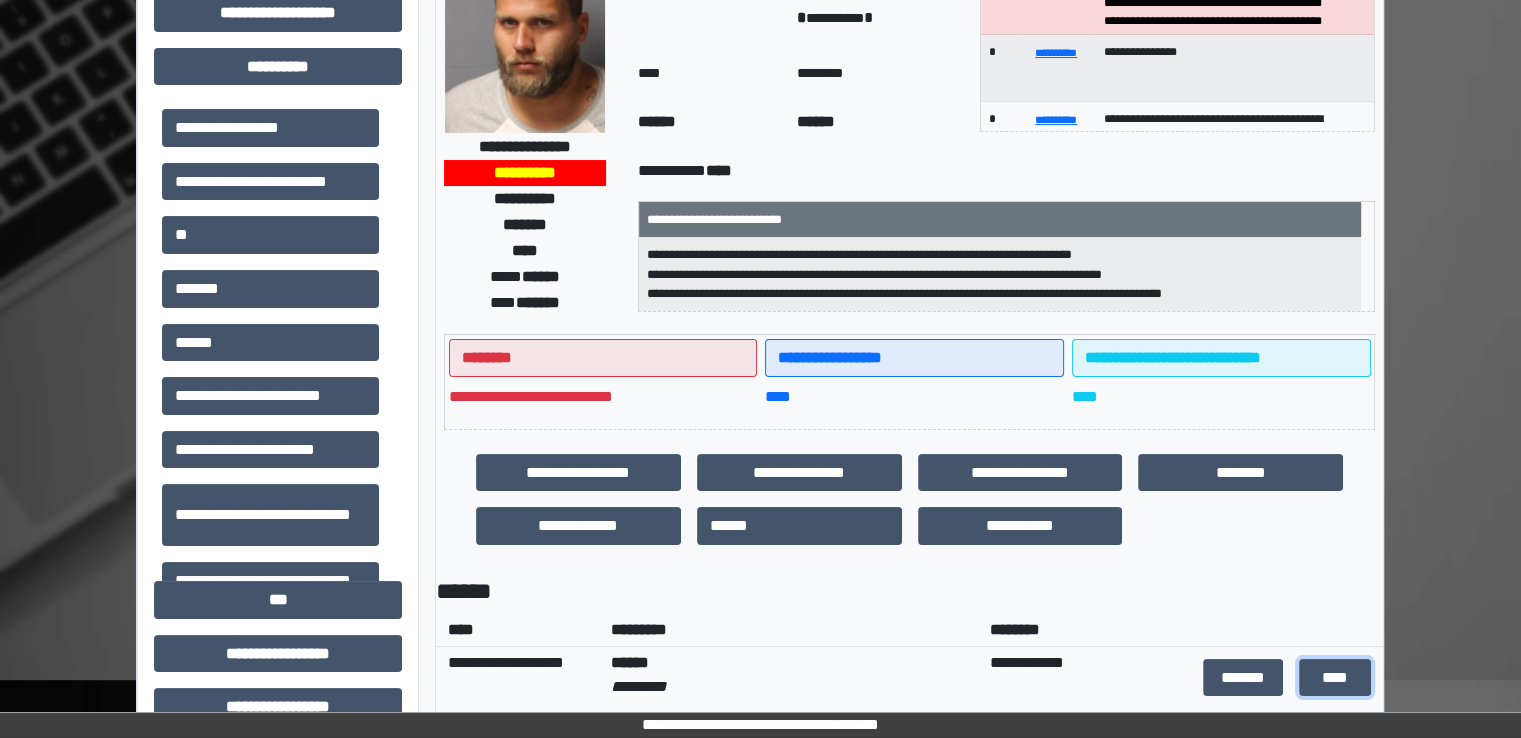 scroll, scrollTop: 0, scrollLeft: 0, axis: both 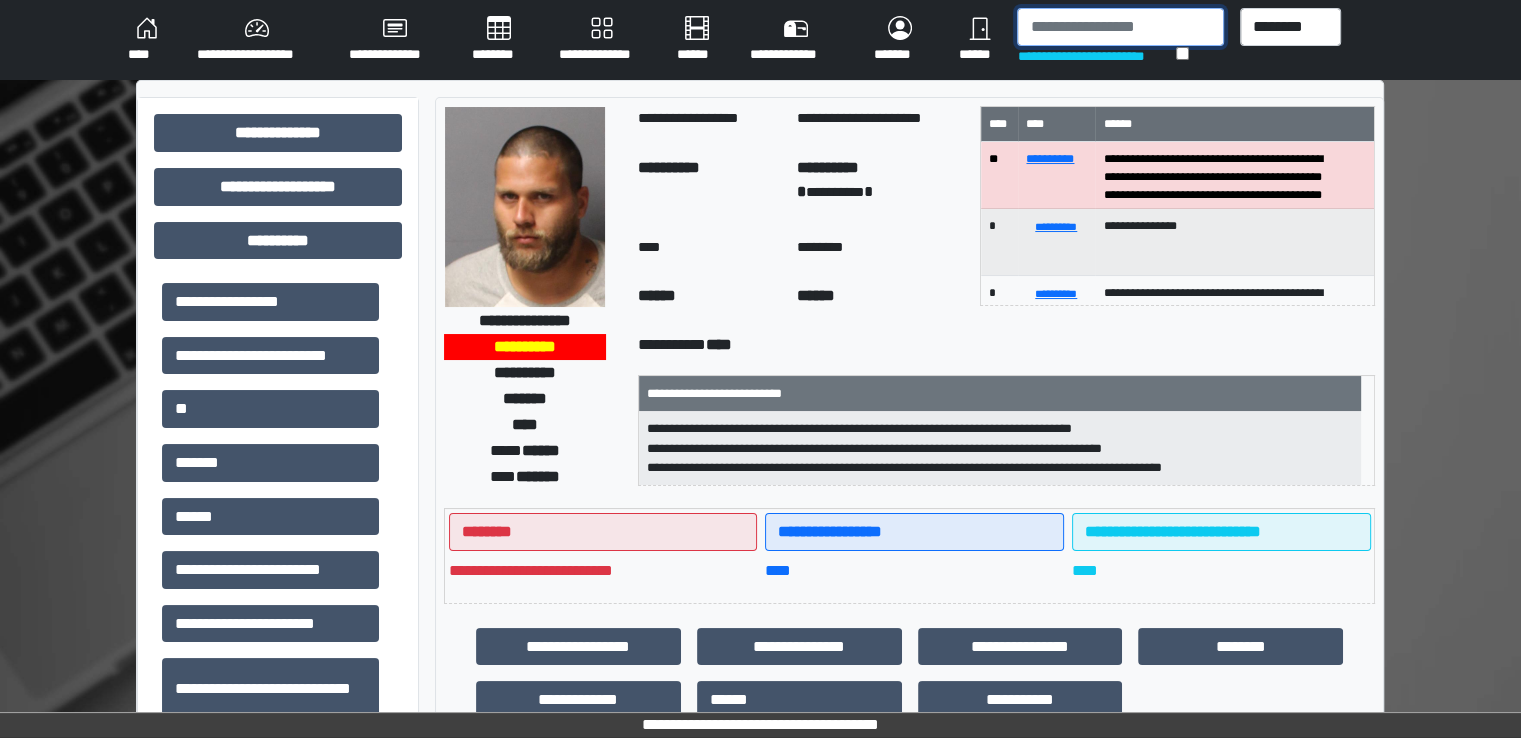 click at bounding box center (1120, 27) 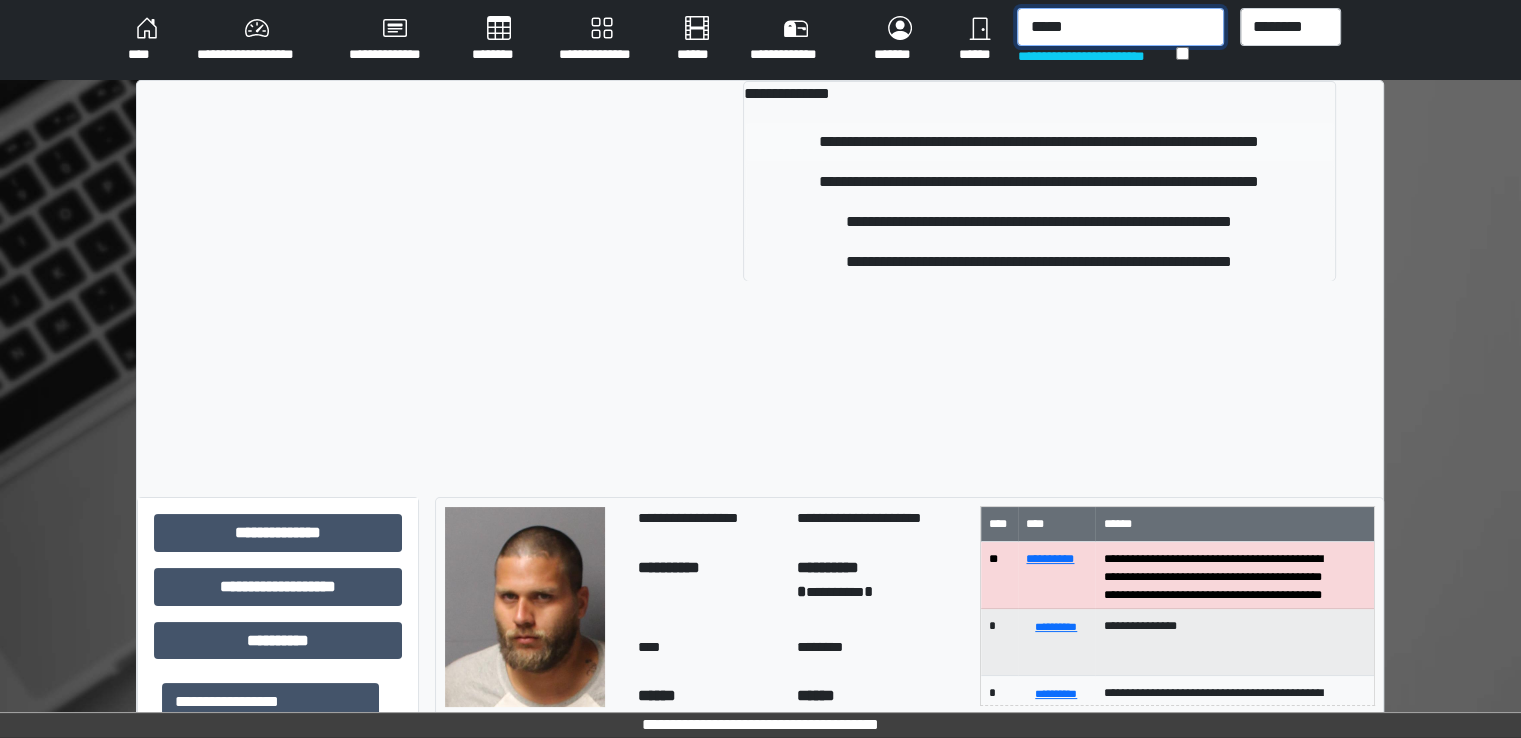 type on "*****" 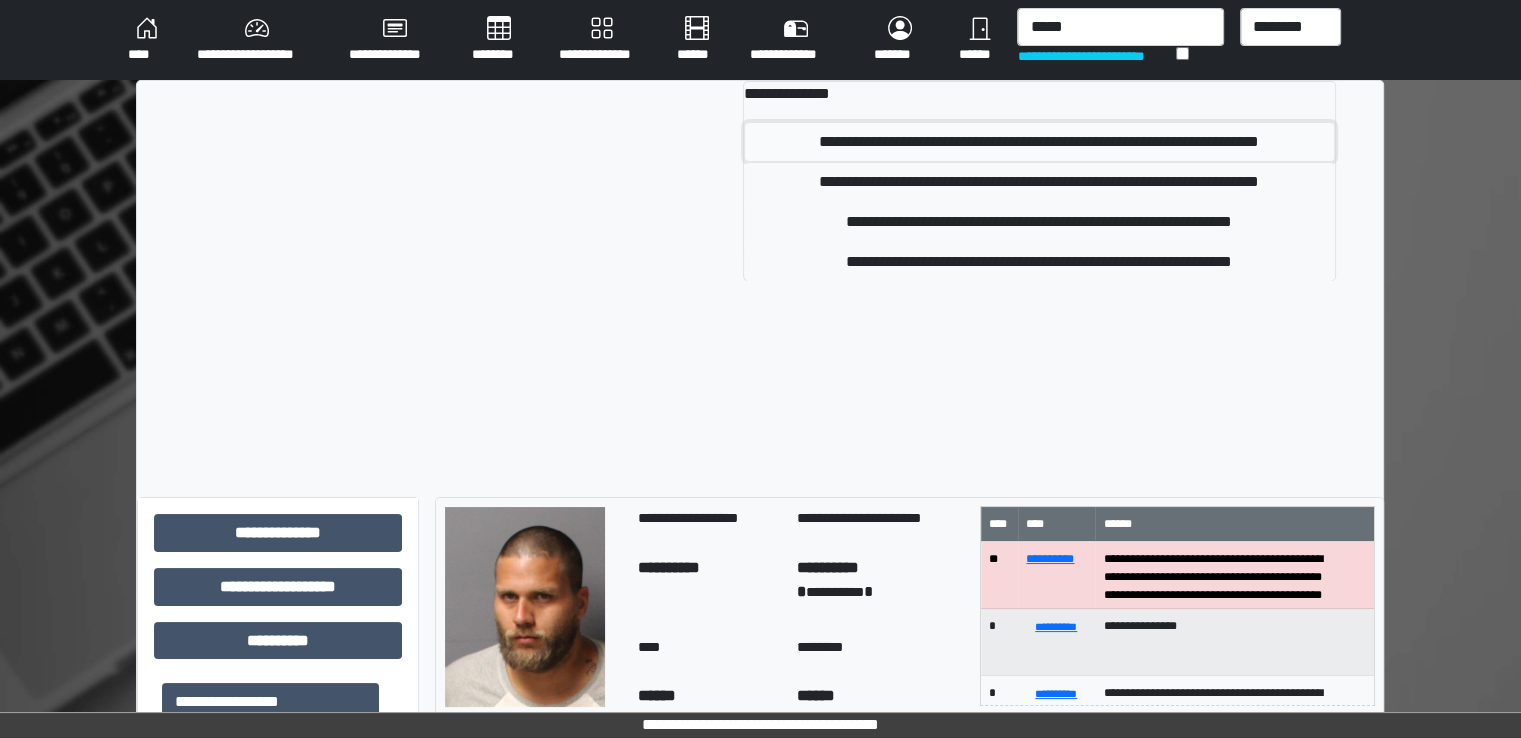 click on "**********" at bounding box center [1039, 142] 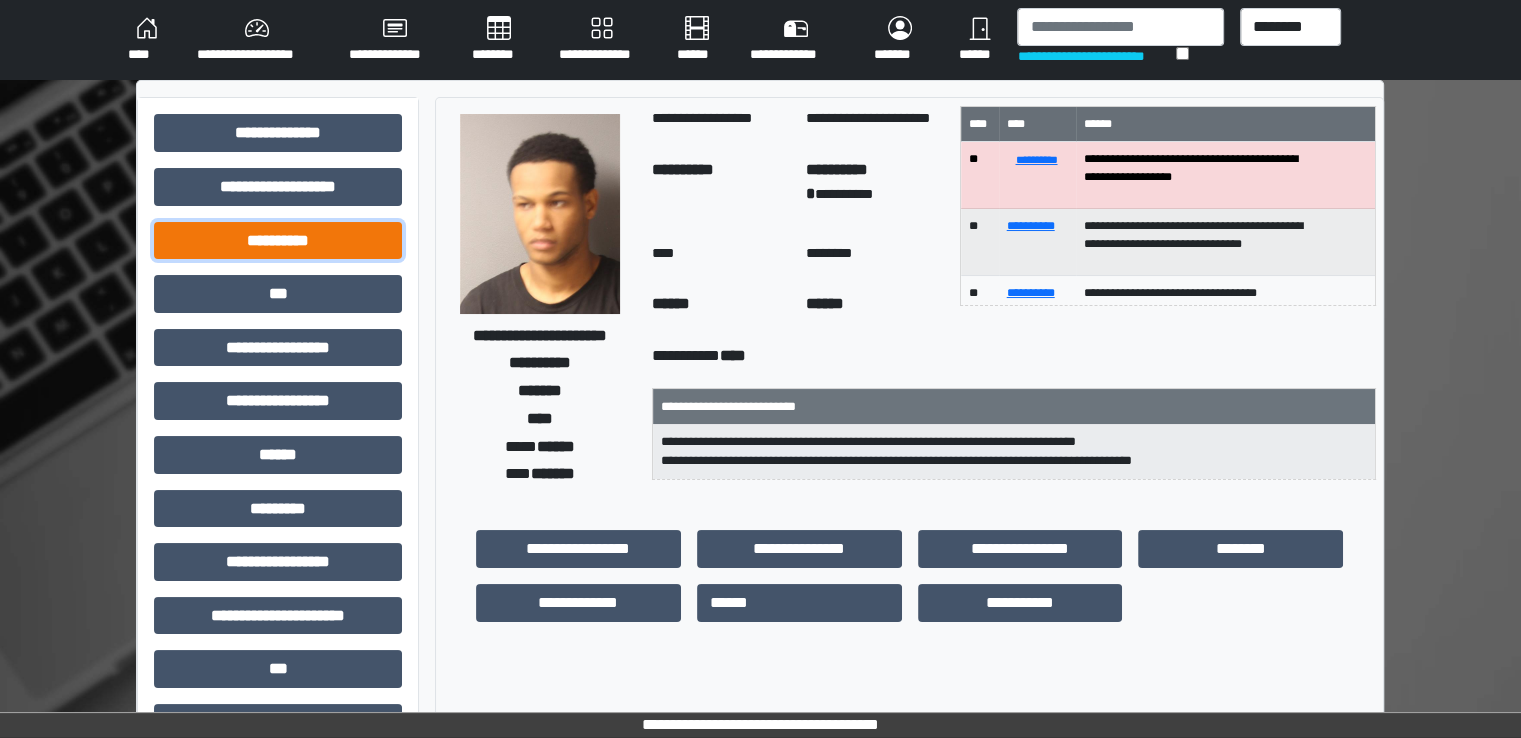 click on "**********" at bounding box center [278, 241] 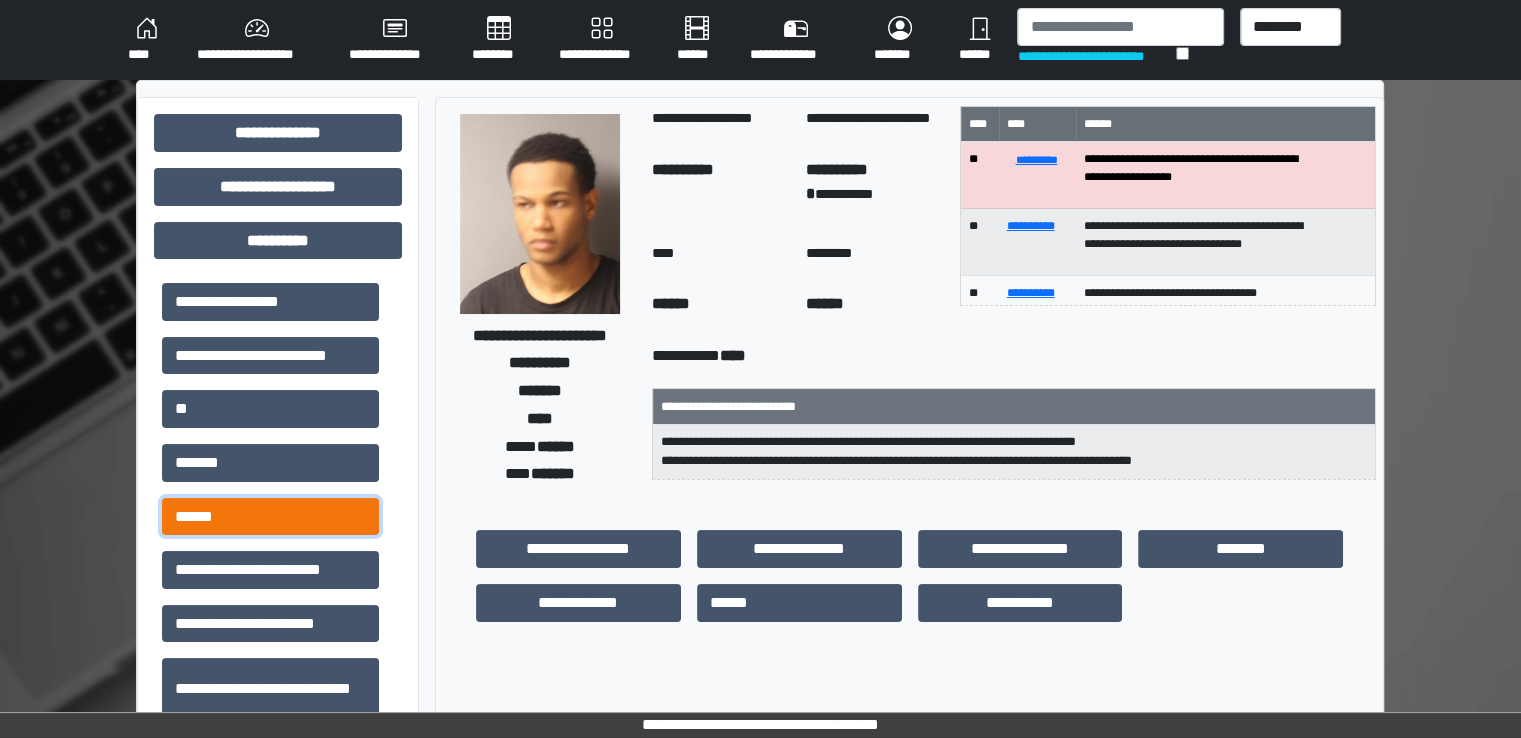 click on "******" at bounding box center [270, 517] 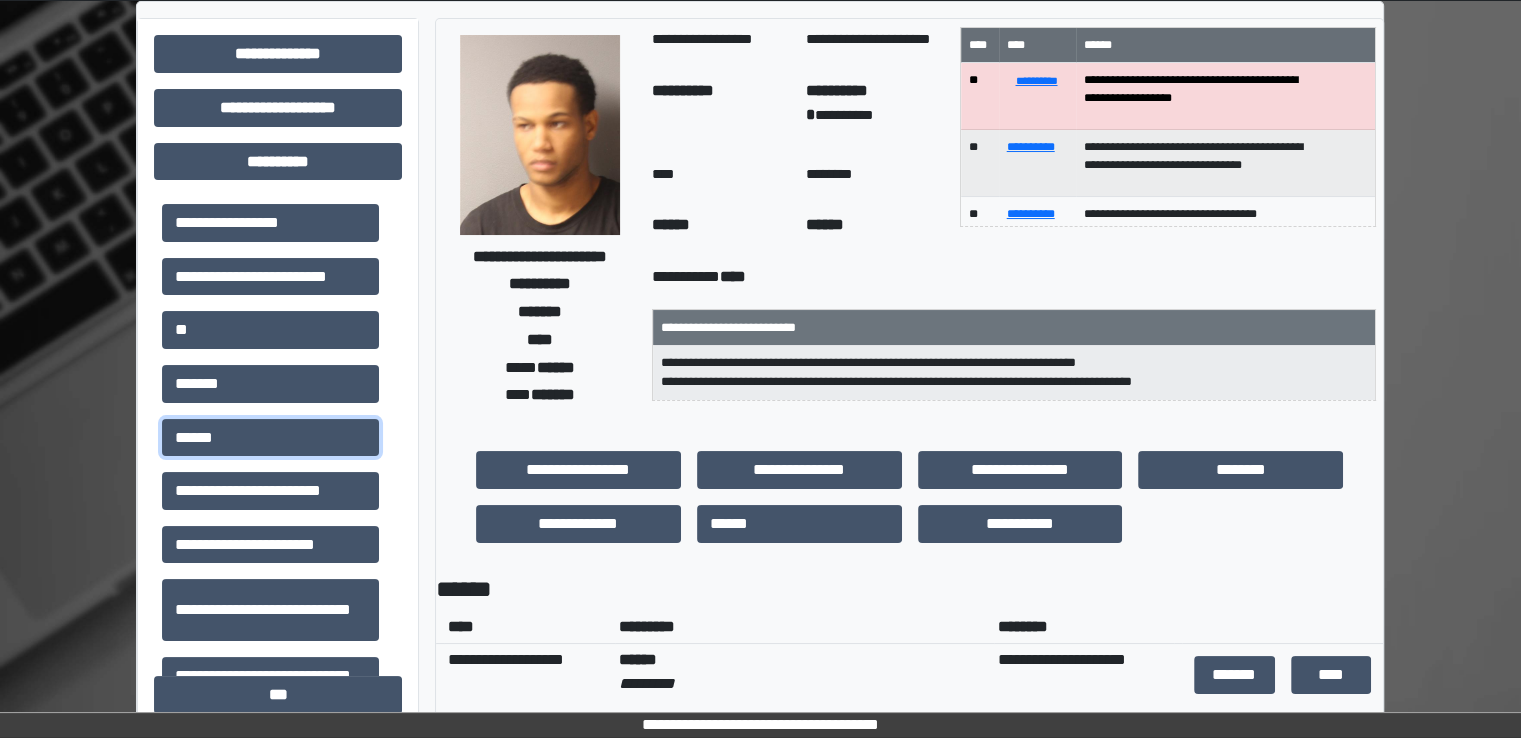 scroll, scrollTop: 200, scrollLeft: 0, axis: vertical 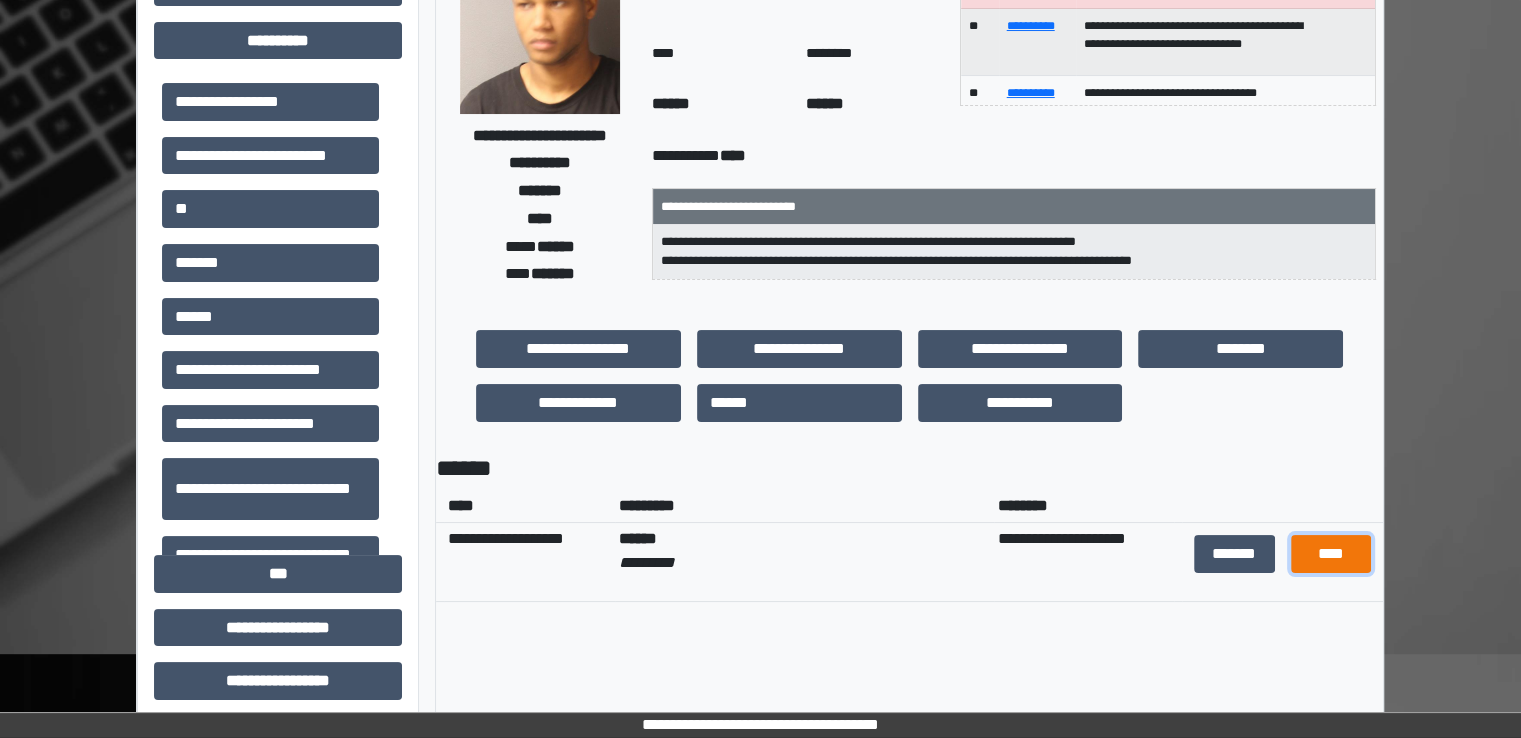 click on "****" at bounding box center [1331, 554] 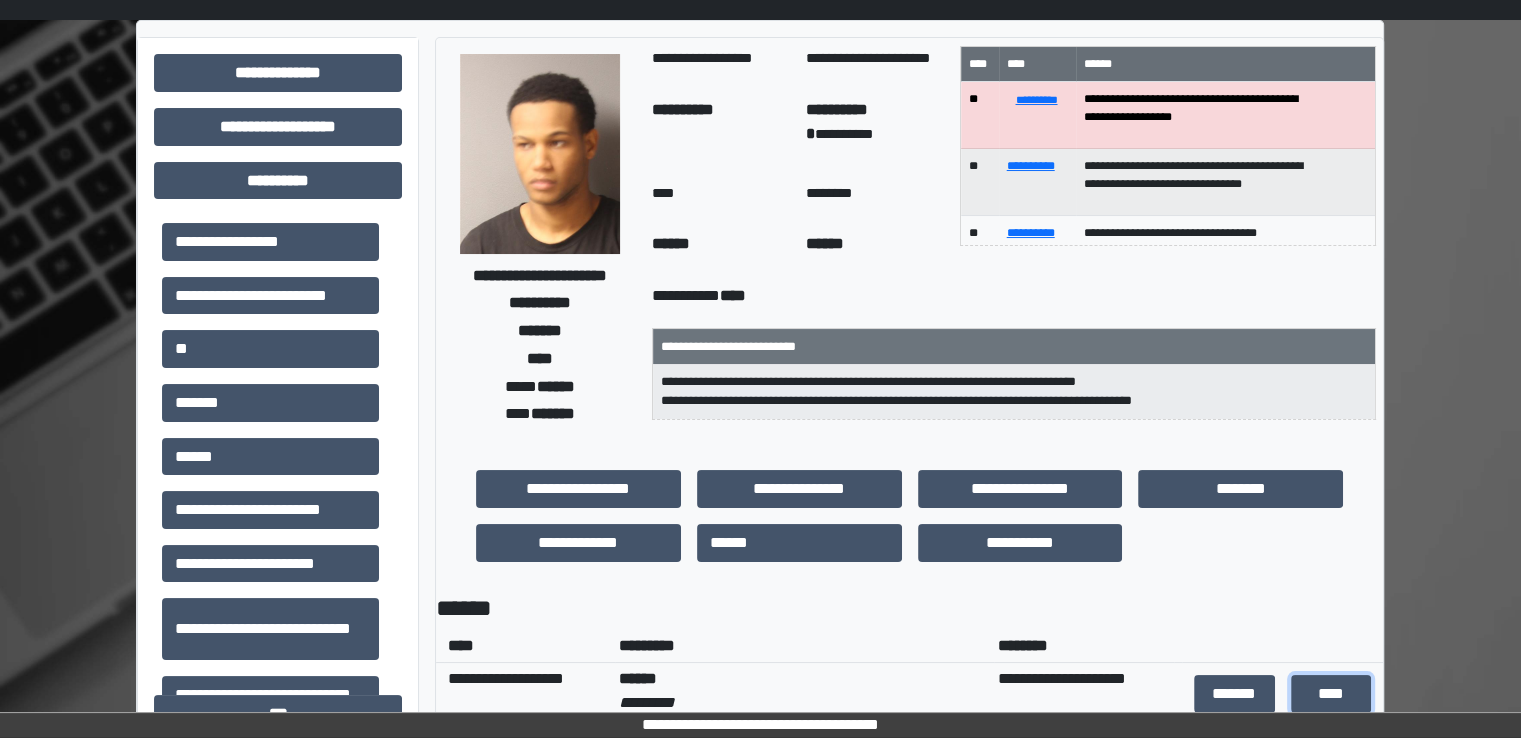 scroll, scrollTop: 0, scrollLeft: 0, axis: both 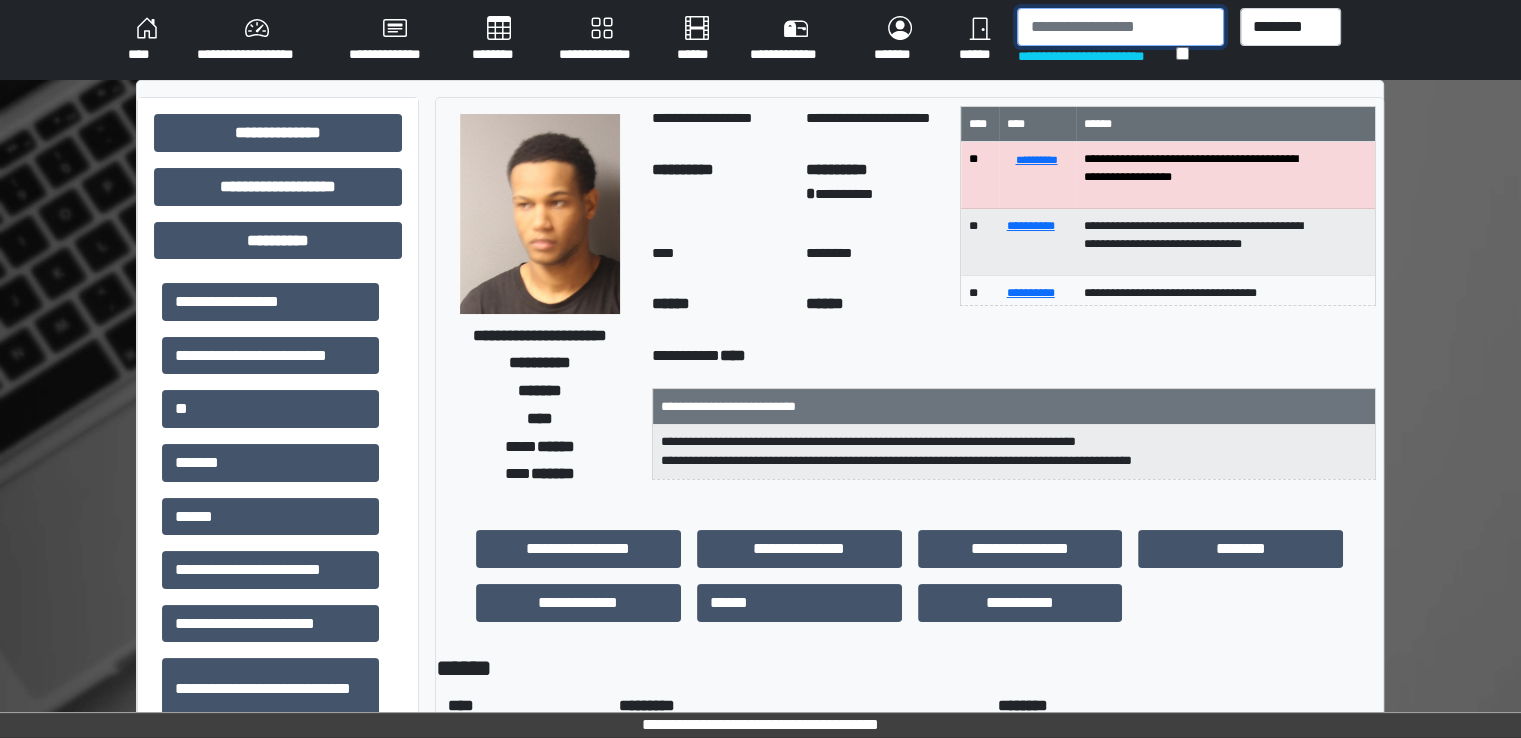 click at bounding box center (1120, 27) 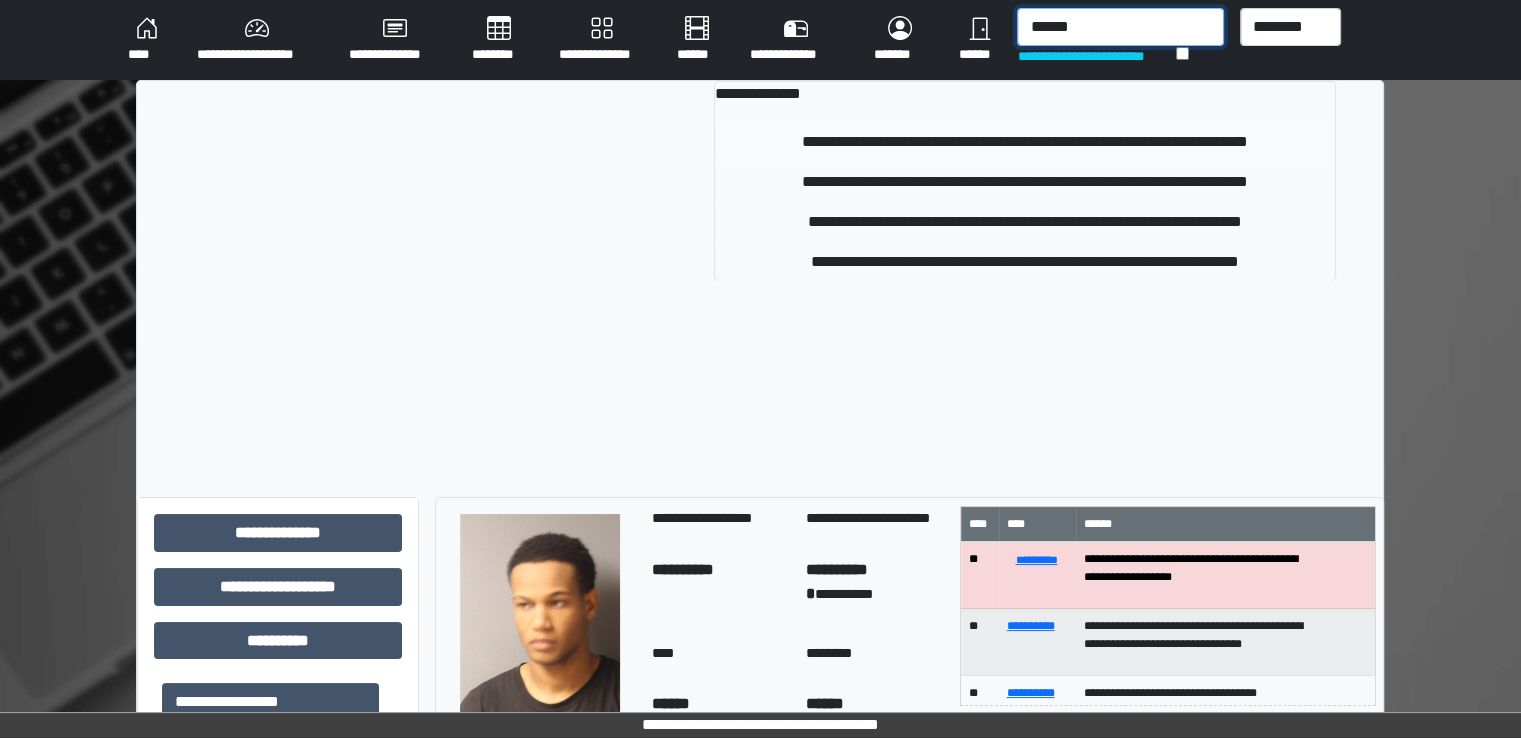 type on "******" 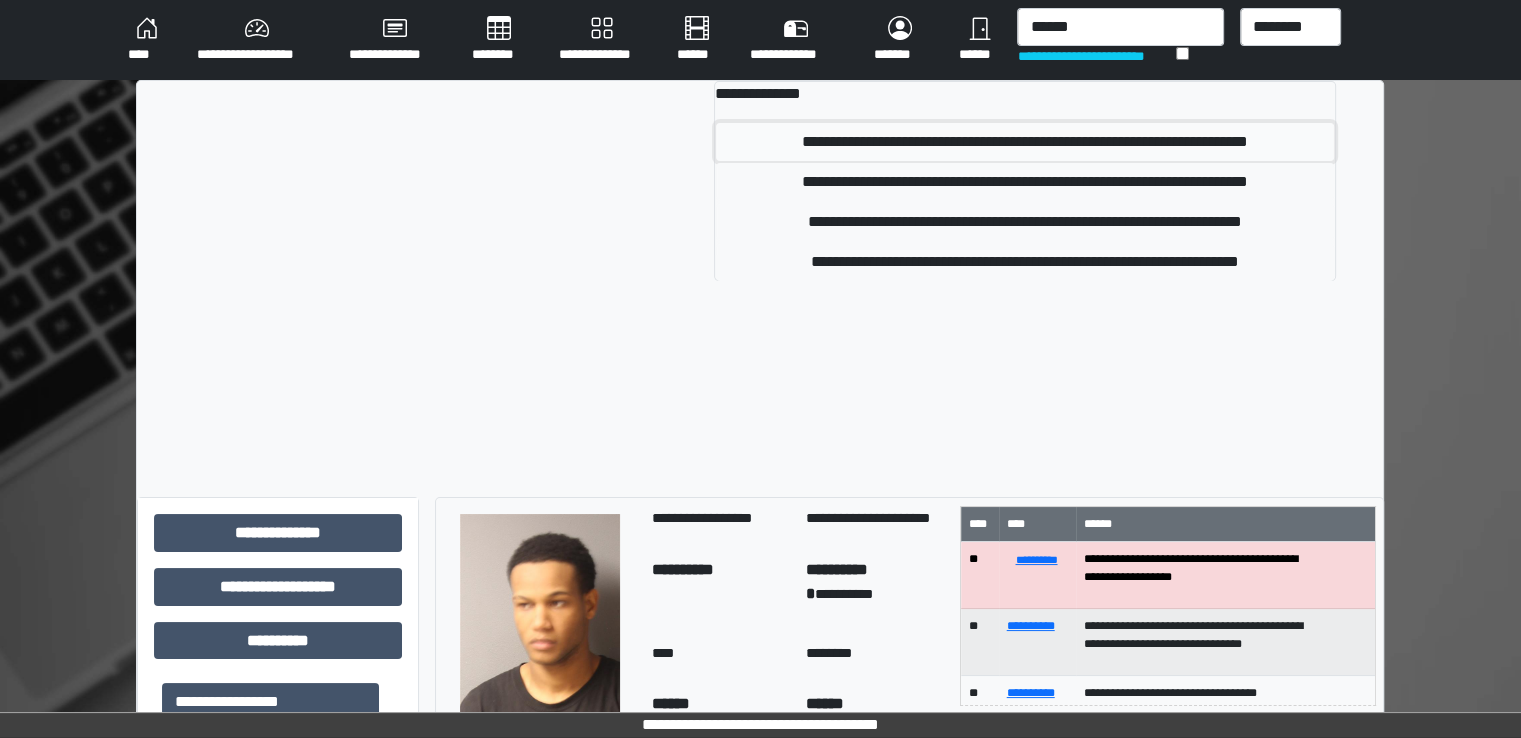 click on "**********" at bounding box center (1024, 142) 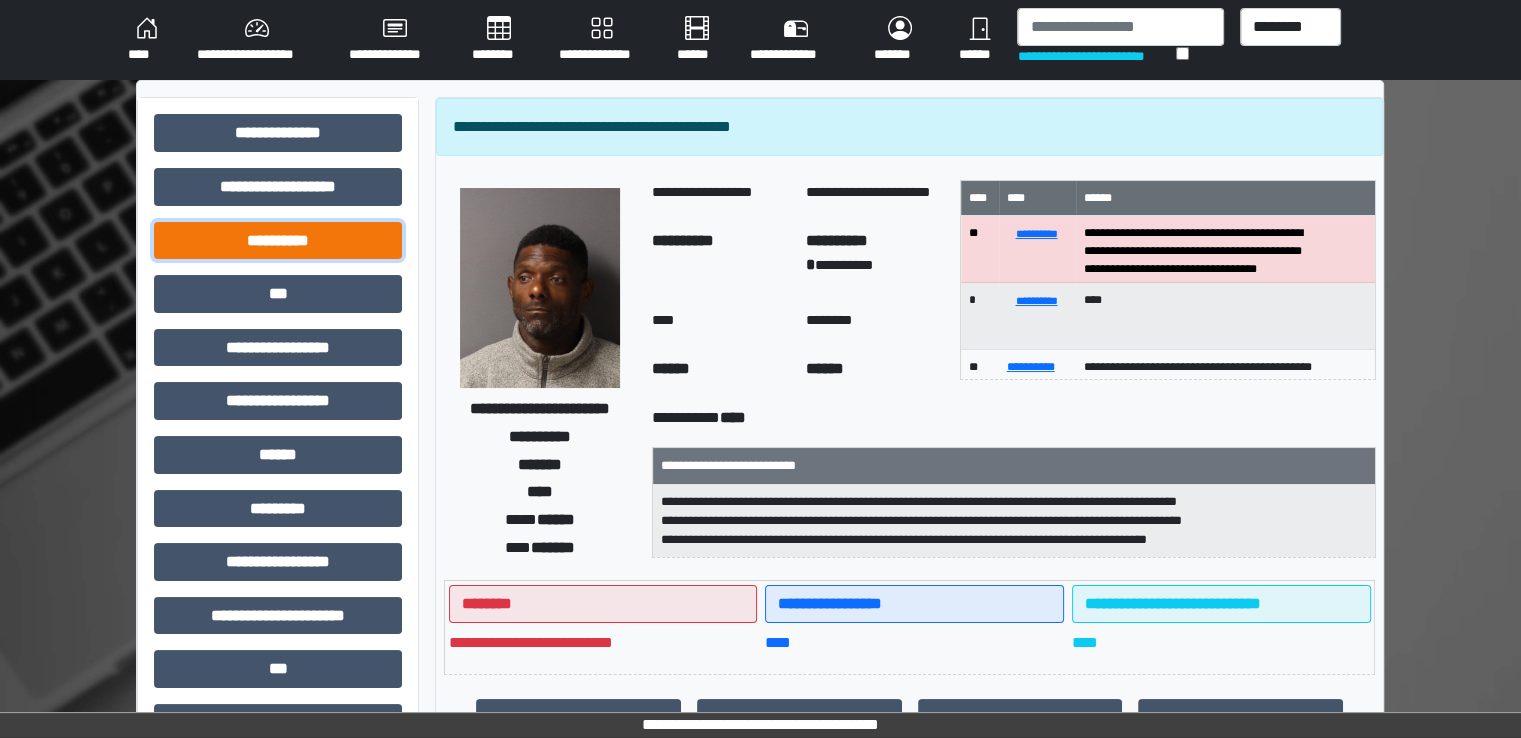 click on "**********" at bounding box center [278, 241] 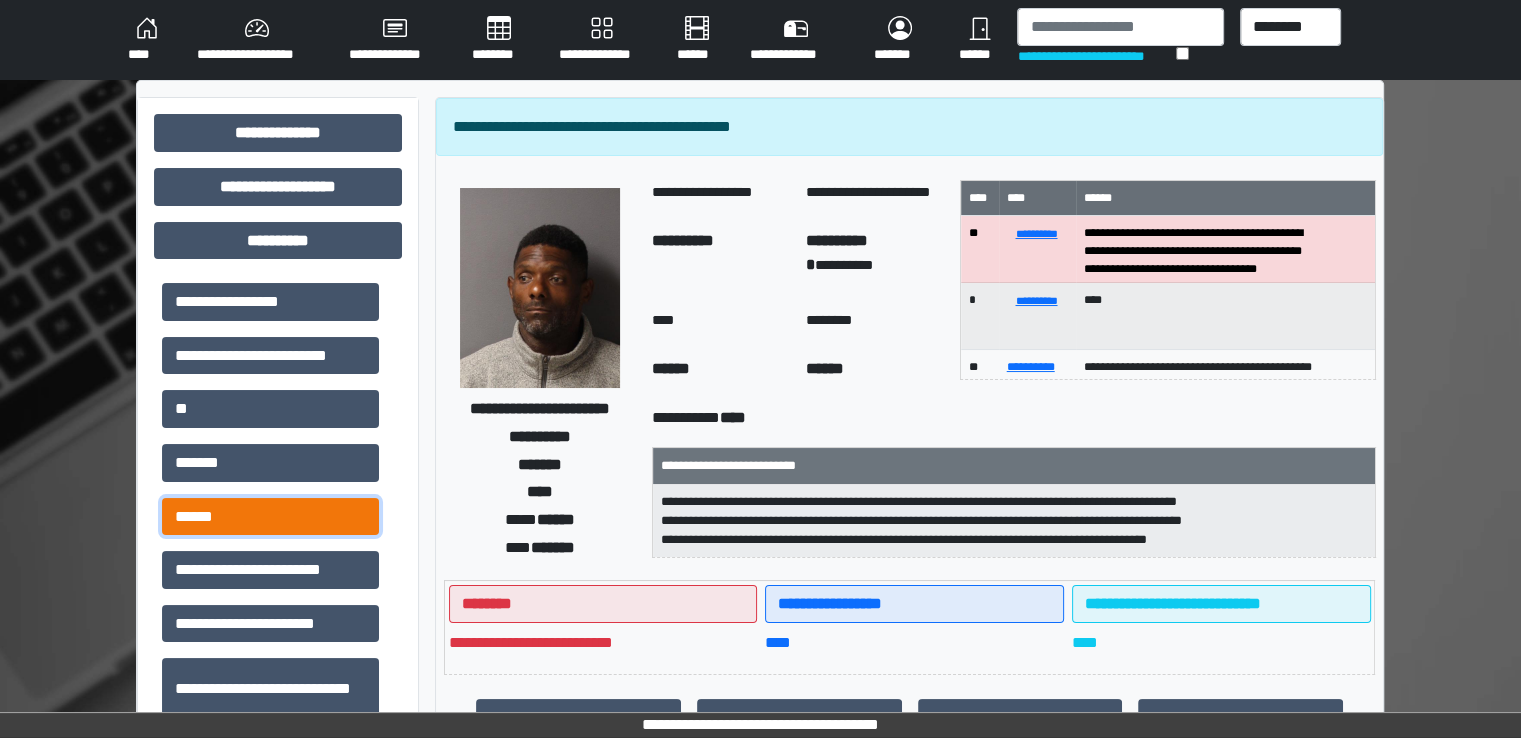 click on "******" at bounding box center [270, 517] 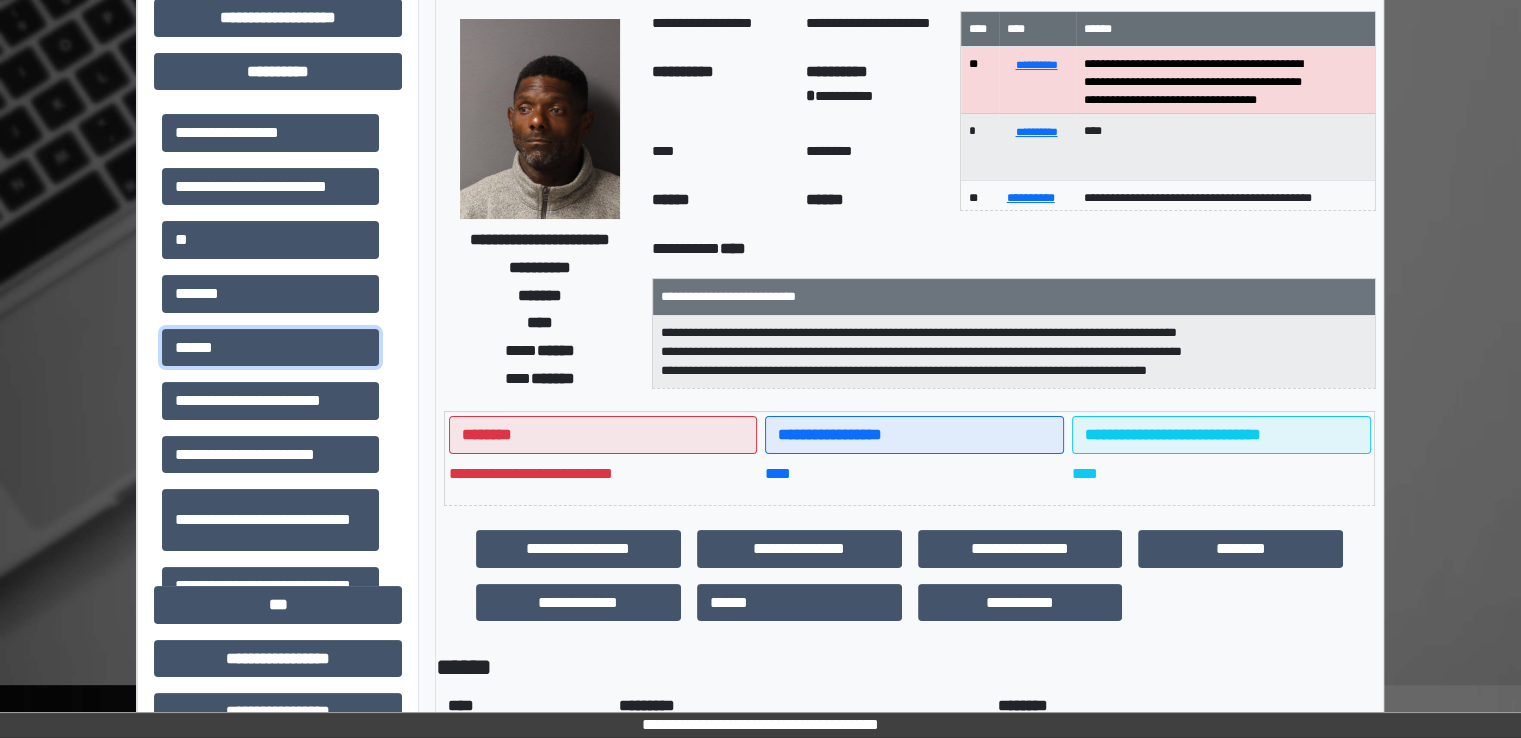 scroll, scrollTop: 300, scrollLeft: 0, axis: vertical 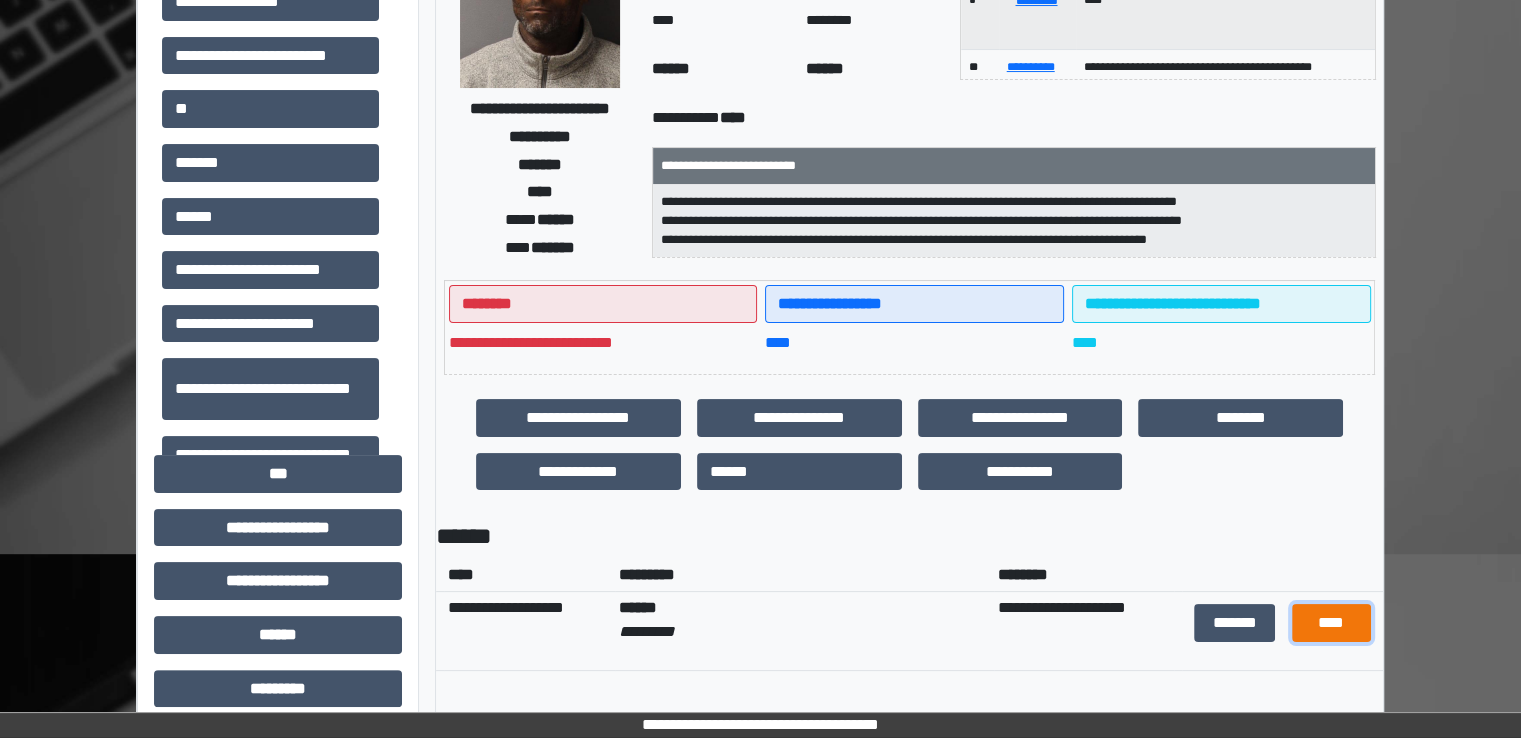 click on "****" at bounding box center (1331, 623) 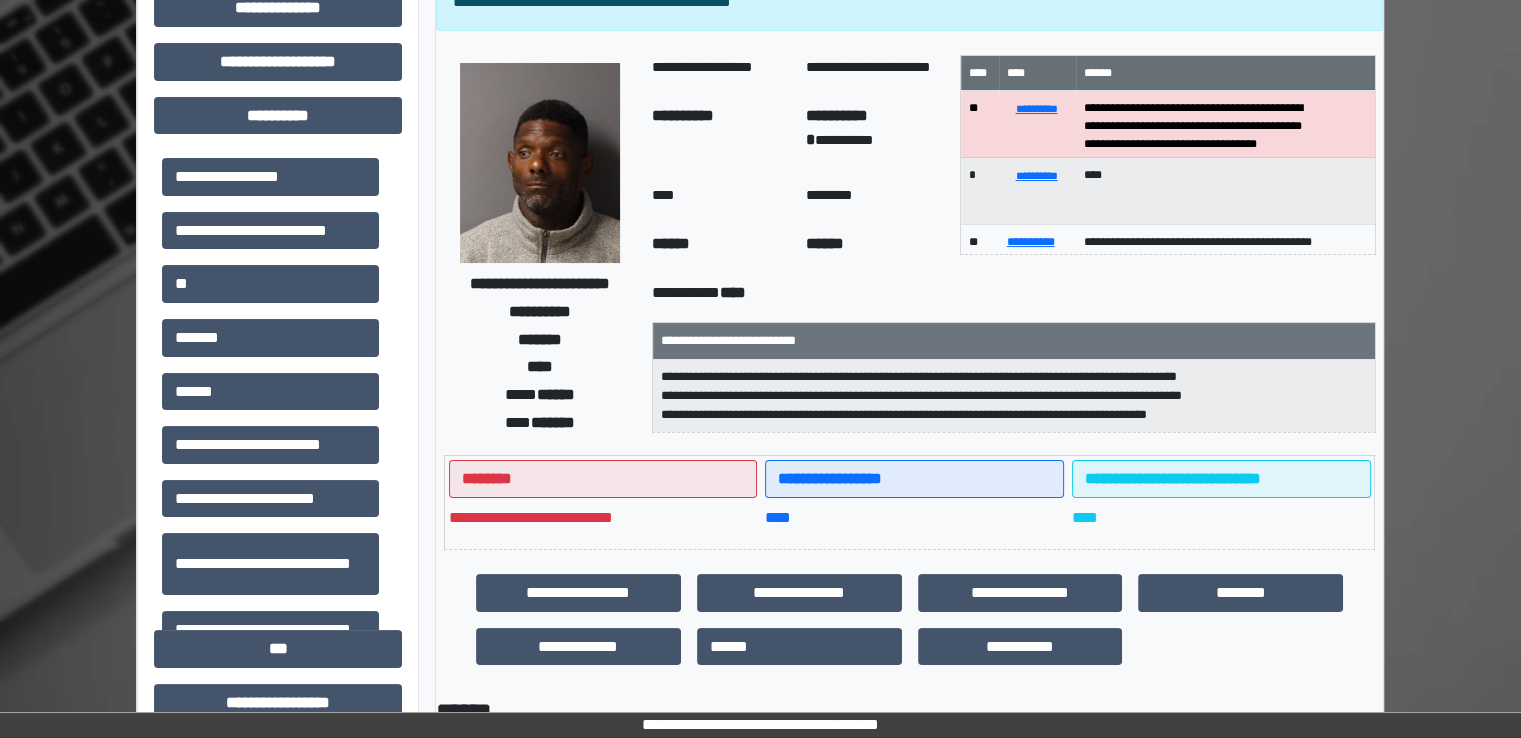 scroll, scrollTop: 0, scrollLeft: 0, axis: both 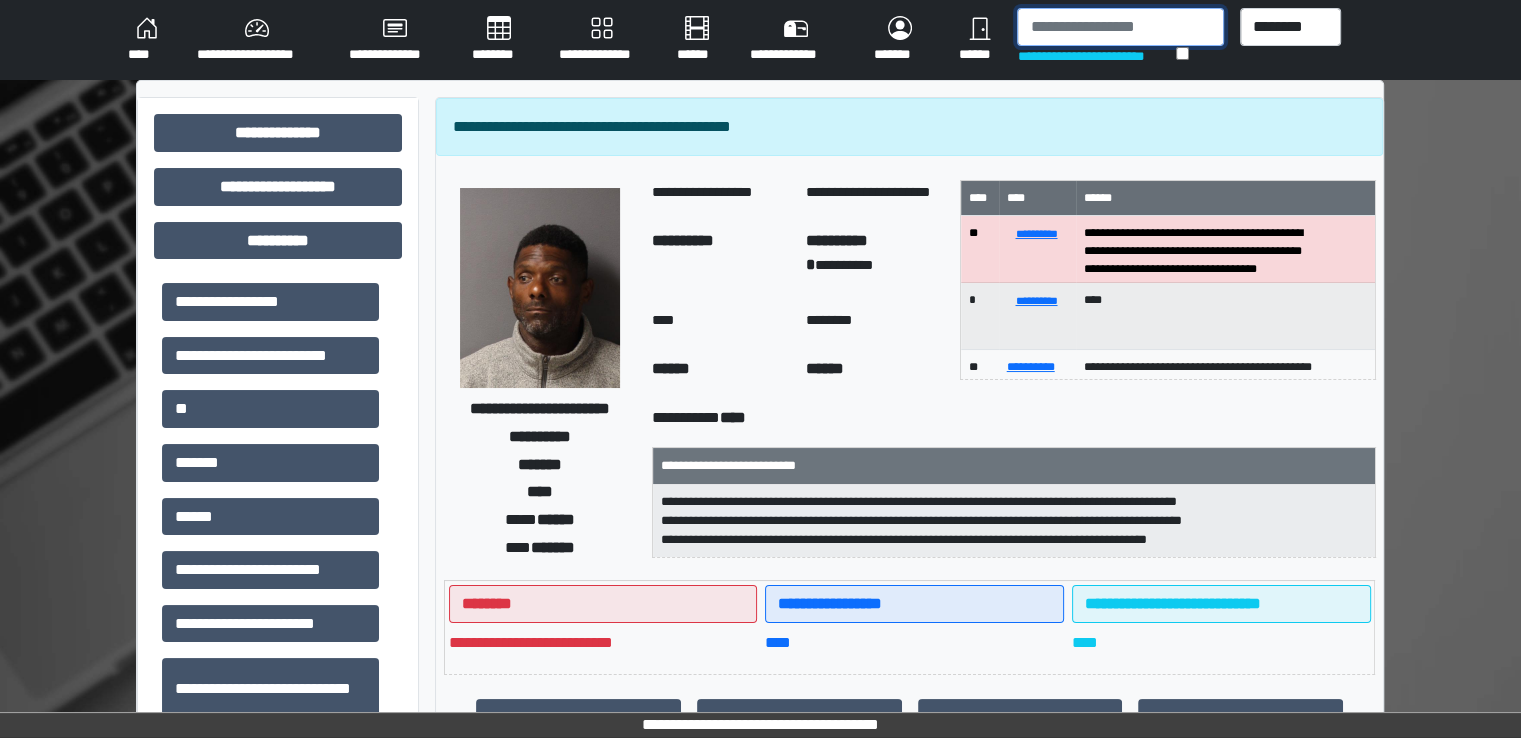 click at bounding box center (1120, 27) 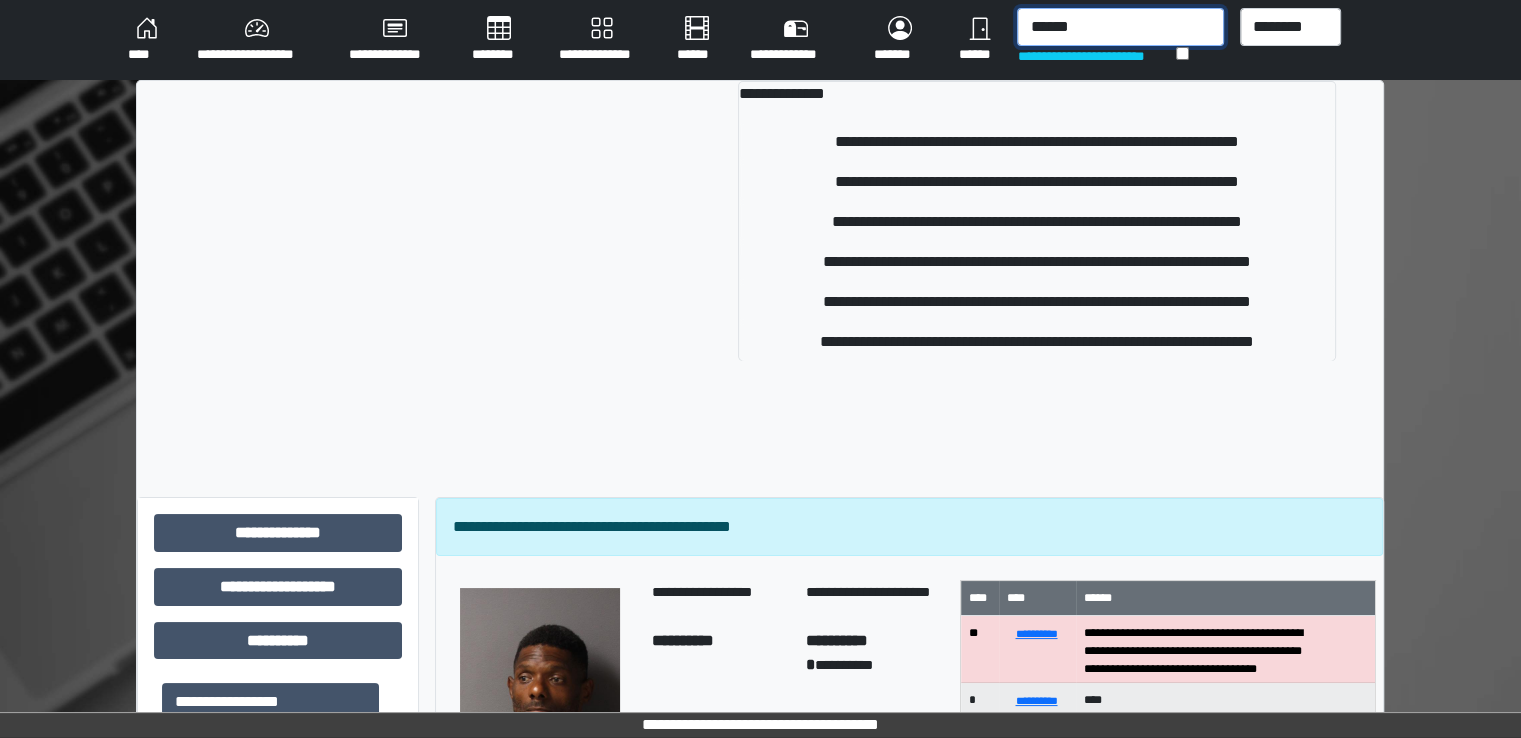 type on "******" 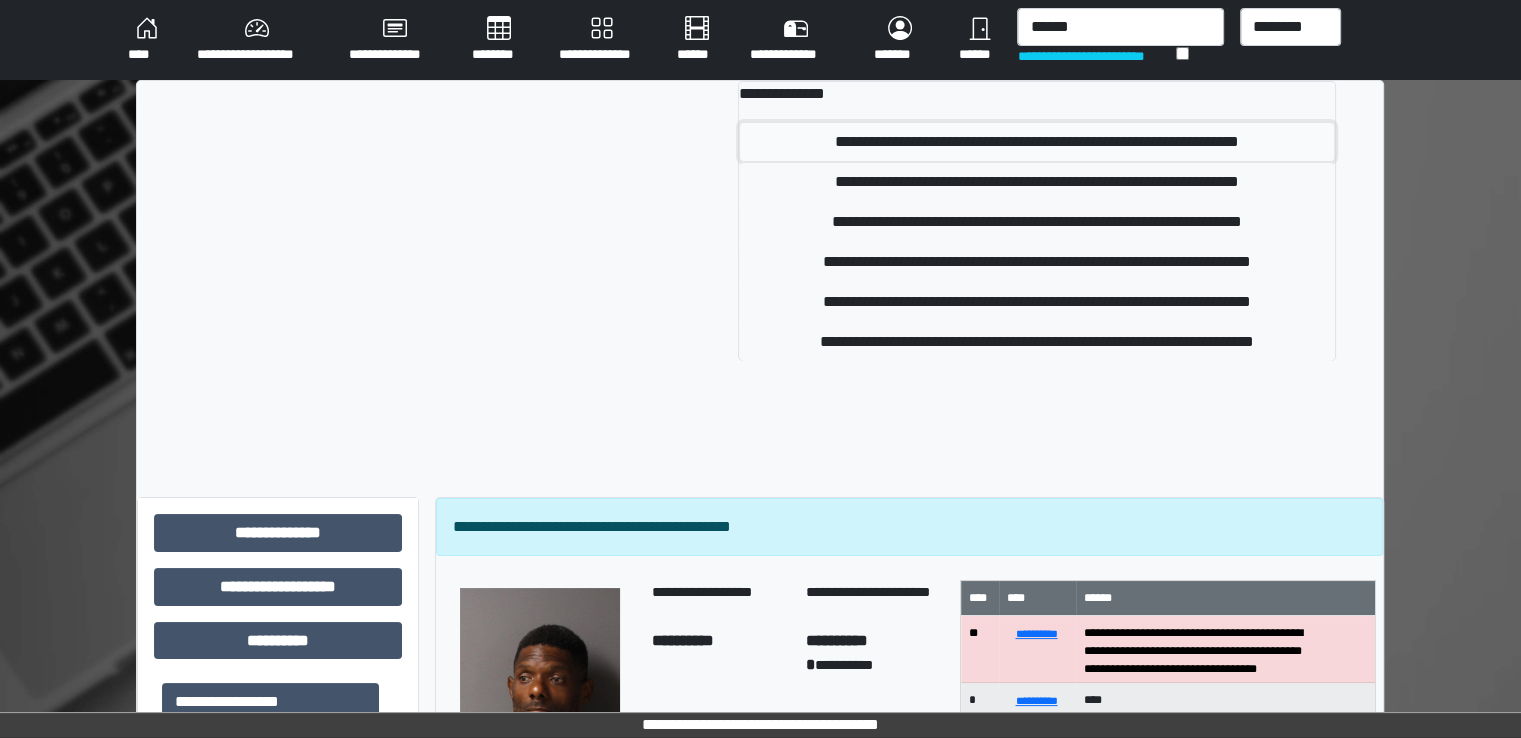 click on "**********" at bounding box center (1037, 142) 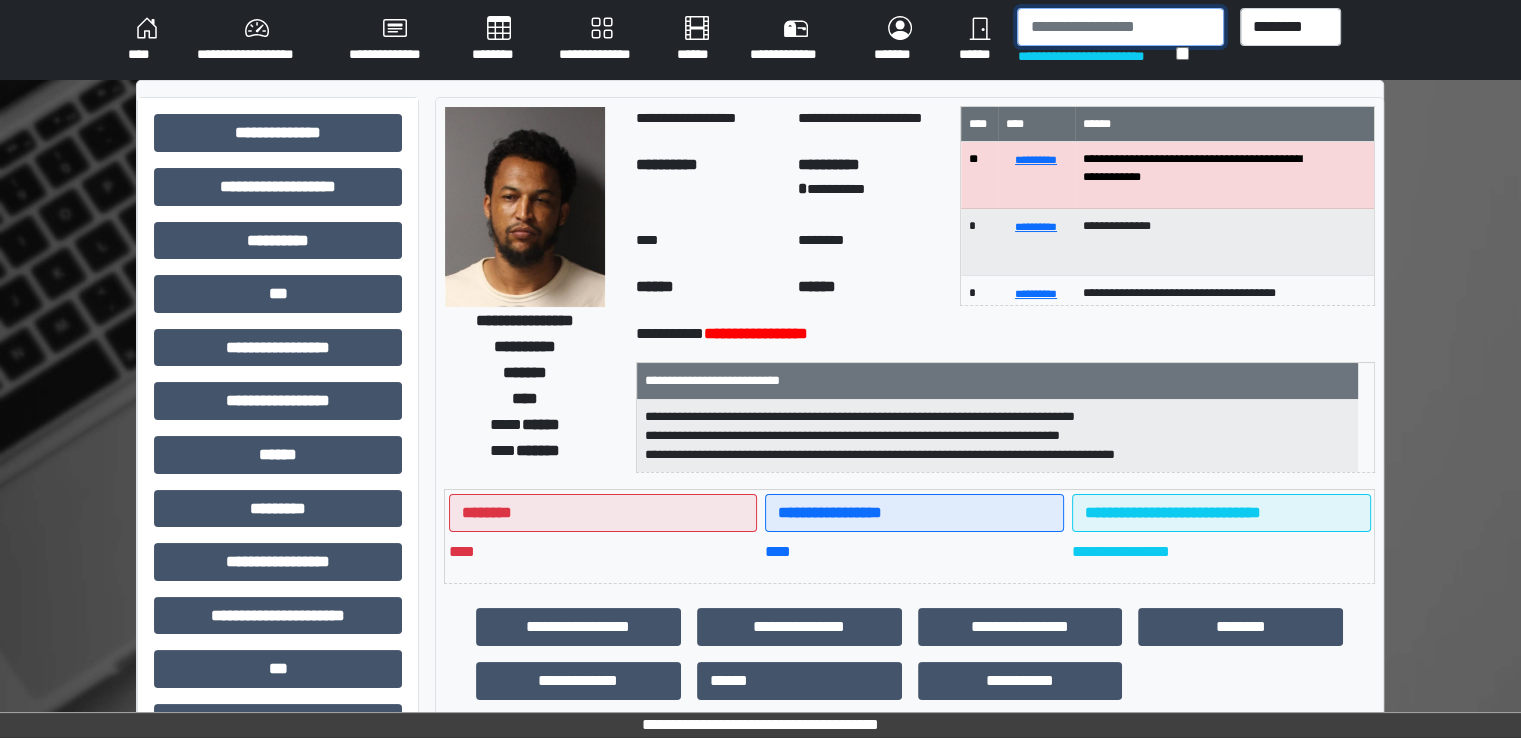 click at bounding box center (1120, 27) 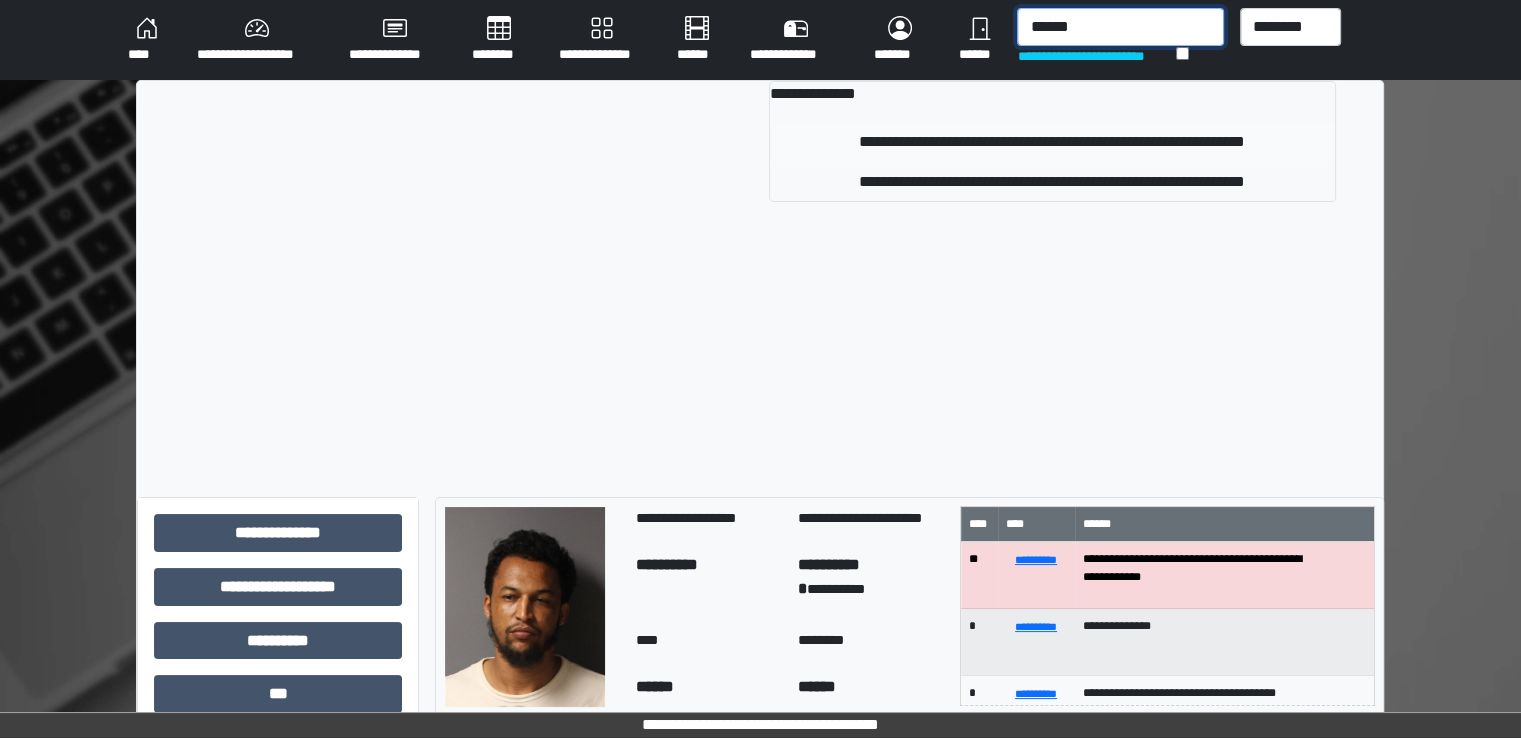 type on "******" 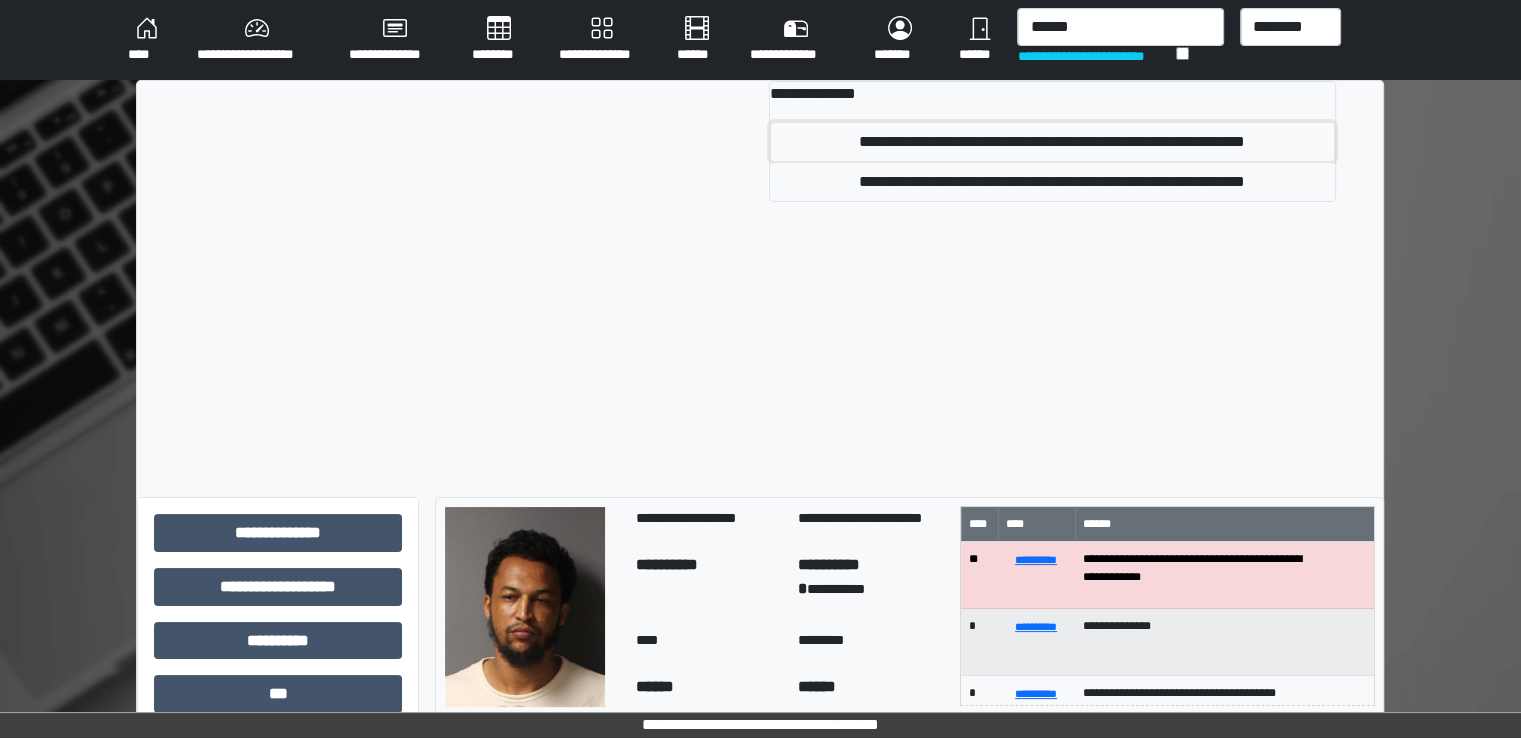 click on "**********" at bounding box center [1052, 142] 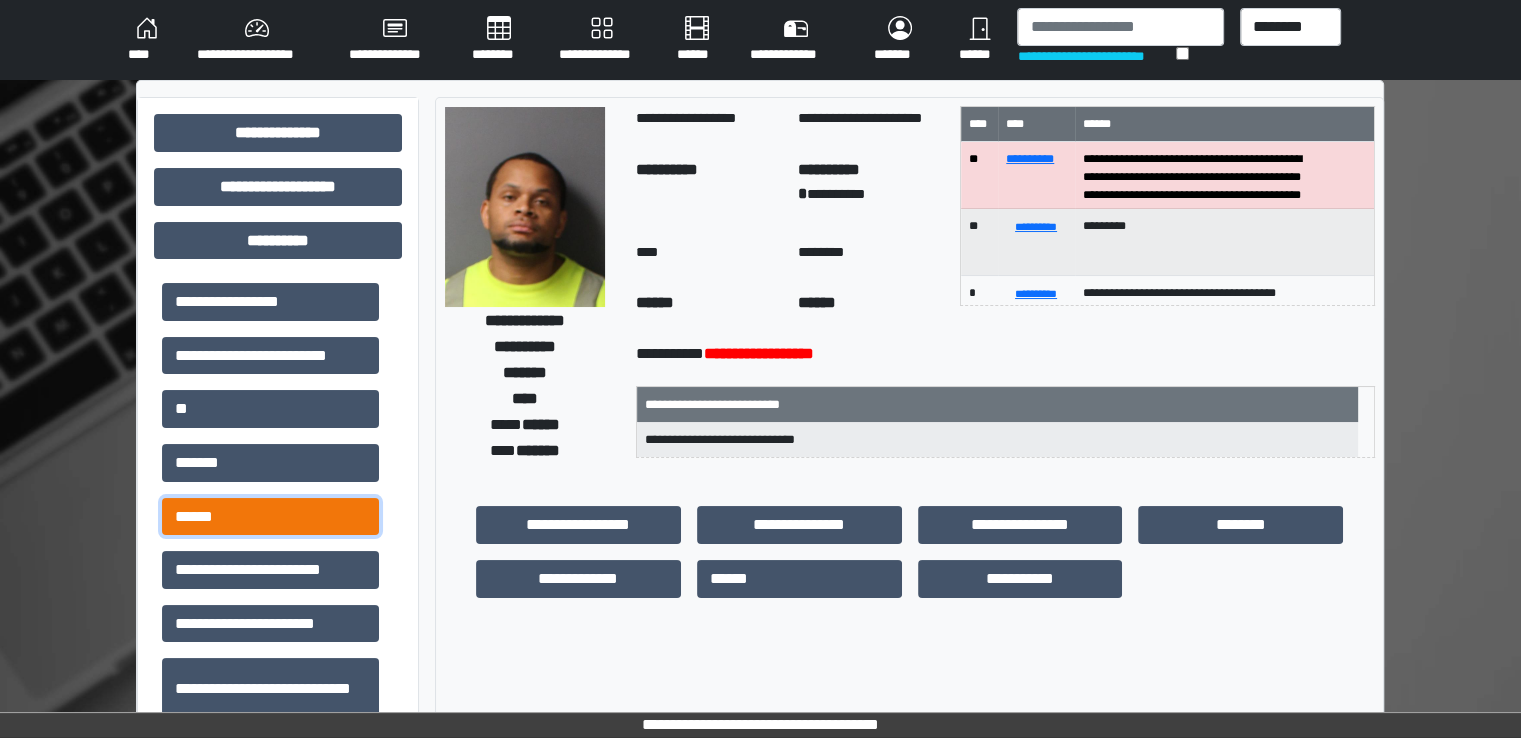 click on "******" at bounding box center [270, 517] 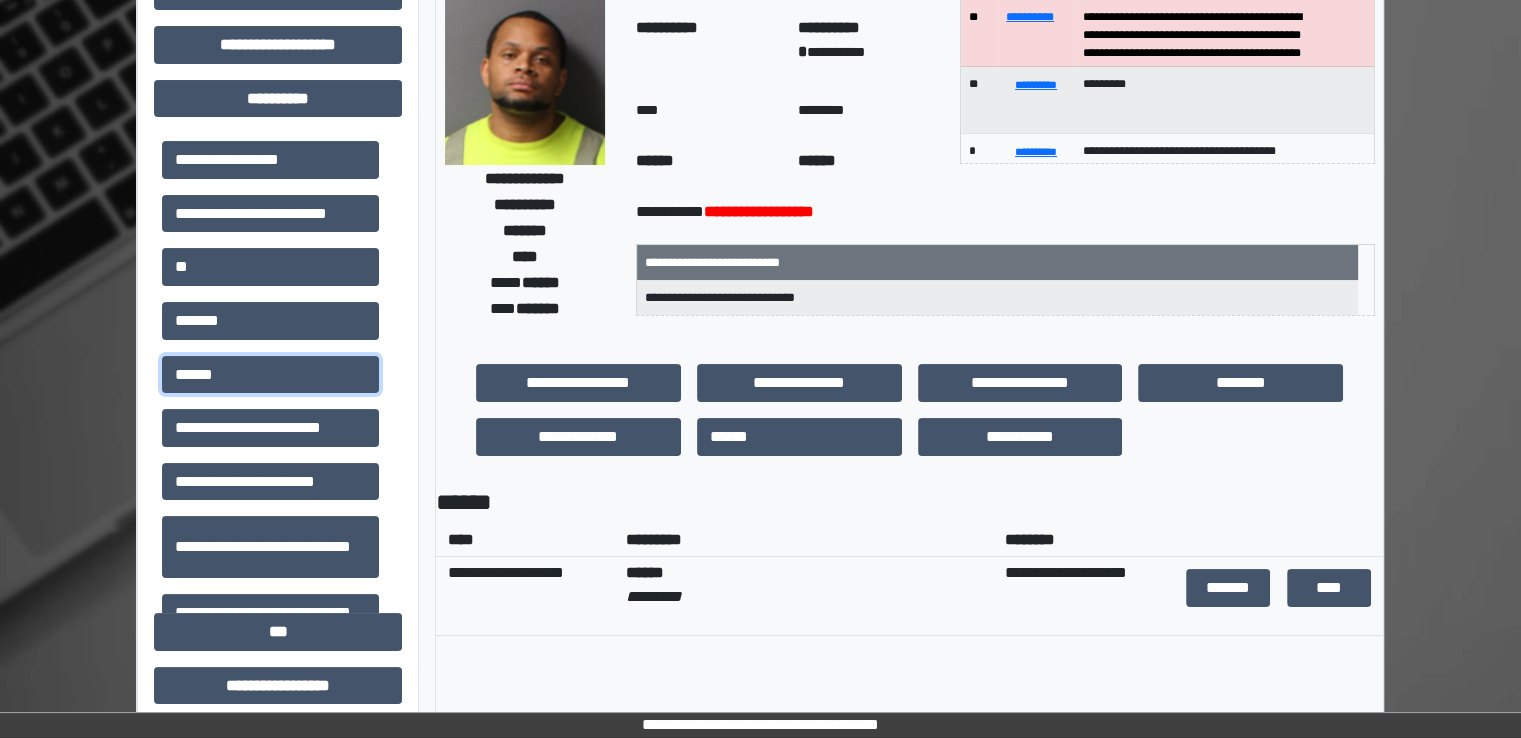 scroll, scrollTop: 400, scrollLeft: 0, axis: vertical 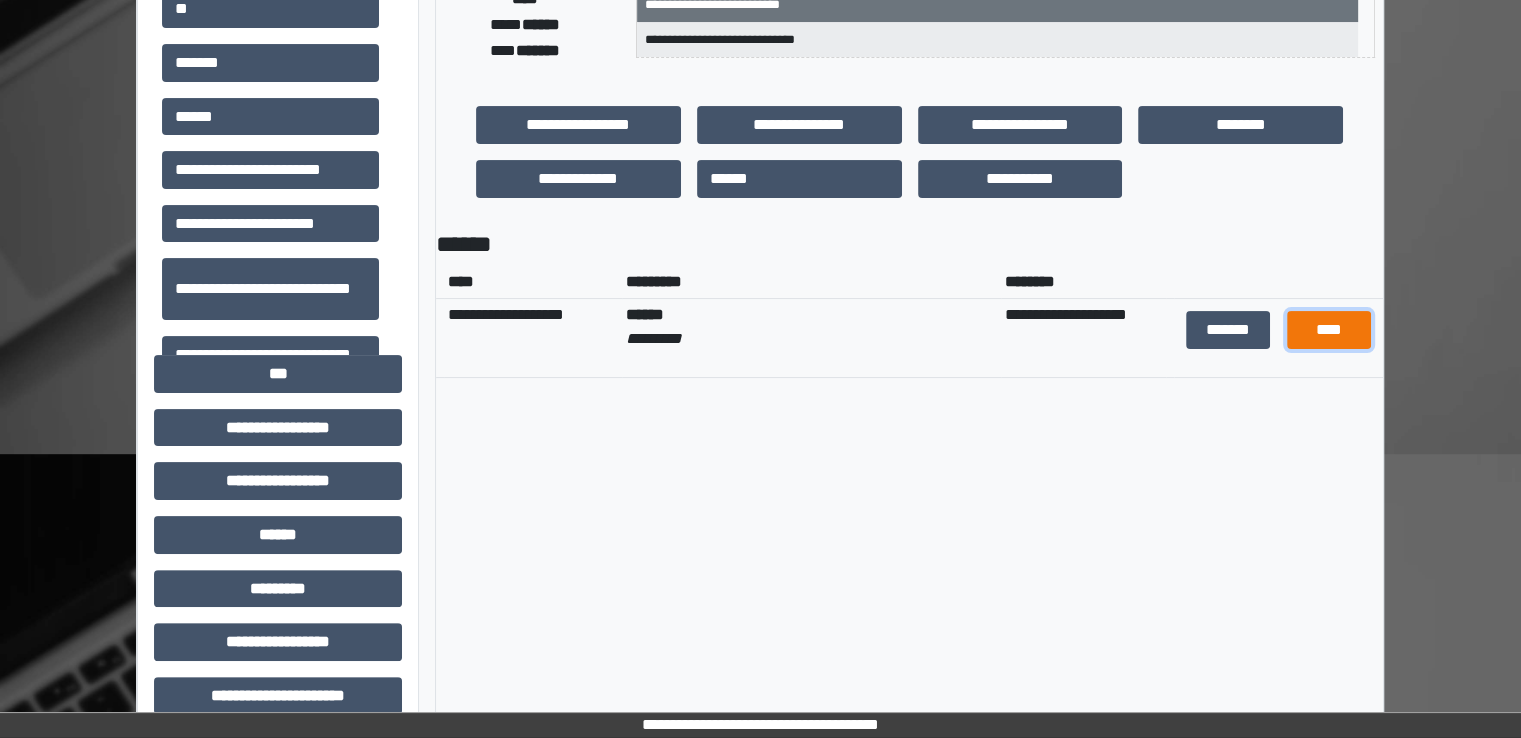 click on "****" at bounding box center (1329, 330) 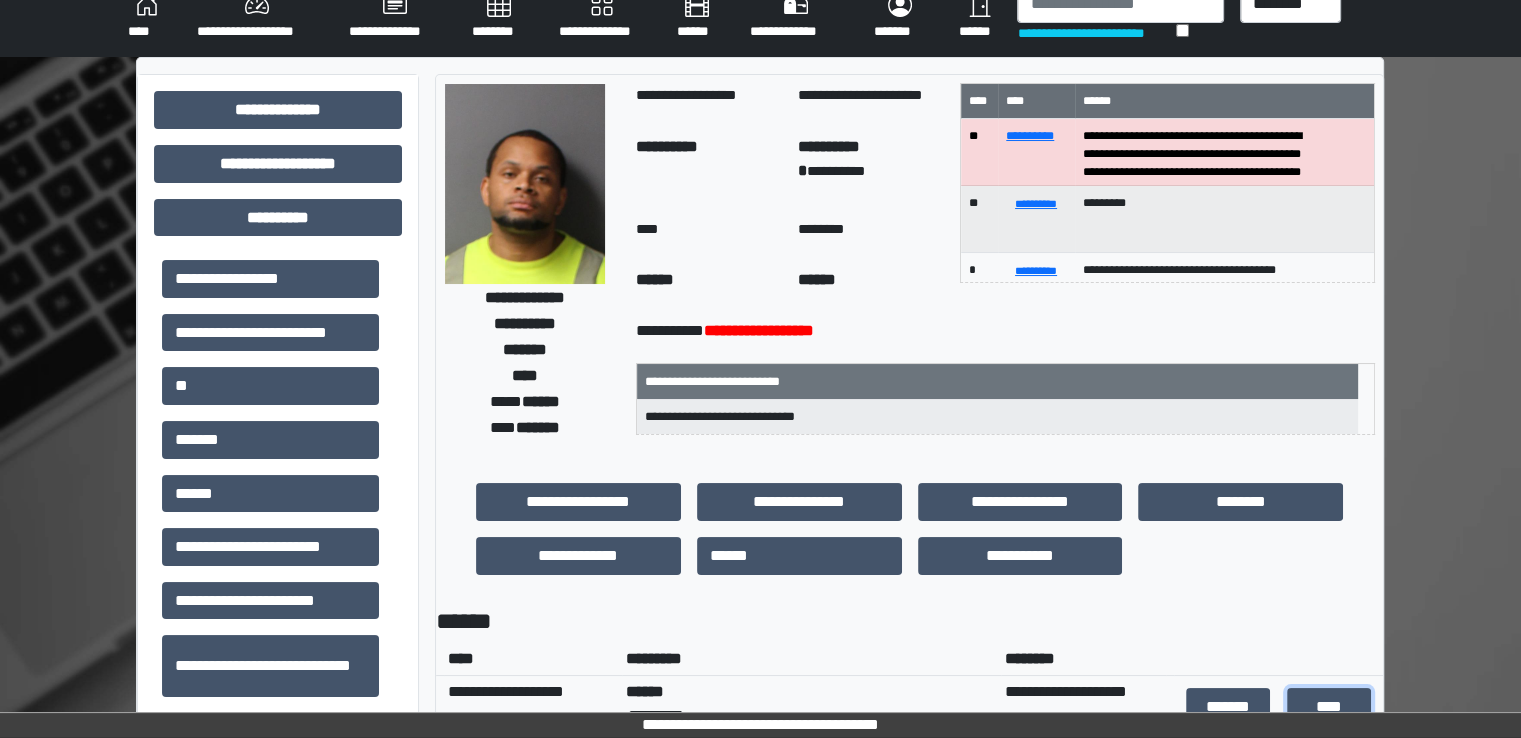 scroll, scrollTop: 0, scrollLeft: 0, axis: both 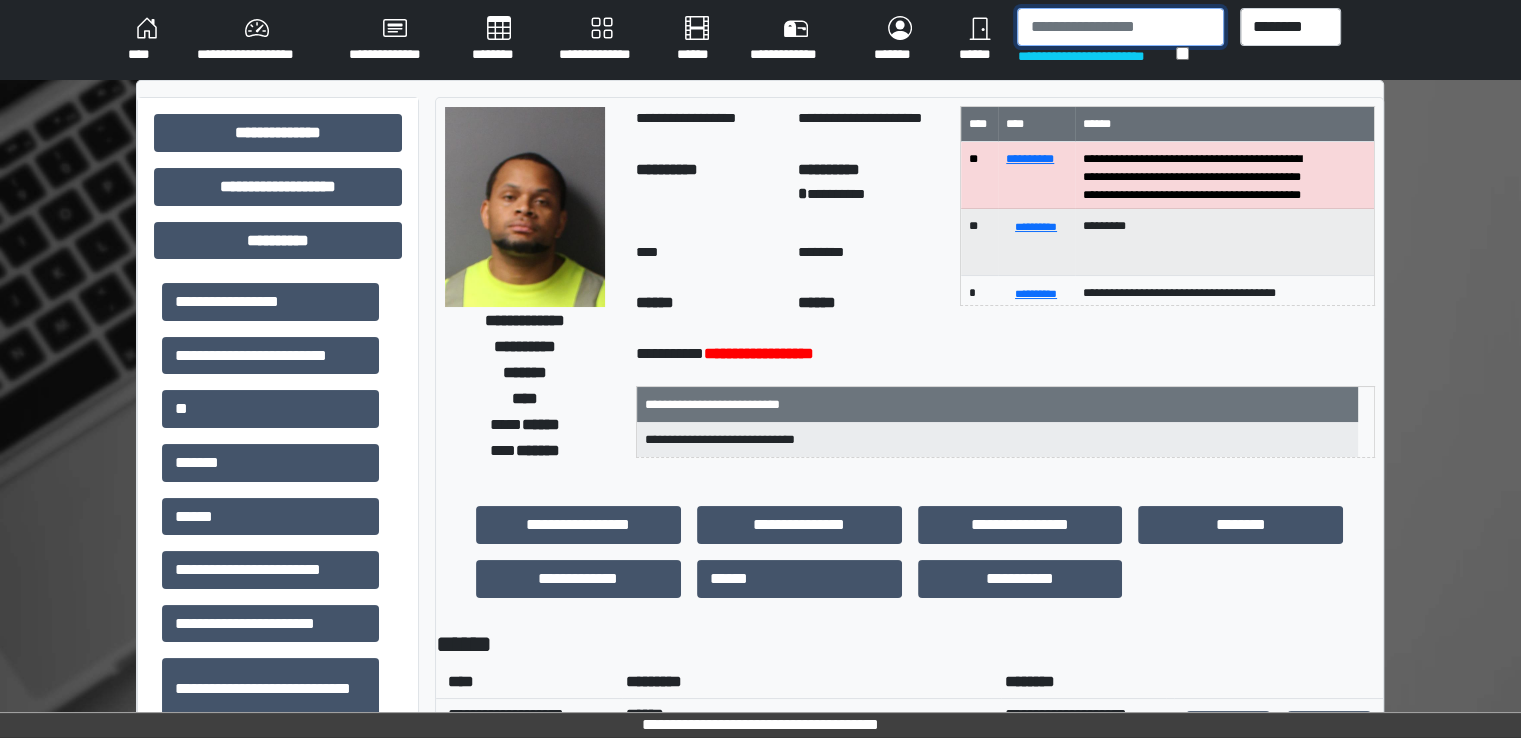 click at bounding box center [1120, 27] 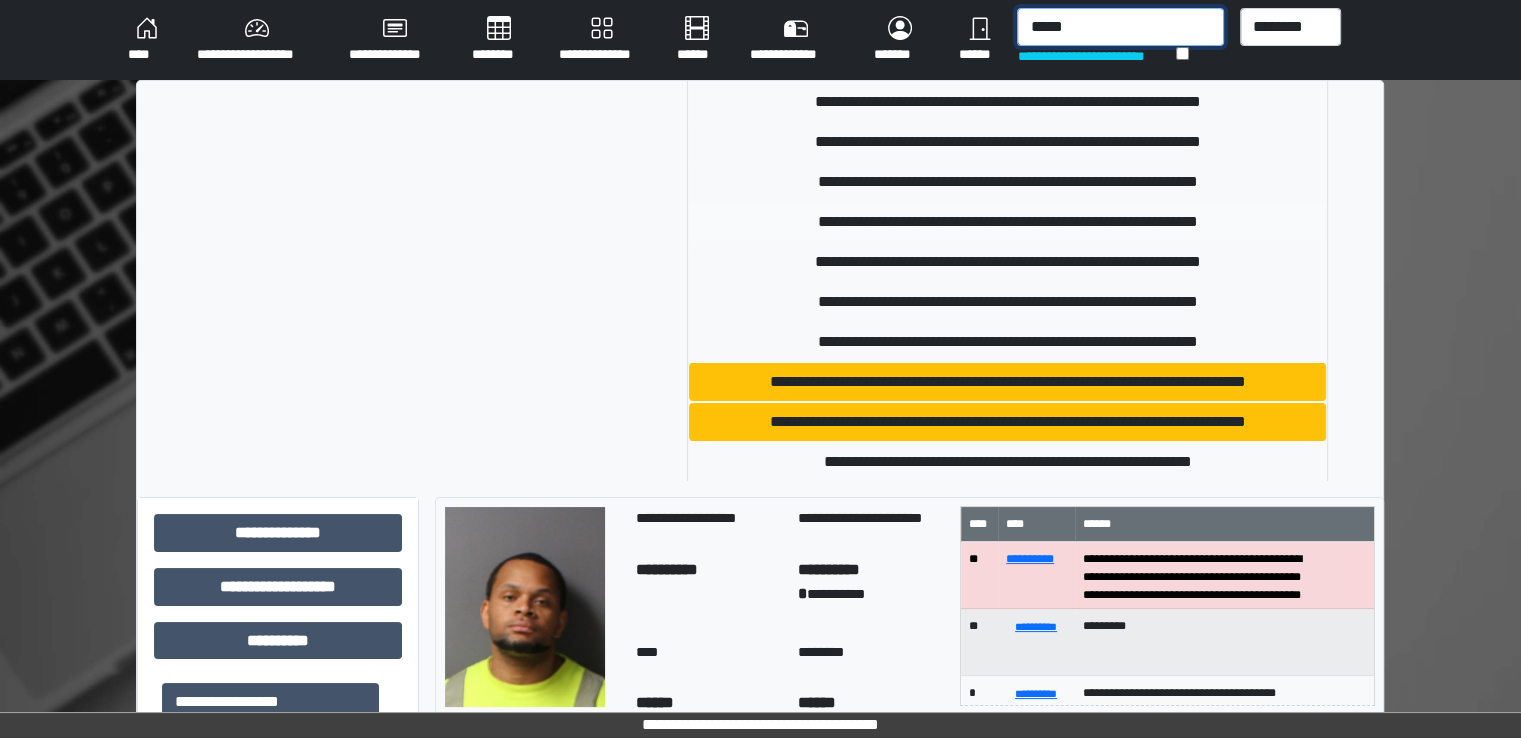 scroll, scrollTop: 500, scrollLeft: 0, axis: vertical 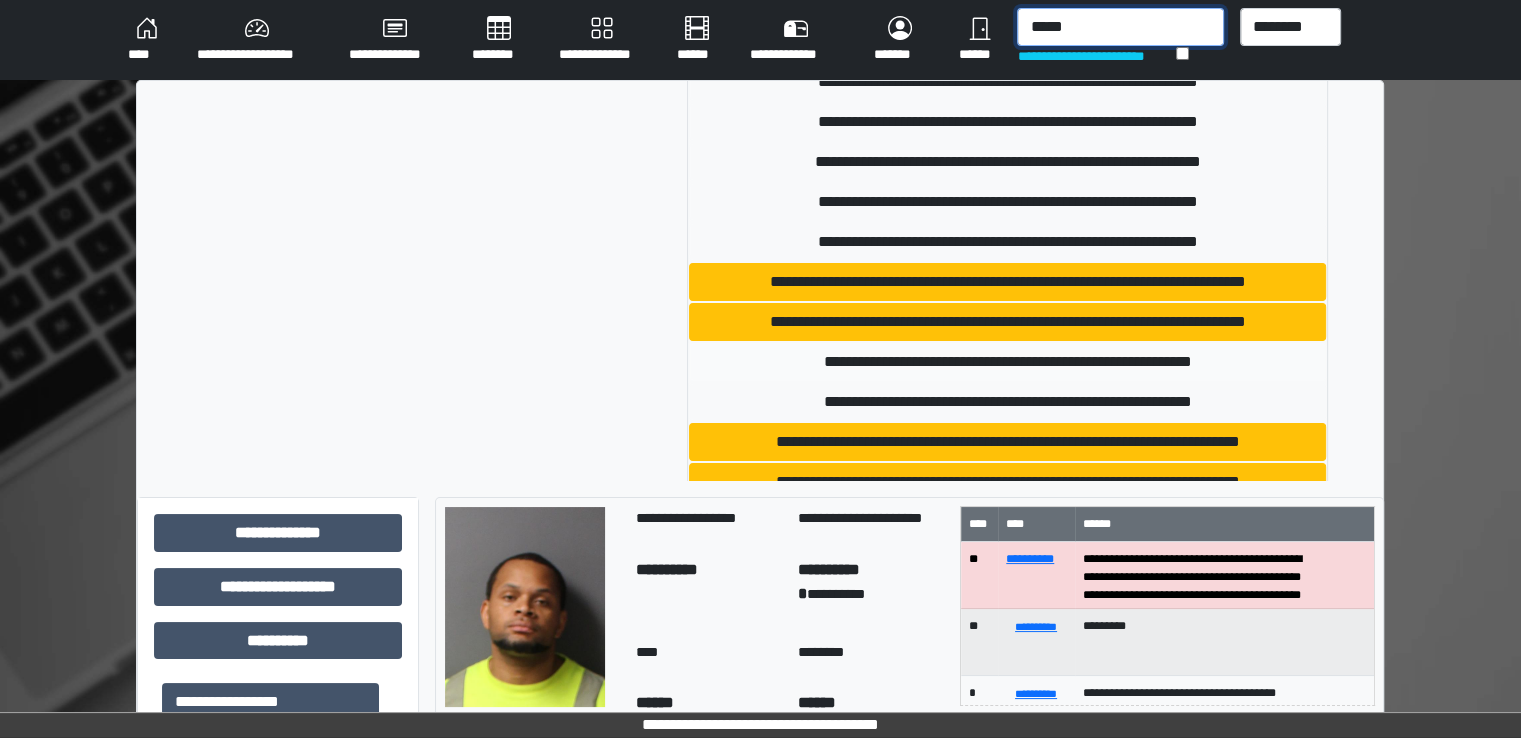 type on "*****" 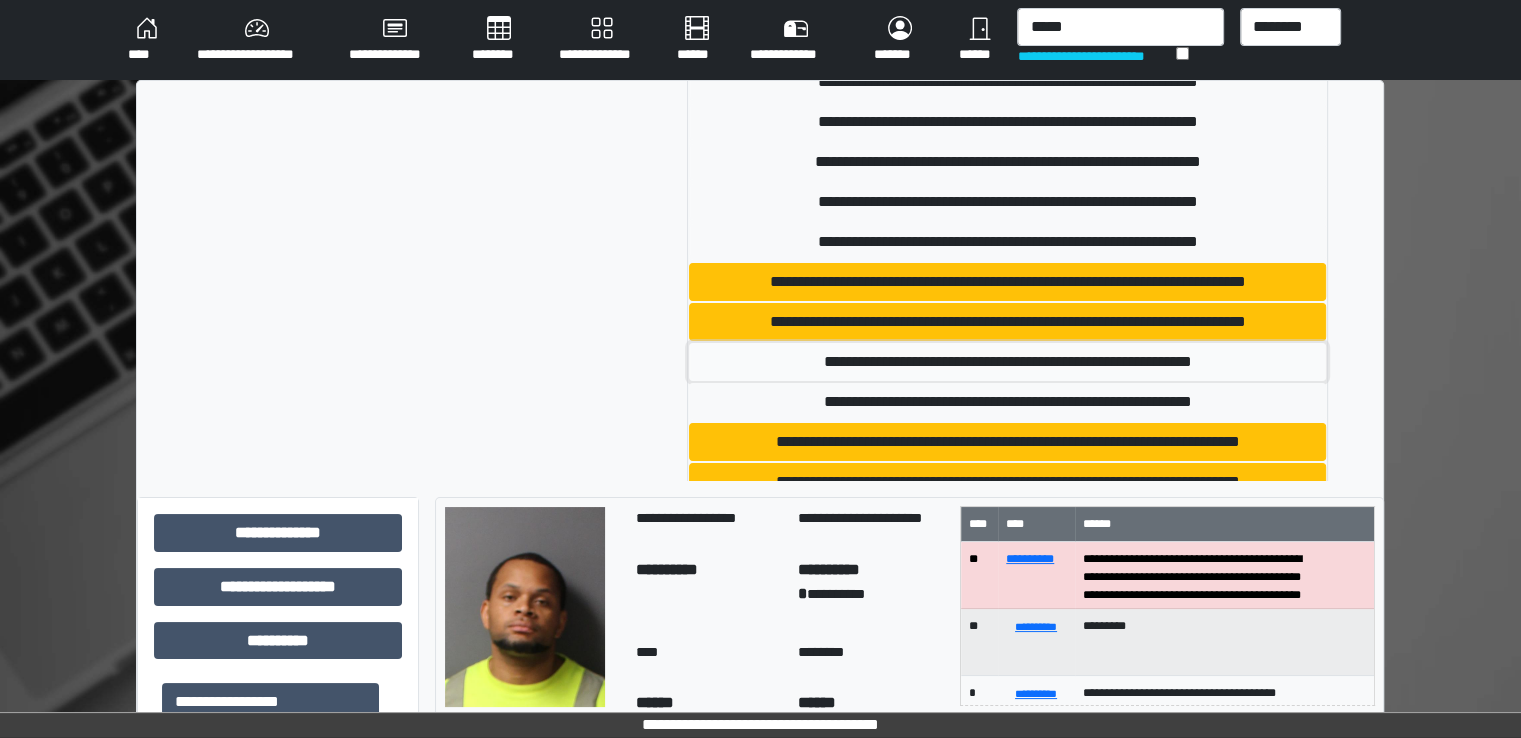 click on "**********" at bounding box center [1007, 362] 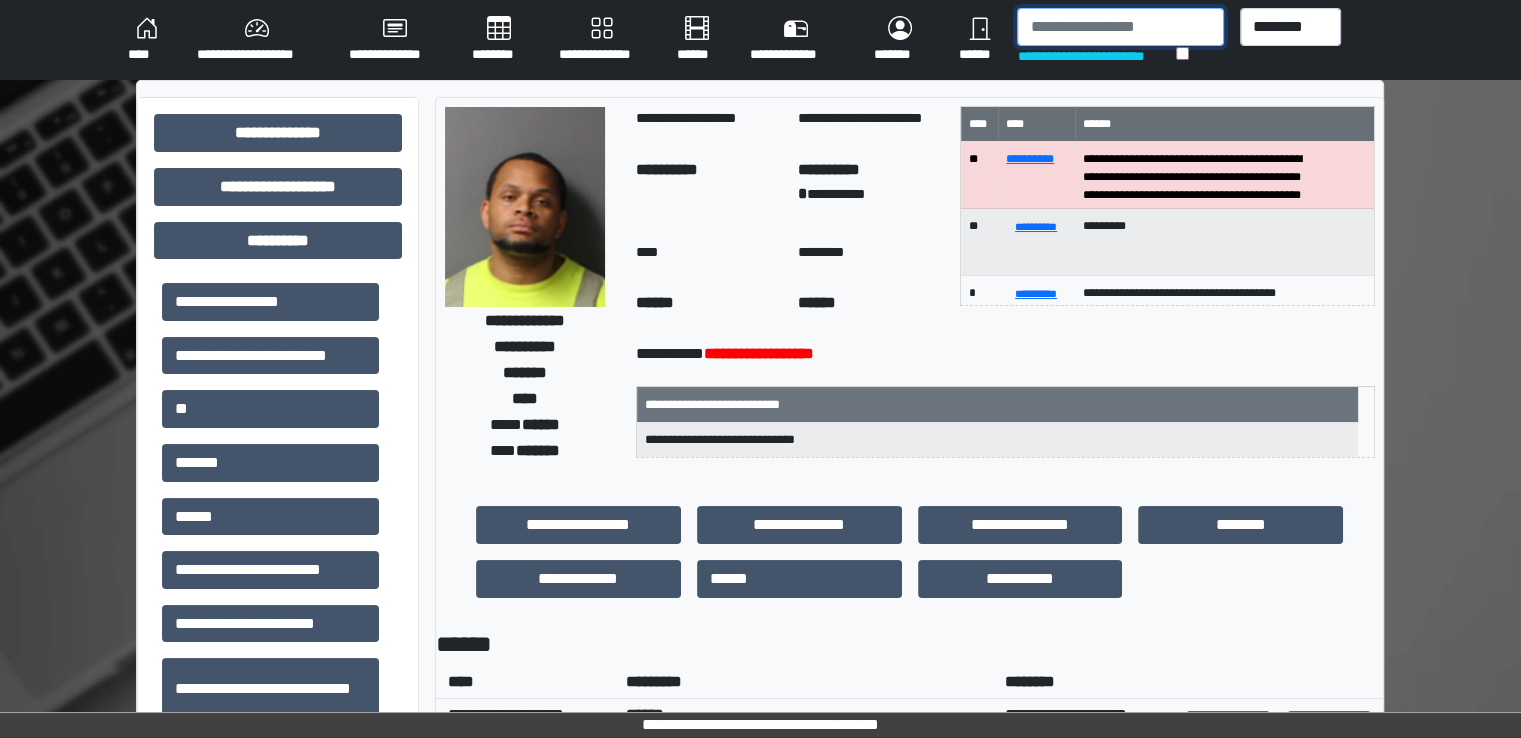 click at bounding box center [1120, 27] 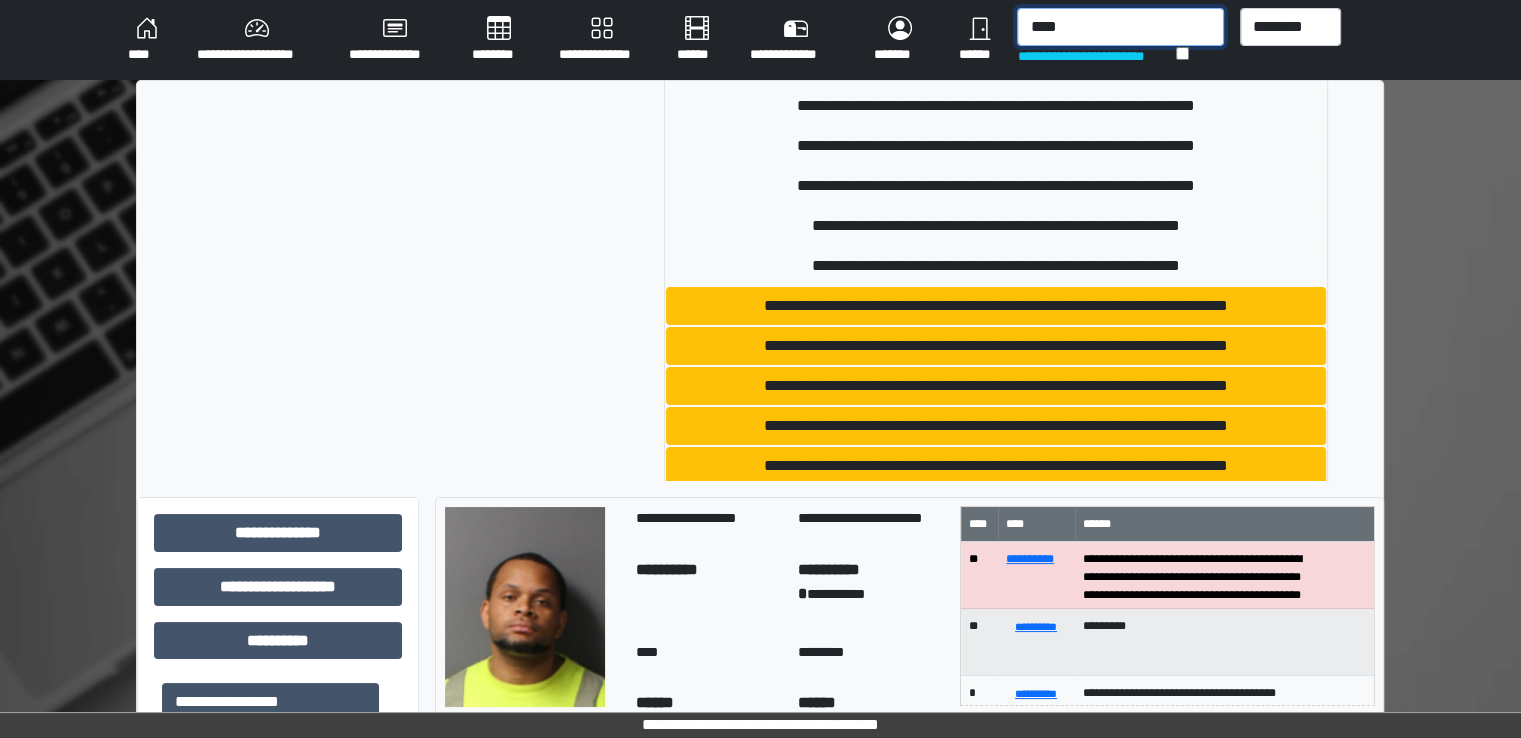 scroll, scrollTop: 1200, scrollLeft: 0, axis: vertical 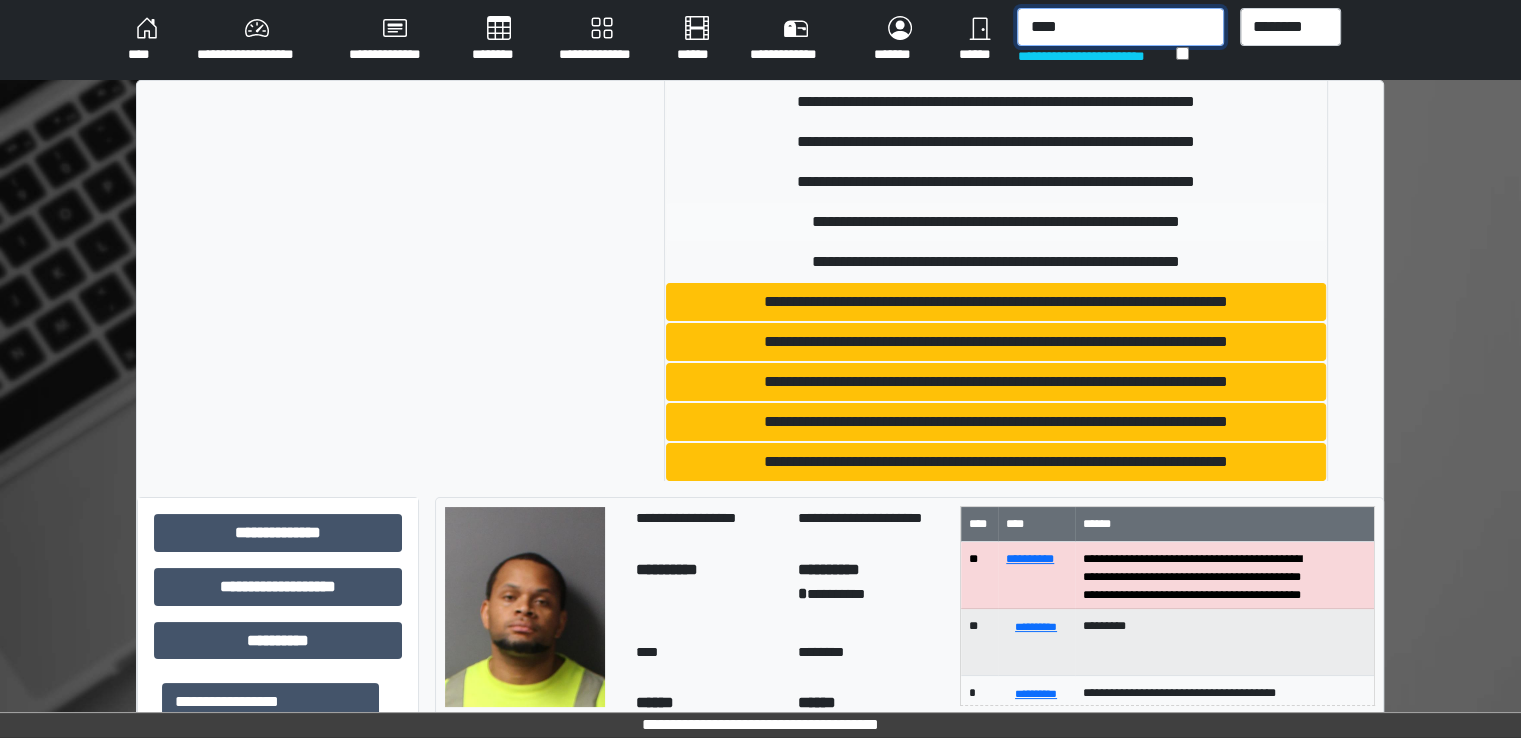 type on "****" 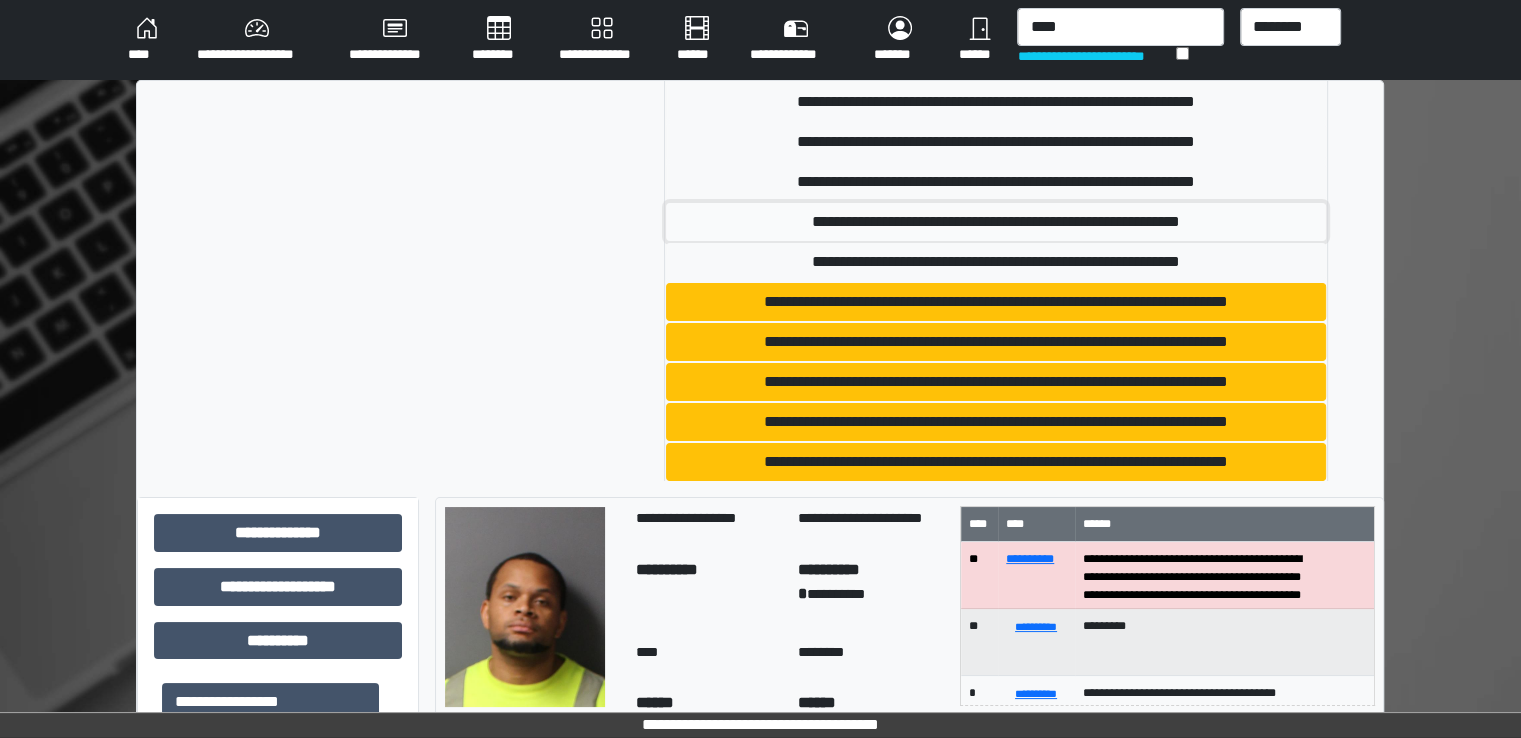 click on "**********" at bounding box center (996, 222) 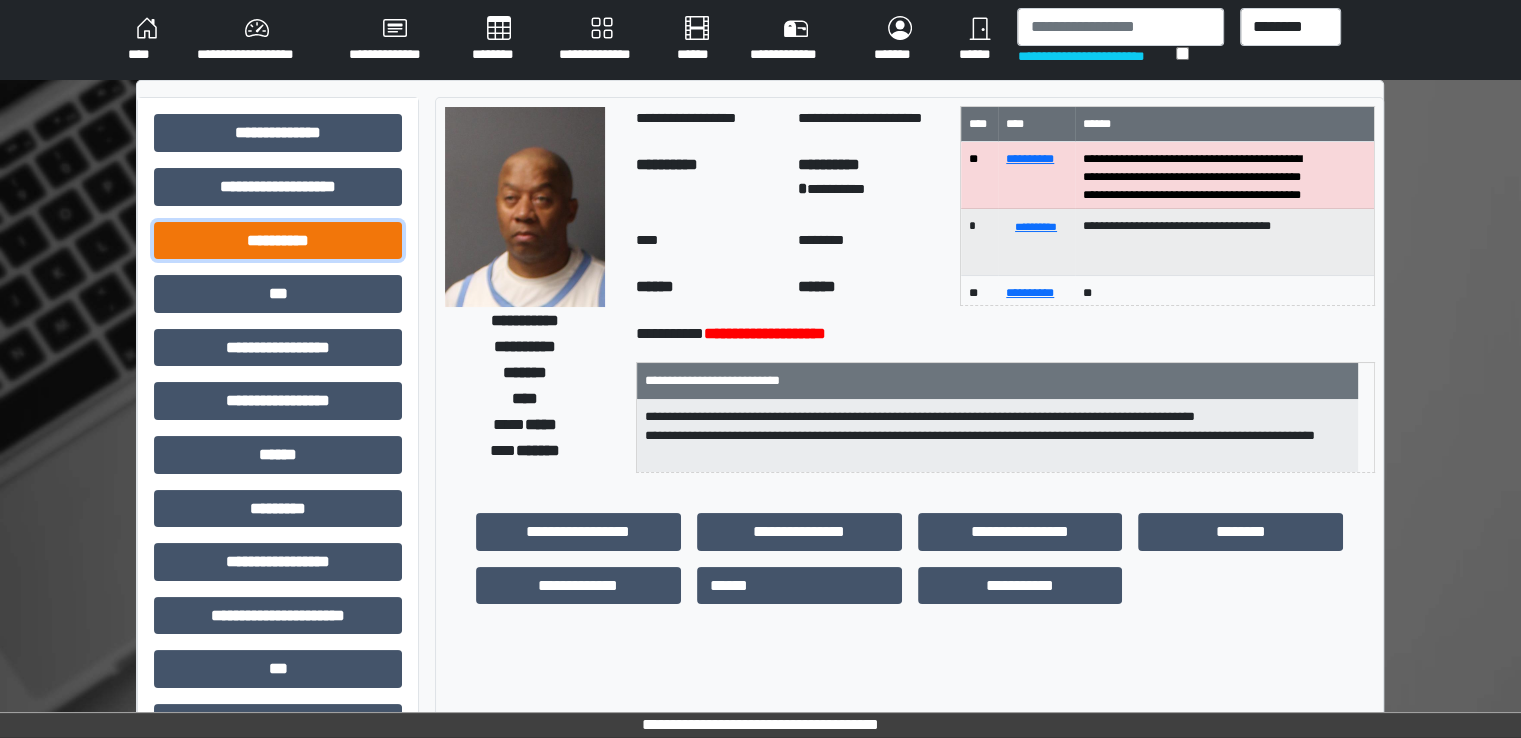 click on "**********" at bounding box center (278, 241) 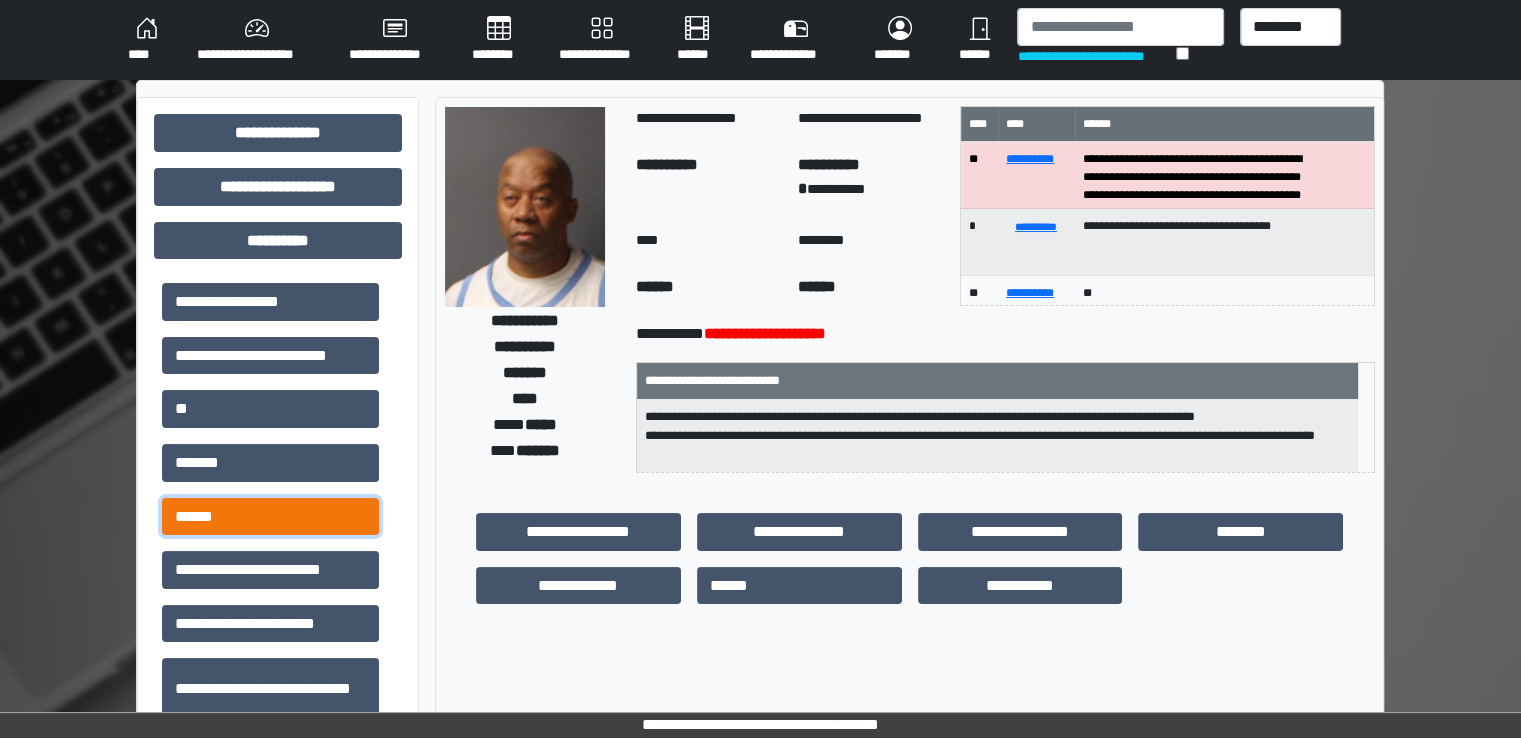 click on "******" at bounding box center [270, 517] 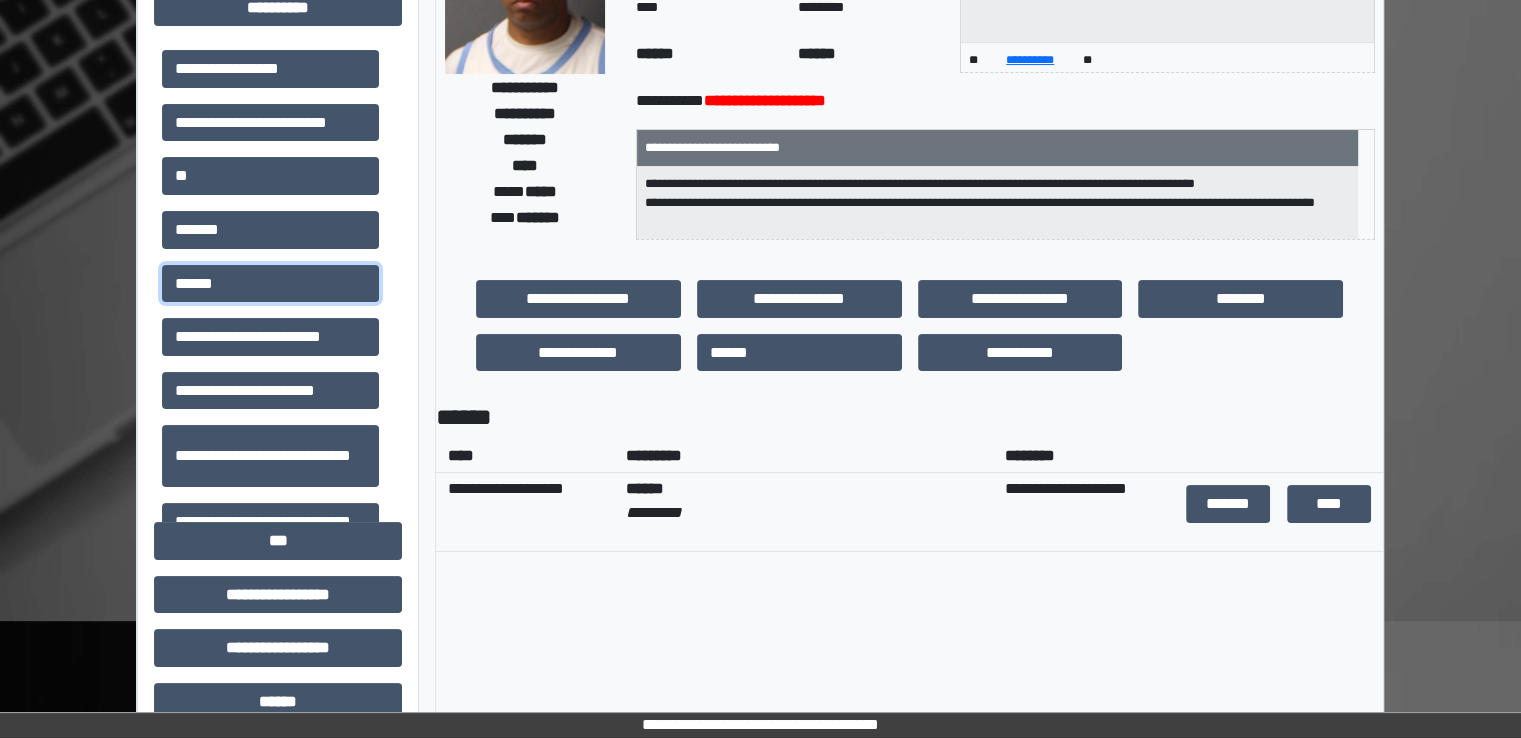 scroll, scrollTop: 300, scrollLeft: 0, axis: vertical 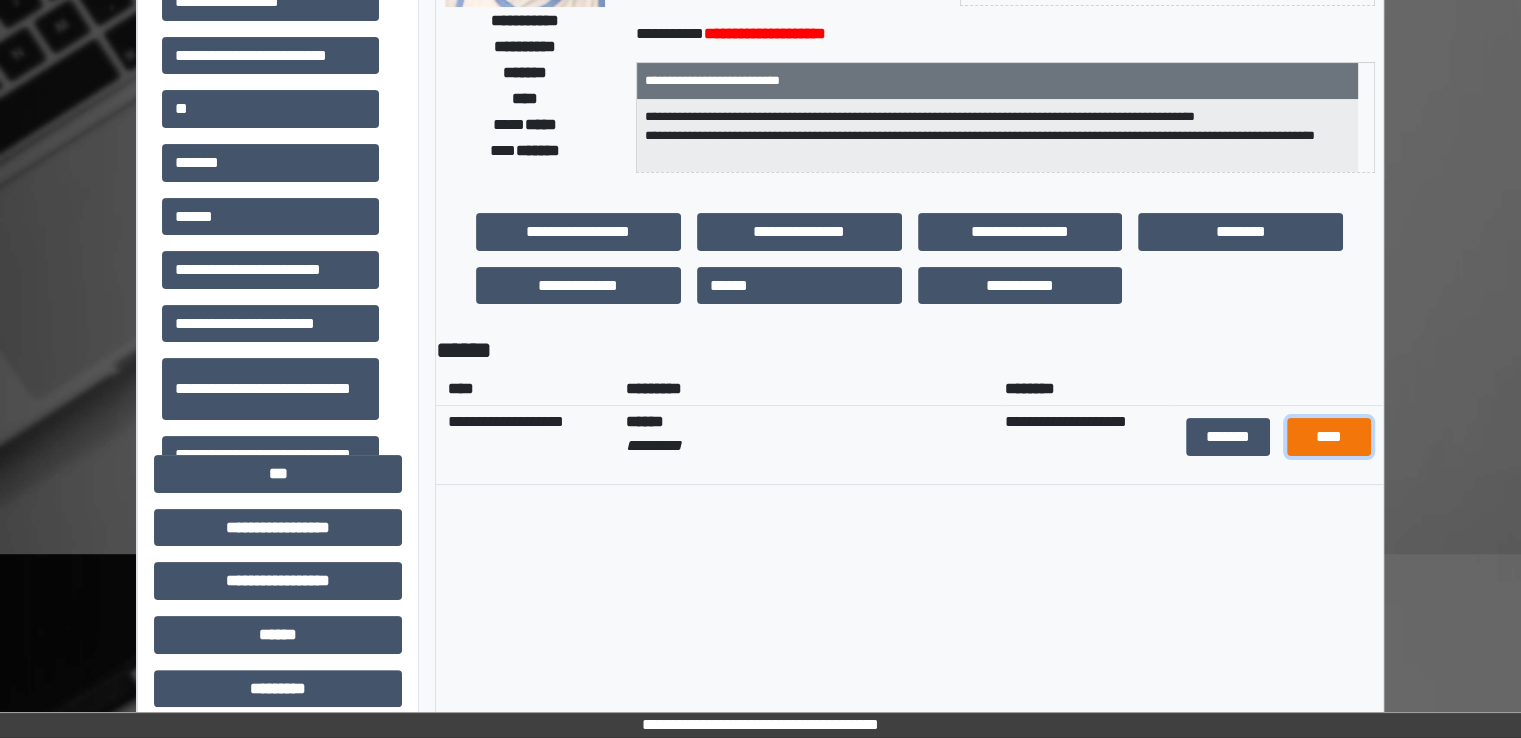 click on "****" at bounding box center [1329, 437] 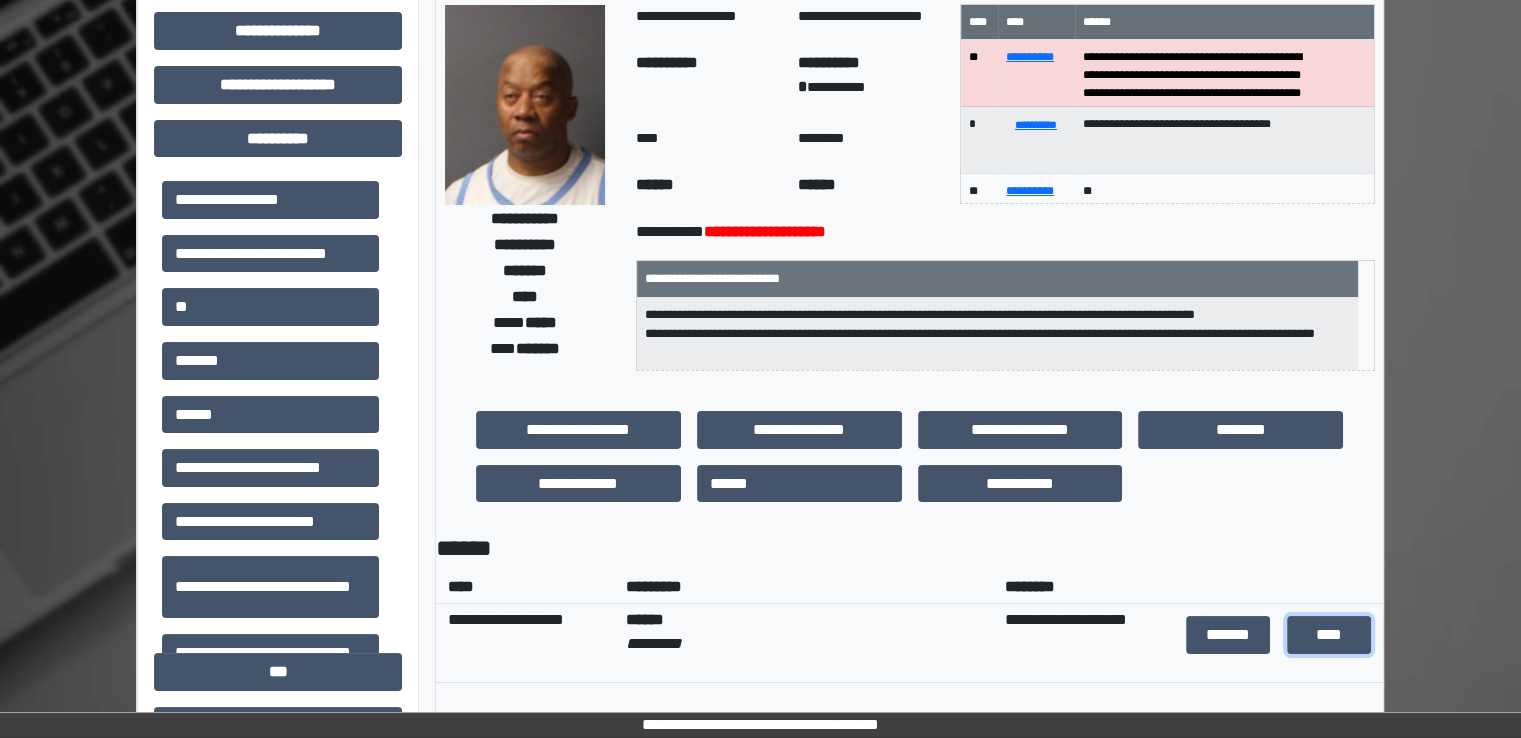 scroll, scrollTop: 0, scrollLeft: 0, axis: both 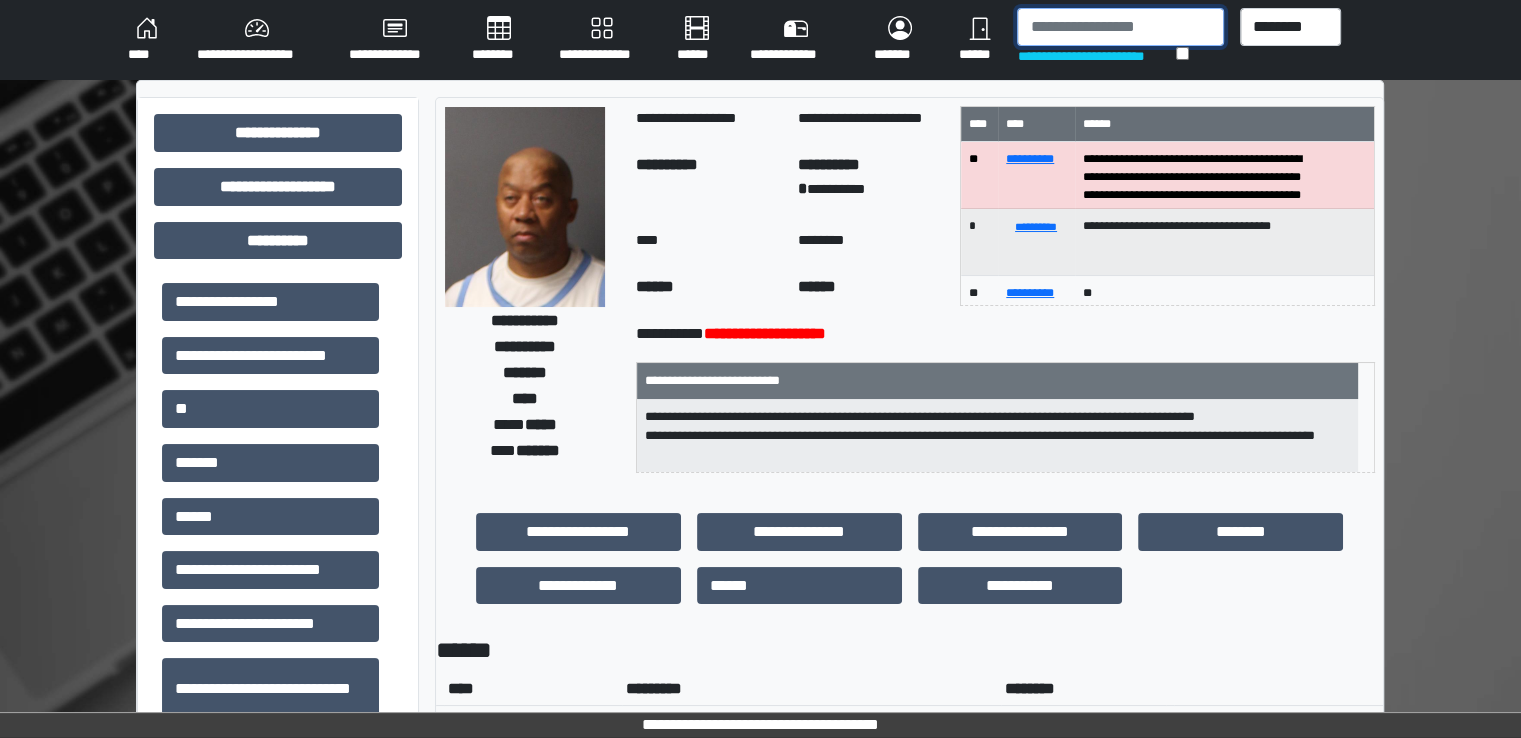 click at bounding box center [1120, 27] 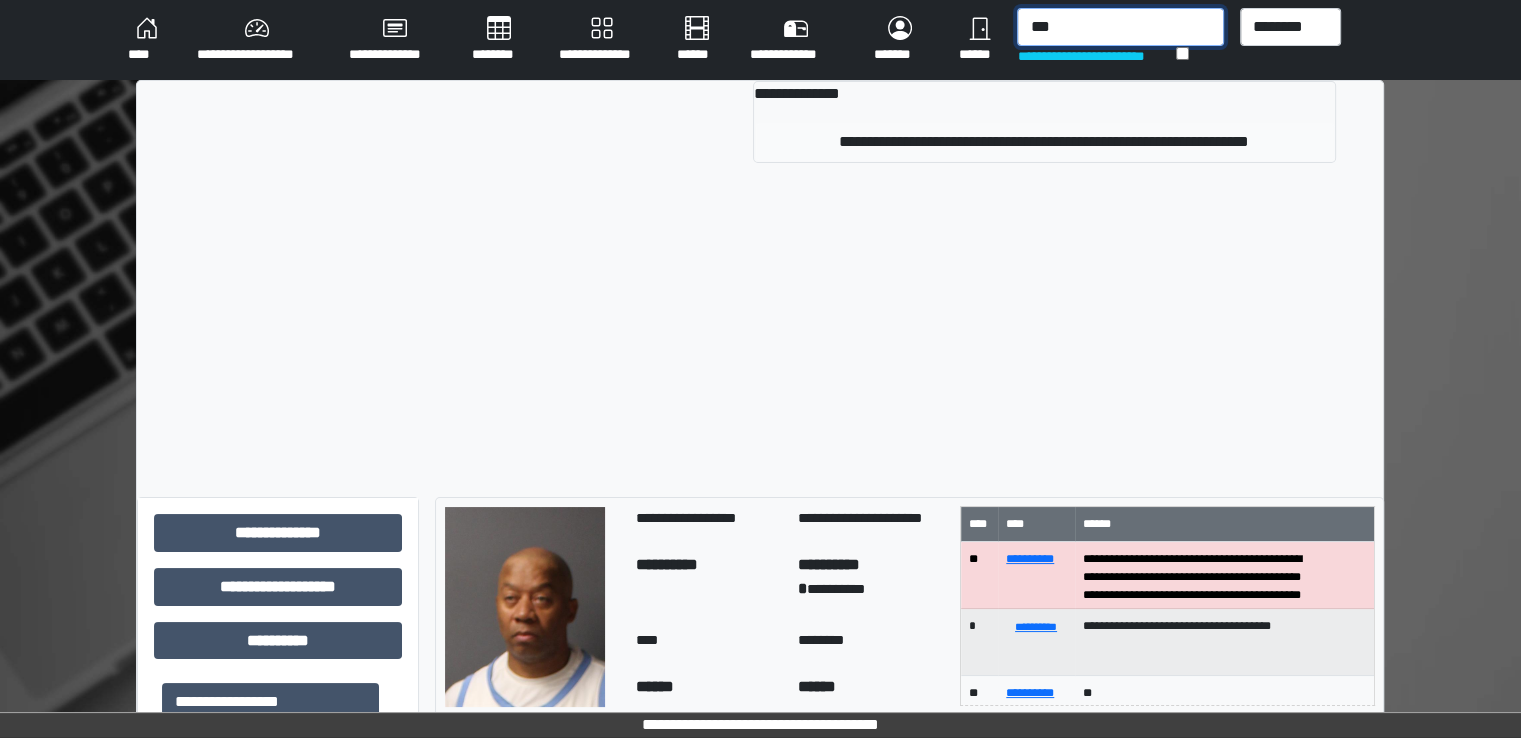 type on "***" 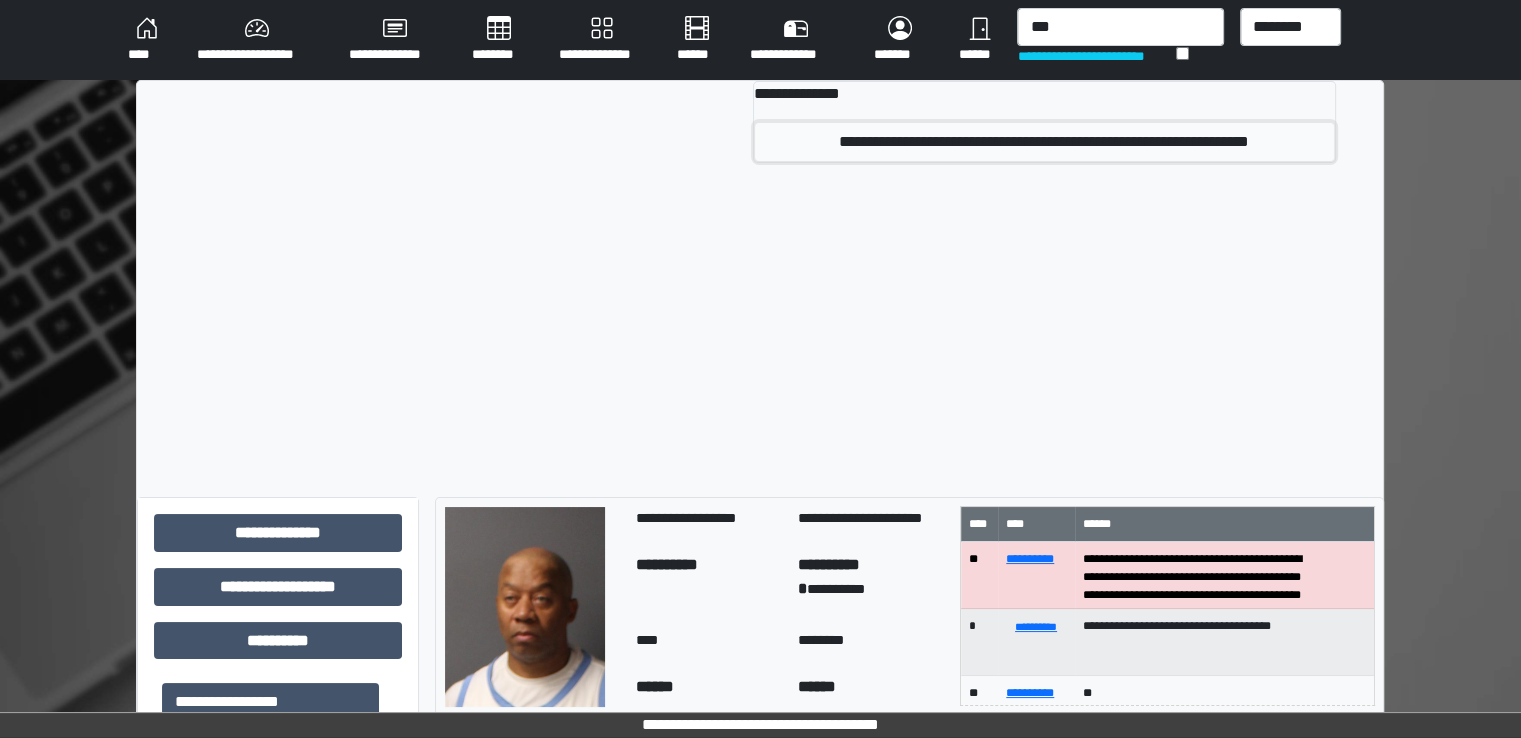 click on "**********" at bounding box center [1044, 142] 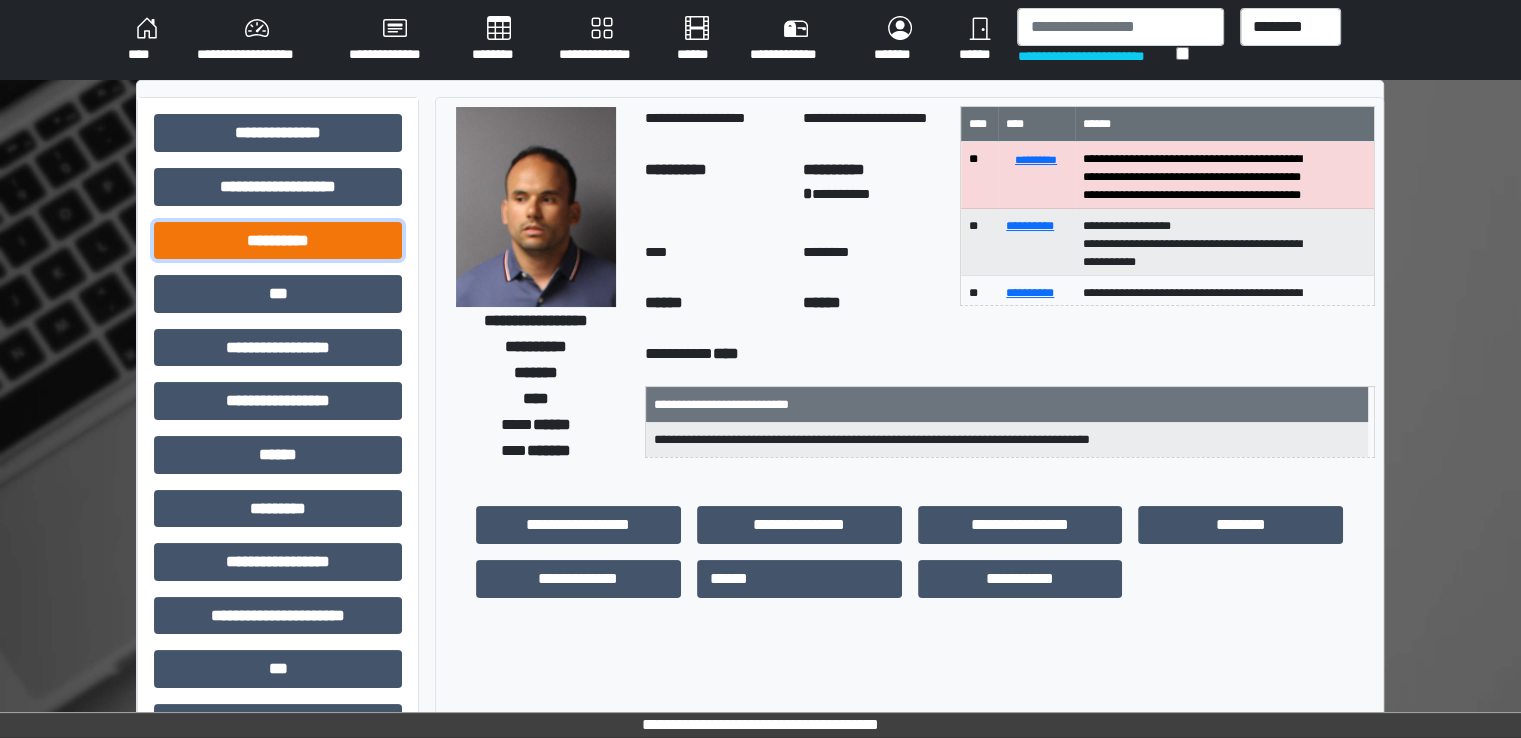 click on "**********" at bounding box center (278, 241) 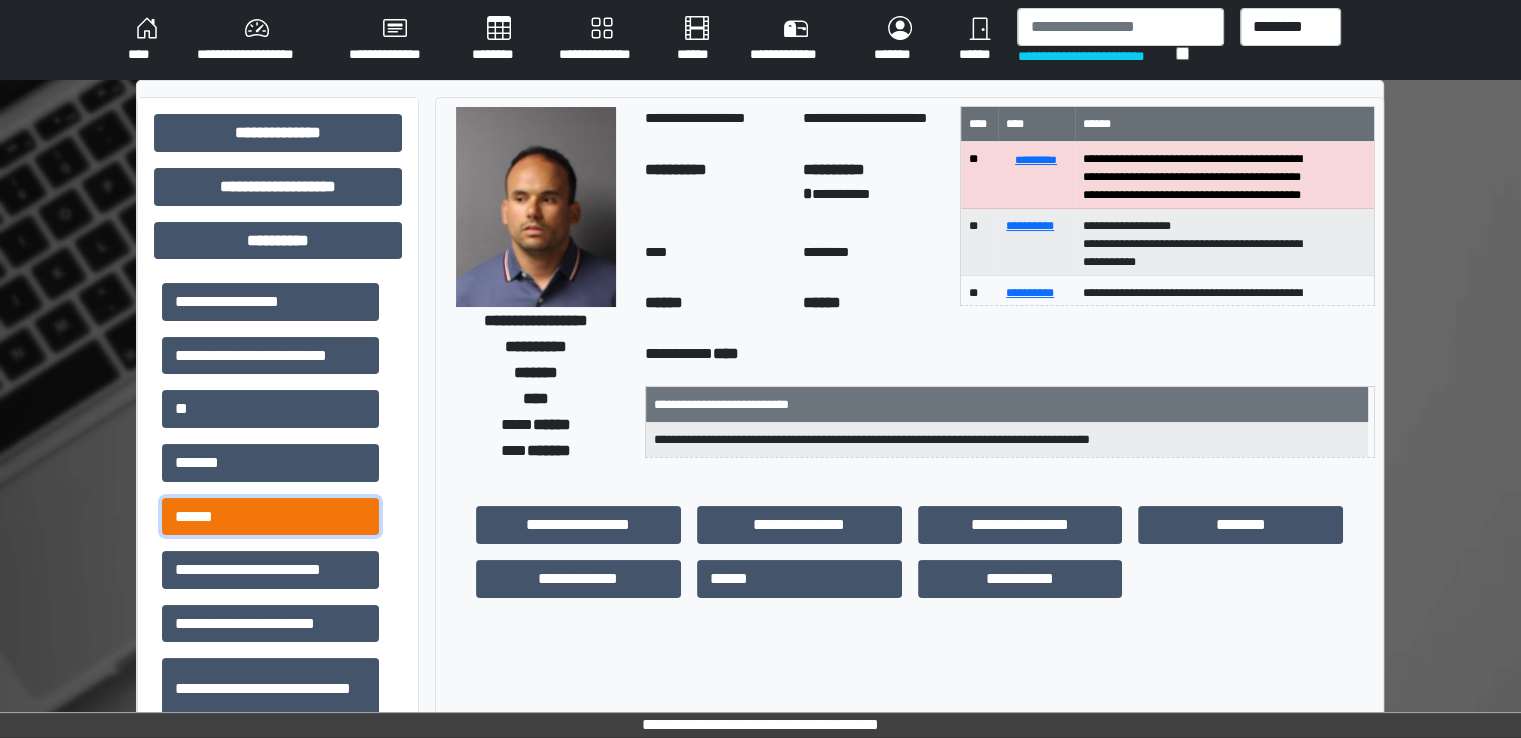 click on "******" at bounding box center (270, 517) 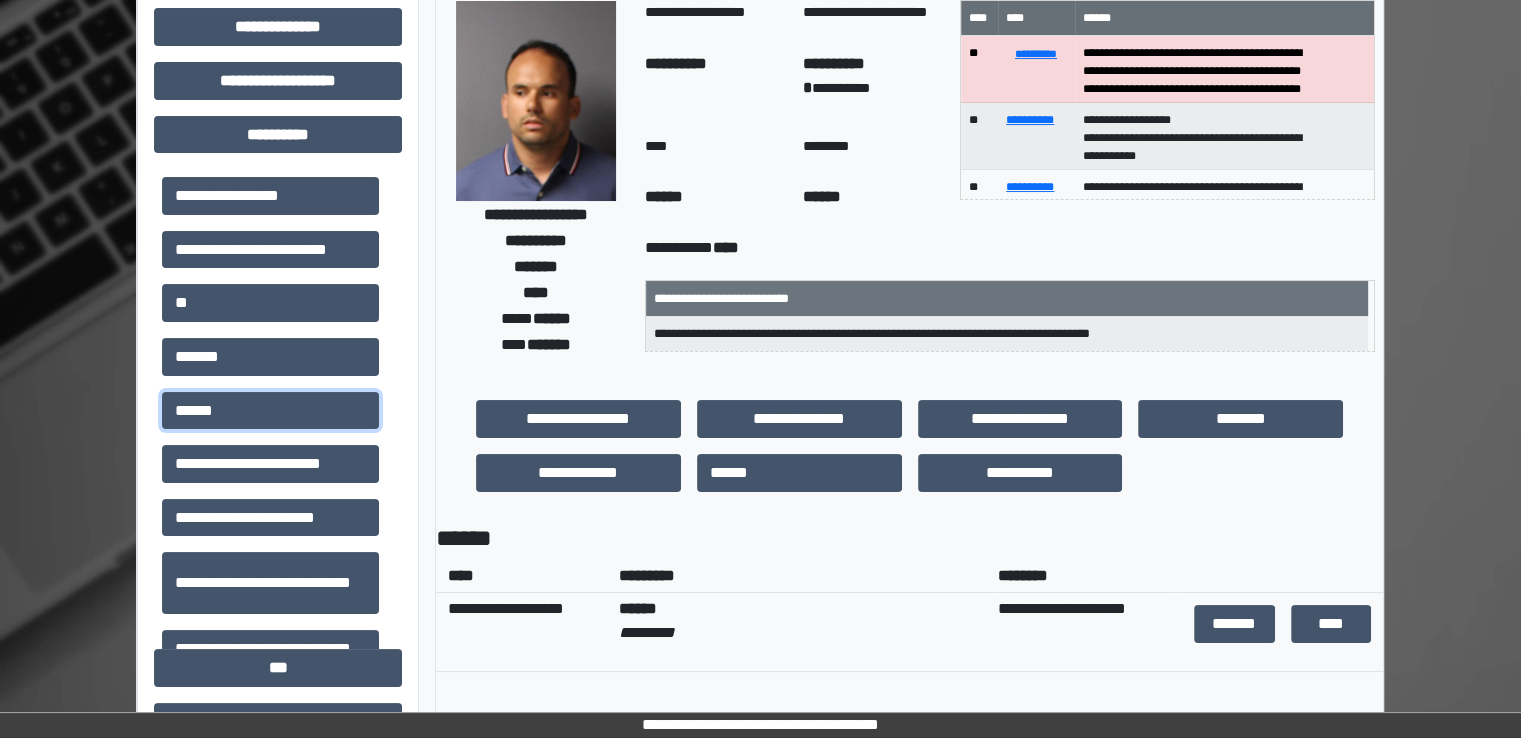 scroll, scrollTop: 300, scrollLeft: 0, axis: vertical 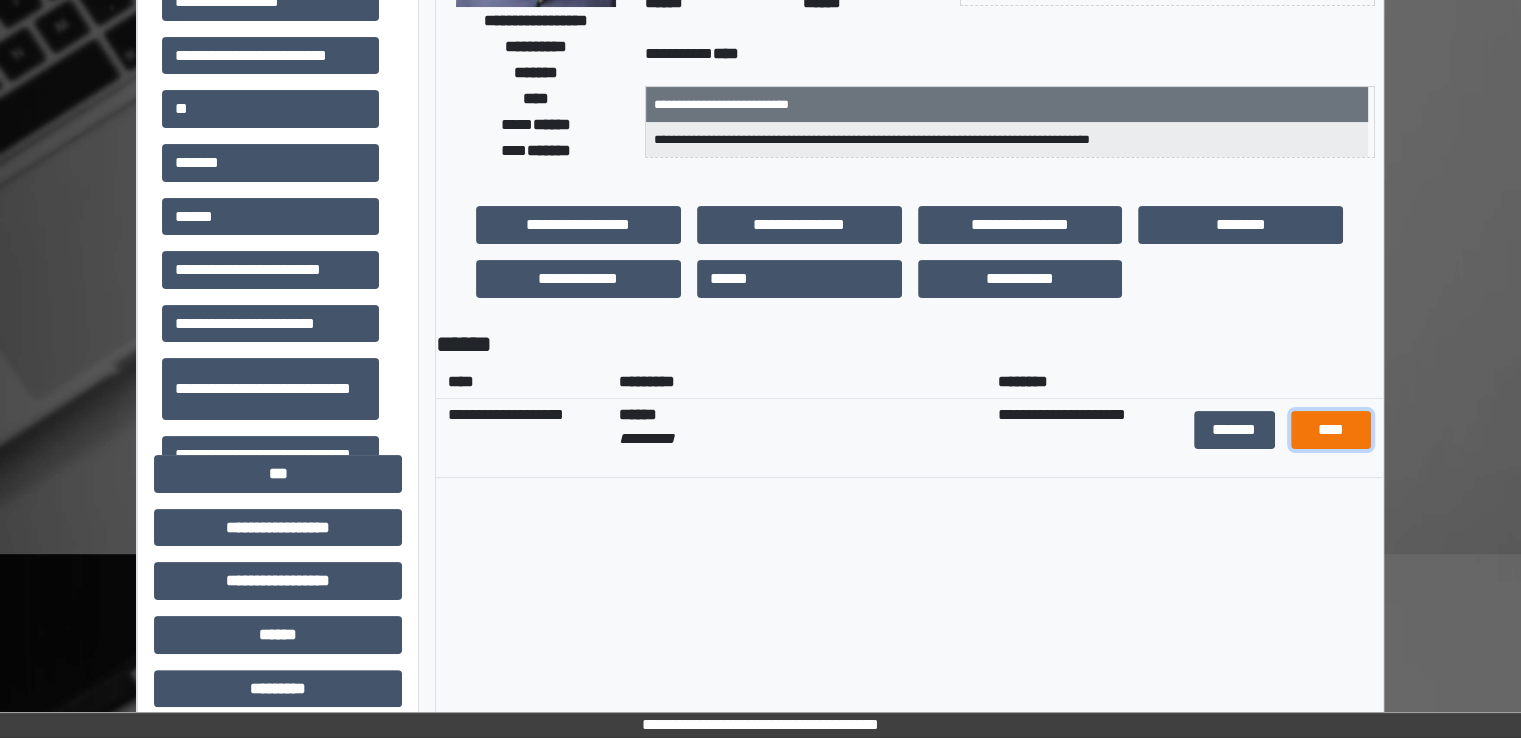 click on "****" at bounding box center (1331, 430) 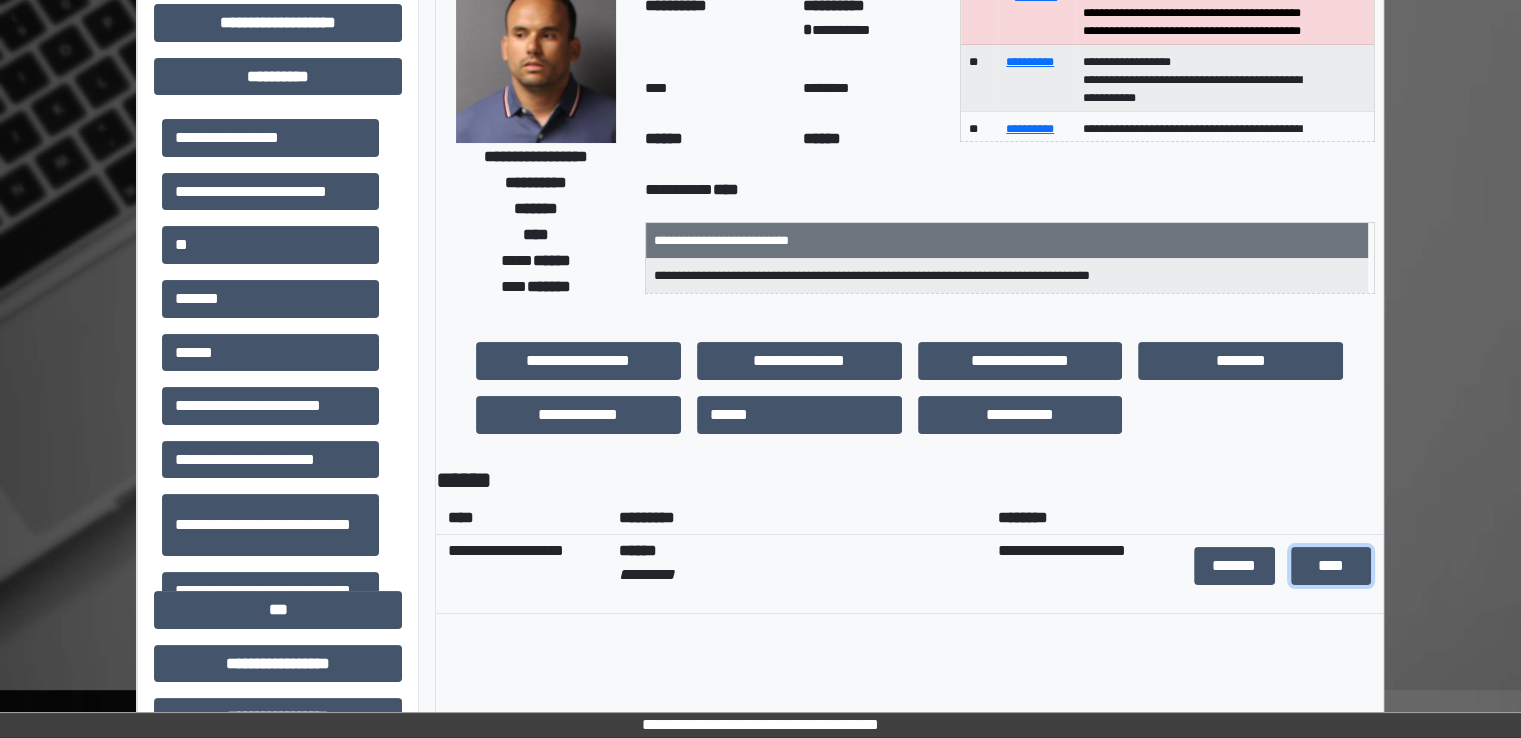scroll, scrollTop: 0, scrollLeft: 0, axis: both 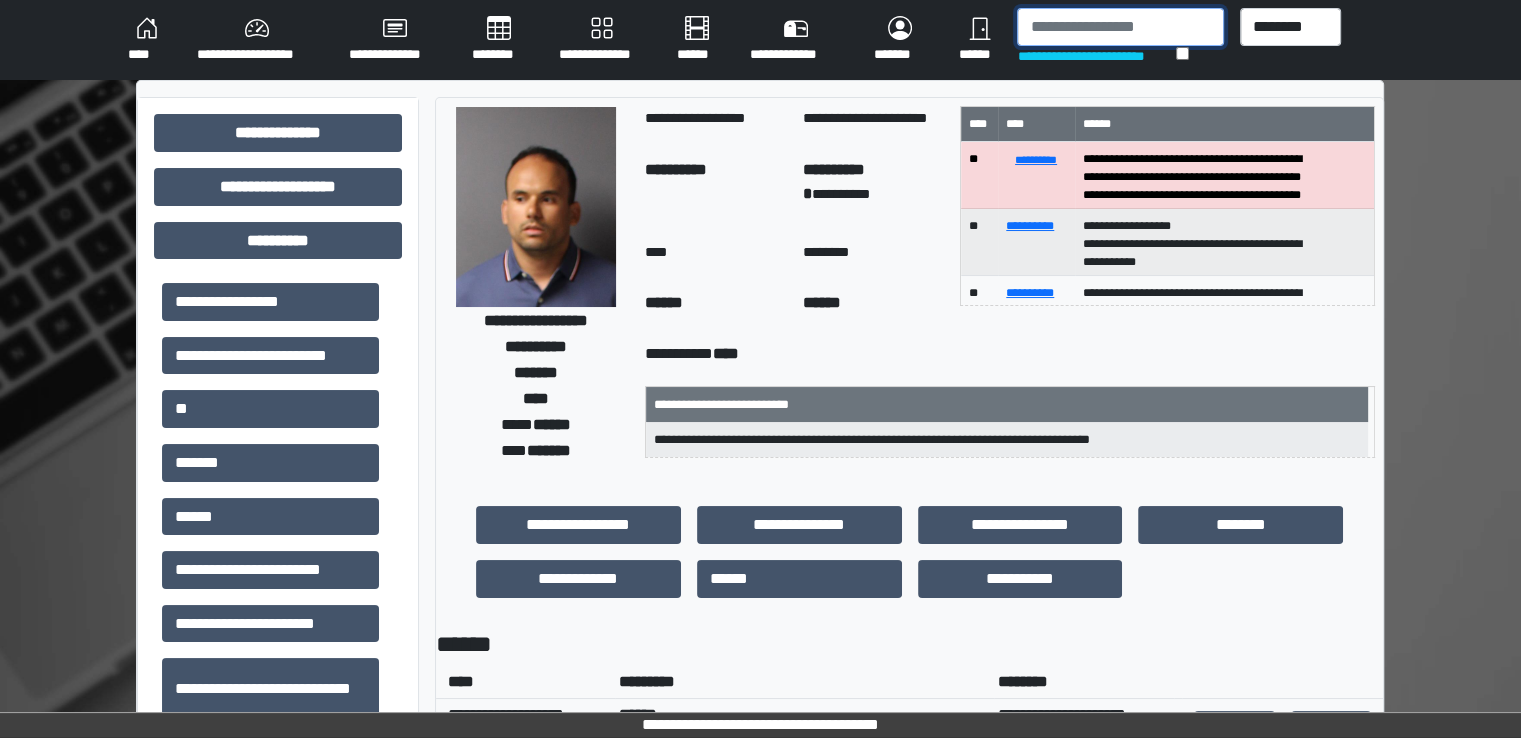 click at bounding box center [1120, 27] 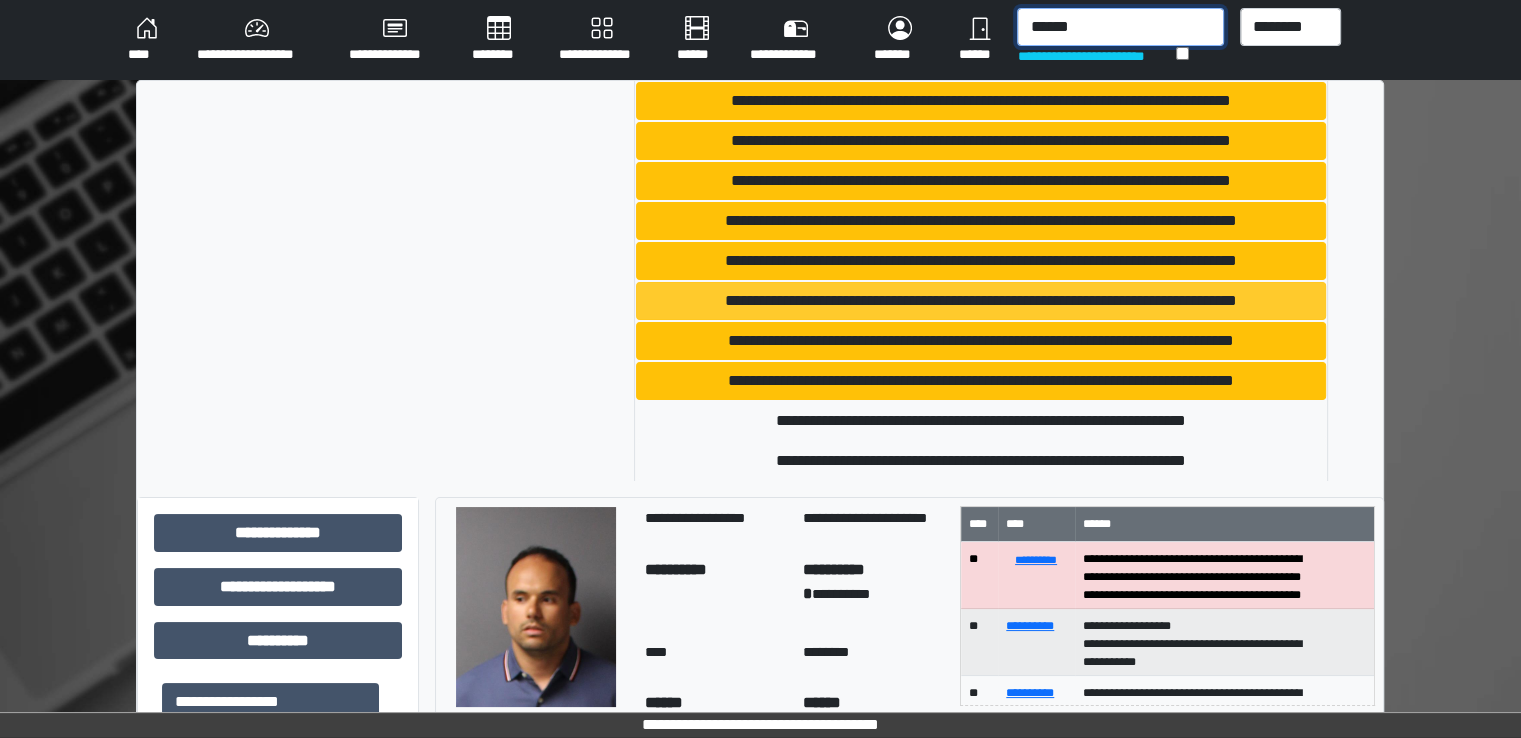 scroll, scrollTop: 300, scrollLeft: 0, axis: vertical 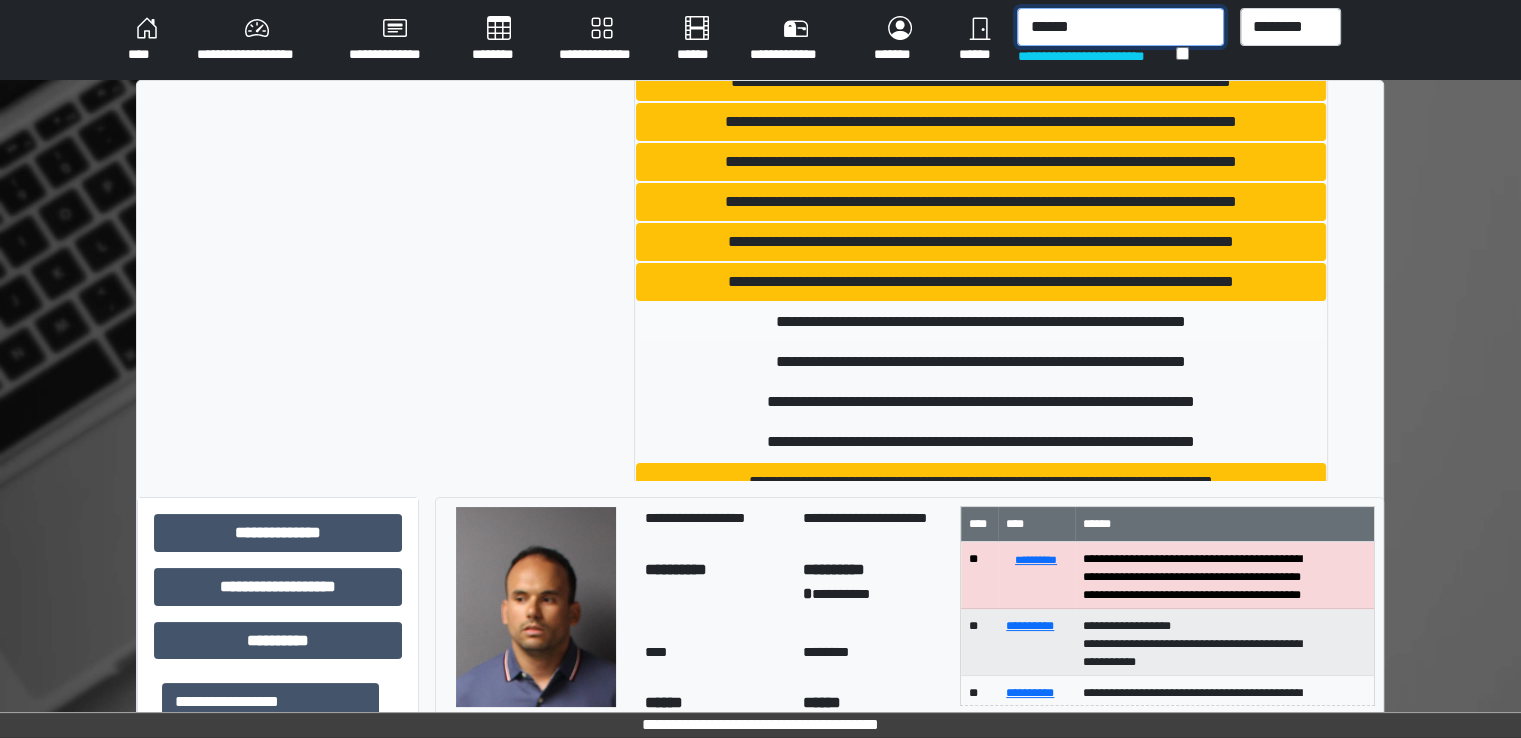type on "******" 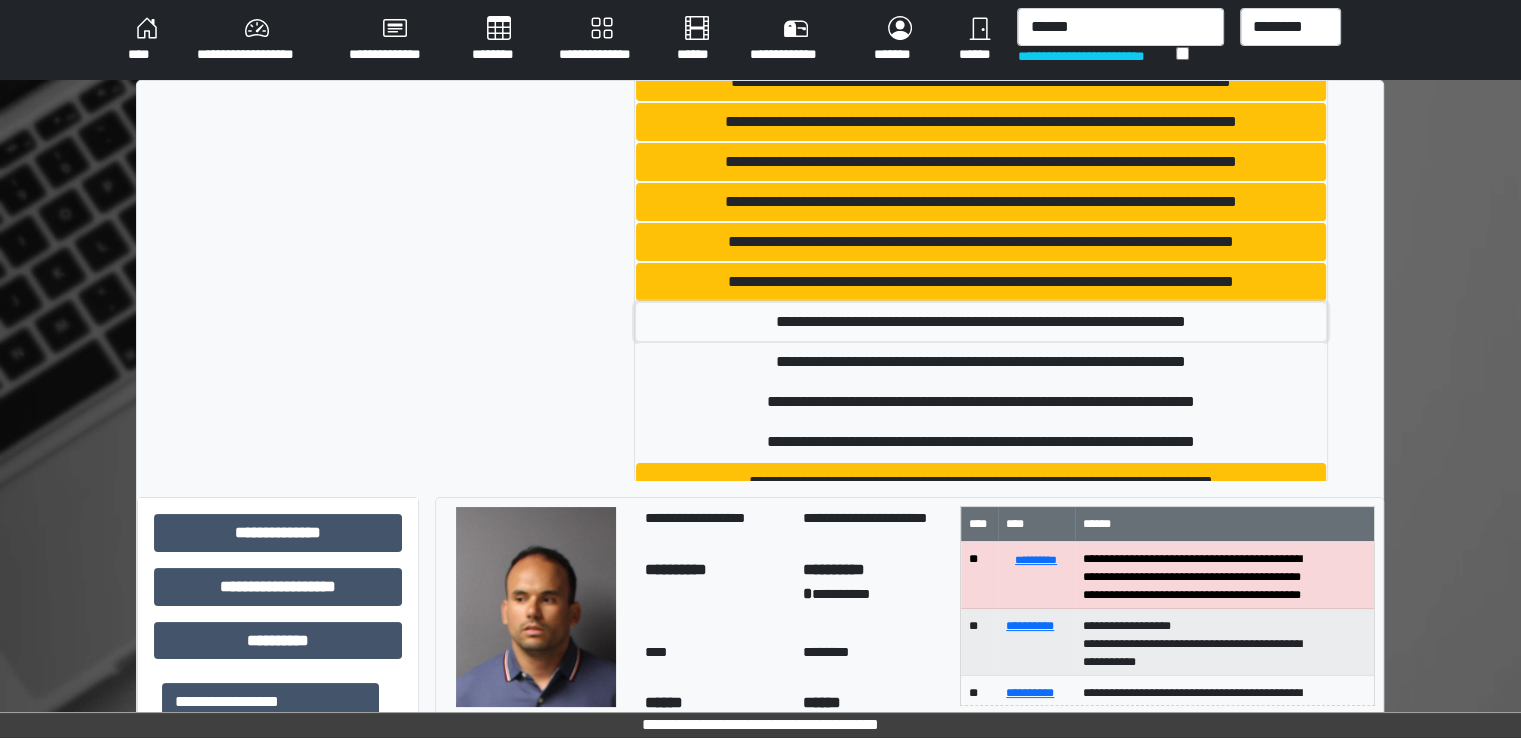 click on "**********" at bounding box center (981, 322) 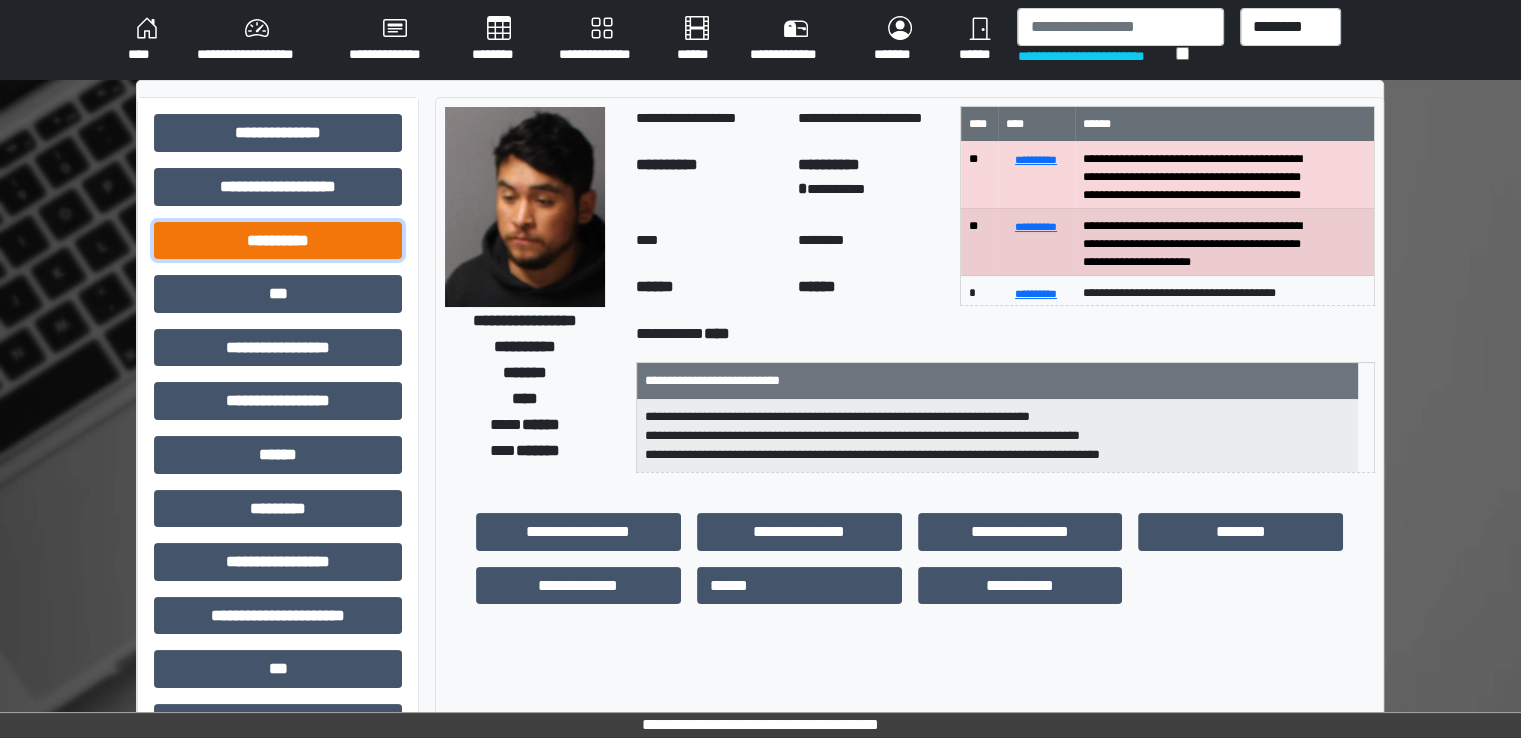 click on "**********" at bounding box center (278, 241) 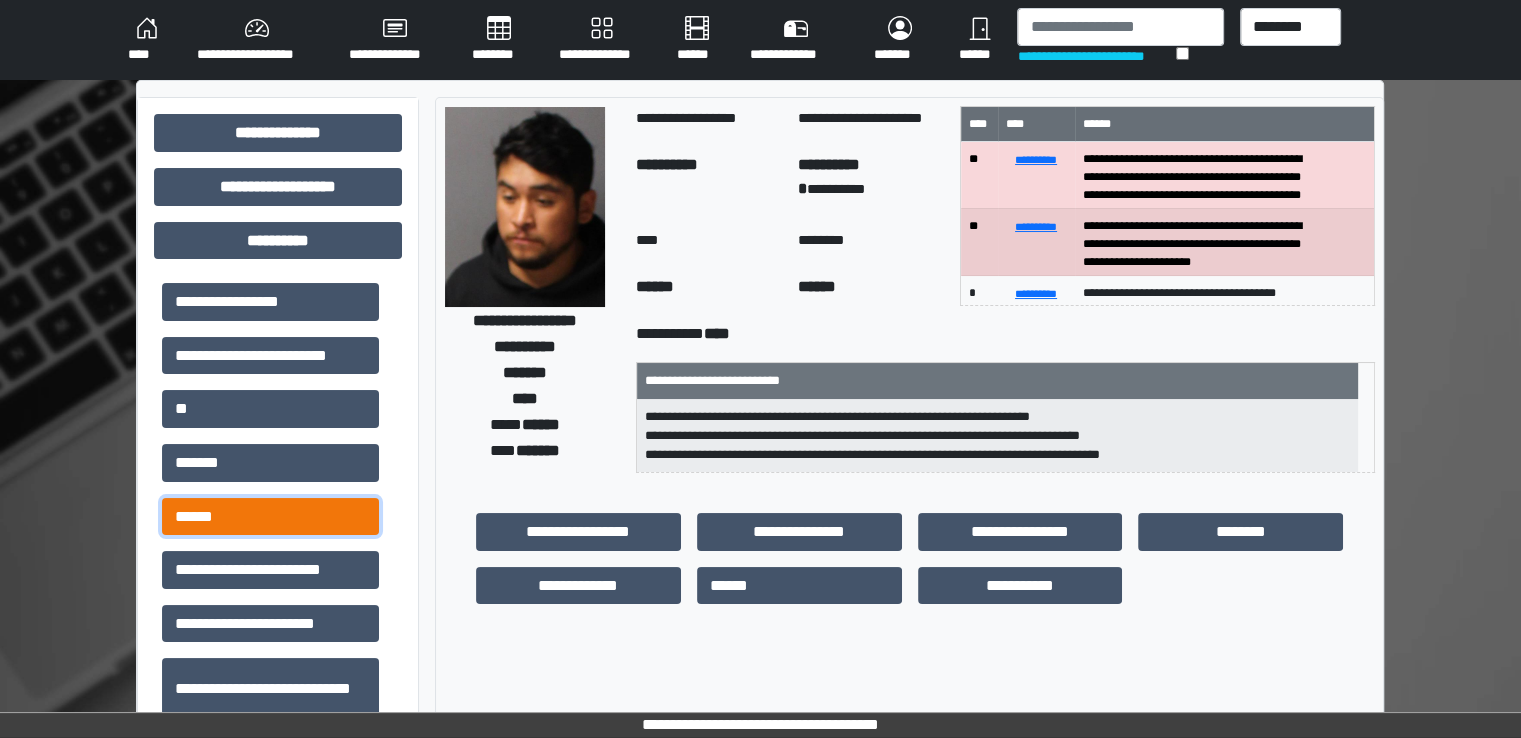 click on "******" at bounding box center [270, 517] 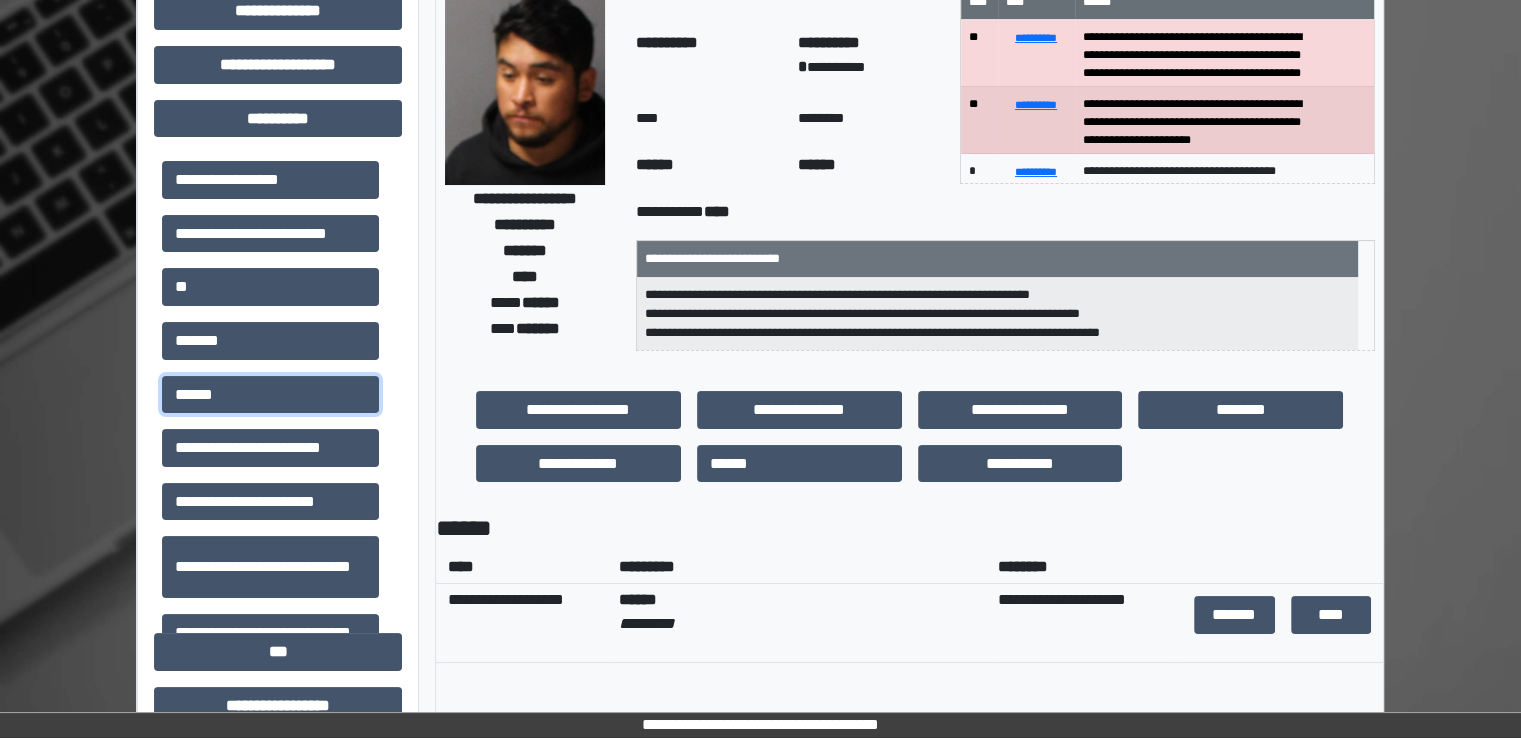 scroll, scrollTop: 300, scrollLeft: 0, axis: vertical 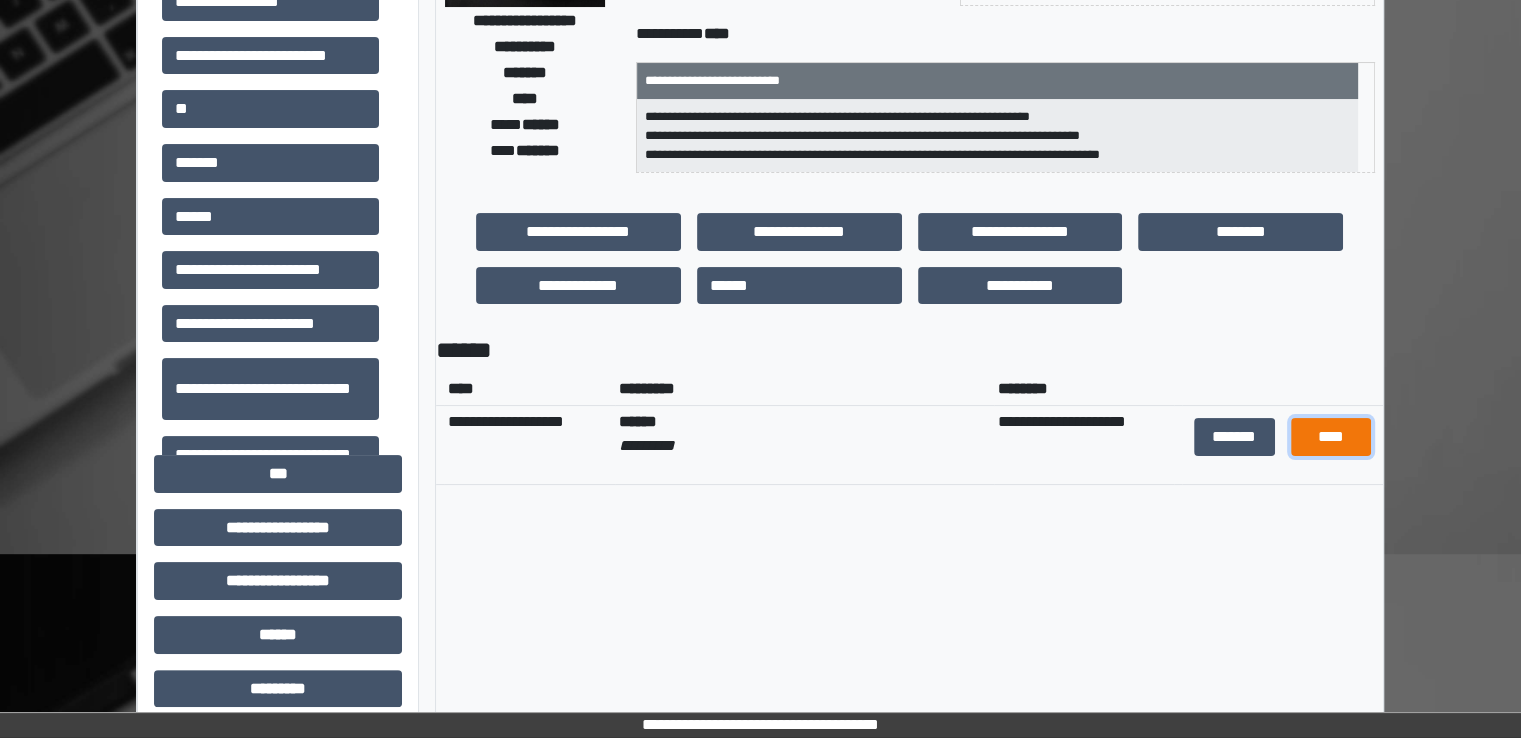 click on "****" at bounding box center (1331, 437) 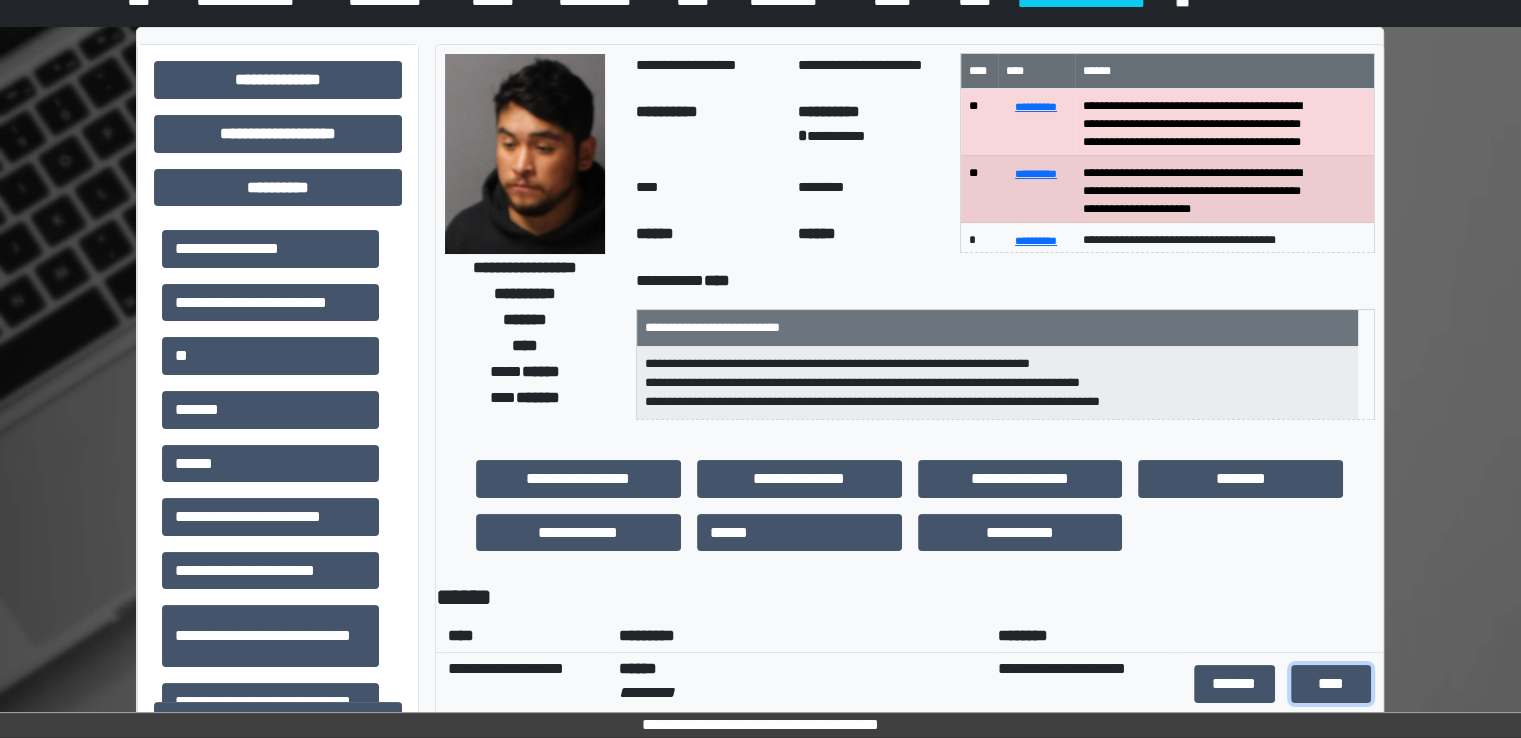 scroll, scrollTop: 0, scrollLeft: 0, axis: both 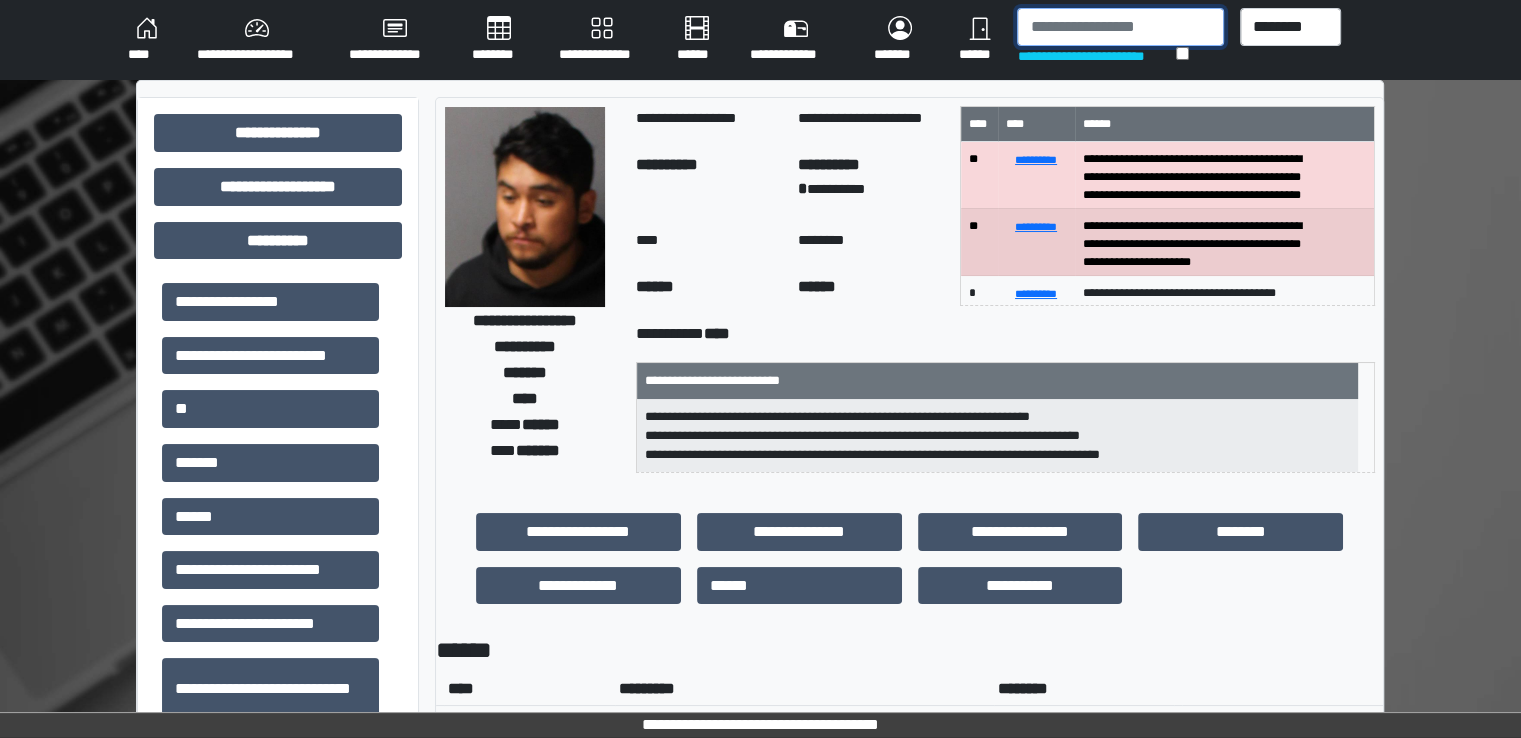 click at bounding box center (1120, 27) 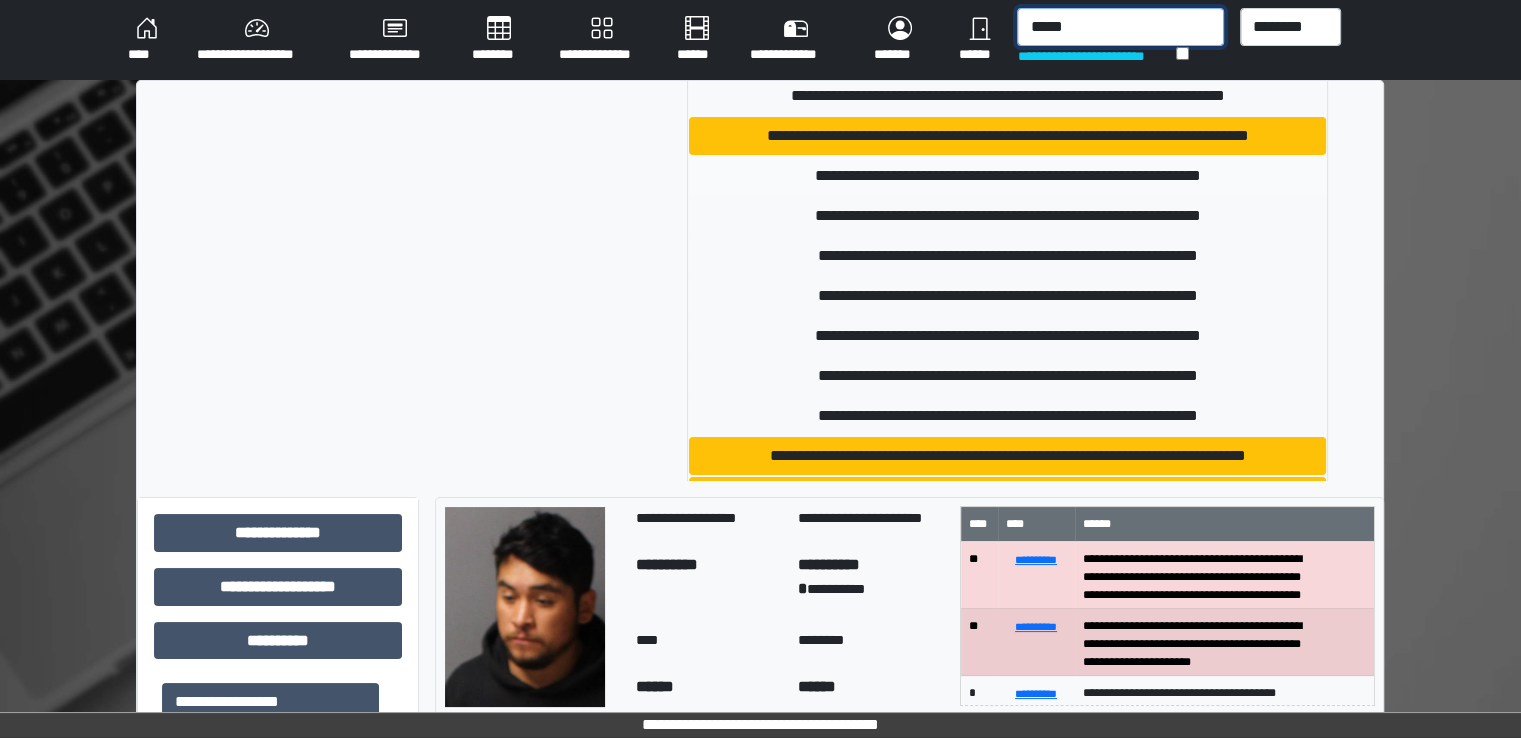 scroll, scrollTop: 600, scrollLeft: 0, axis: vertical 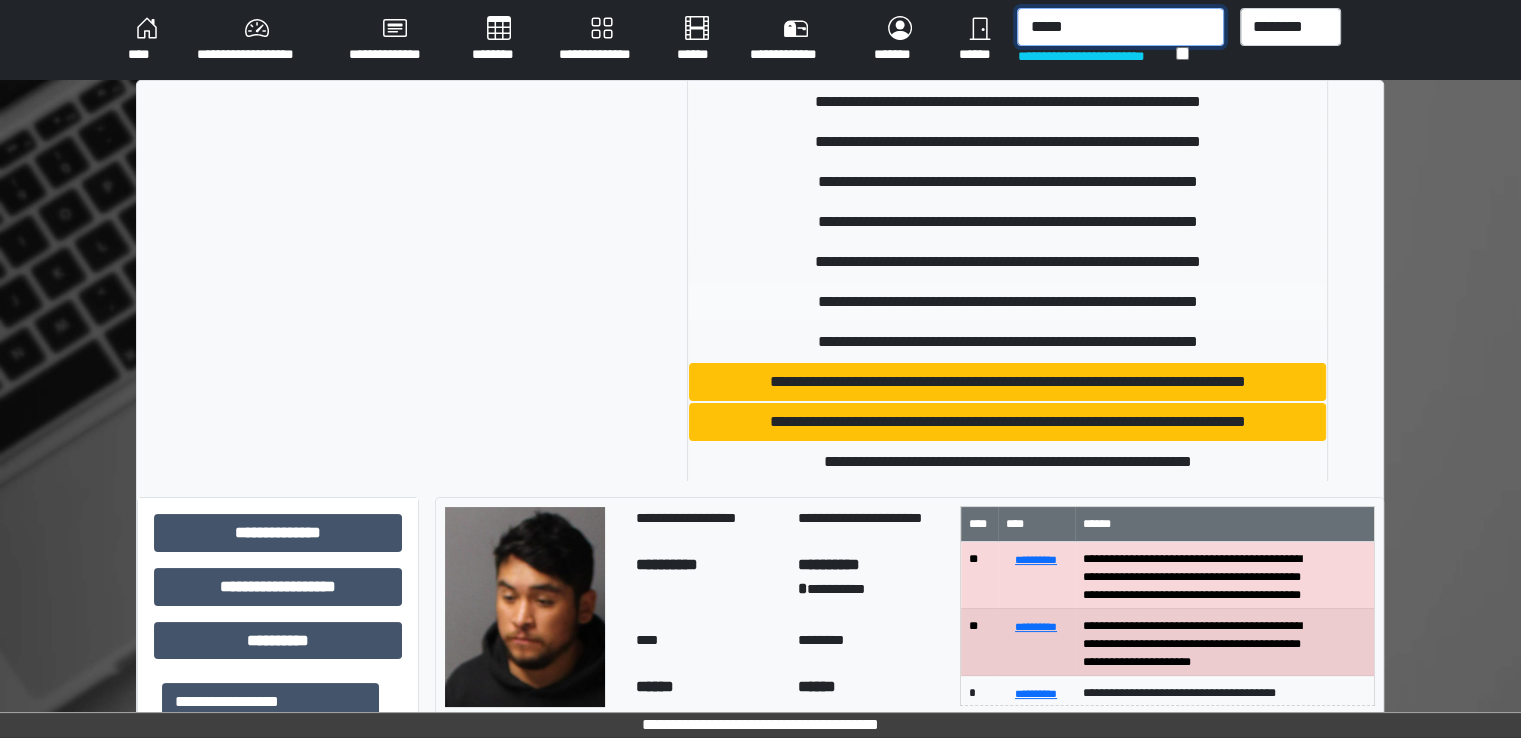 type on "*****" 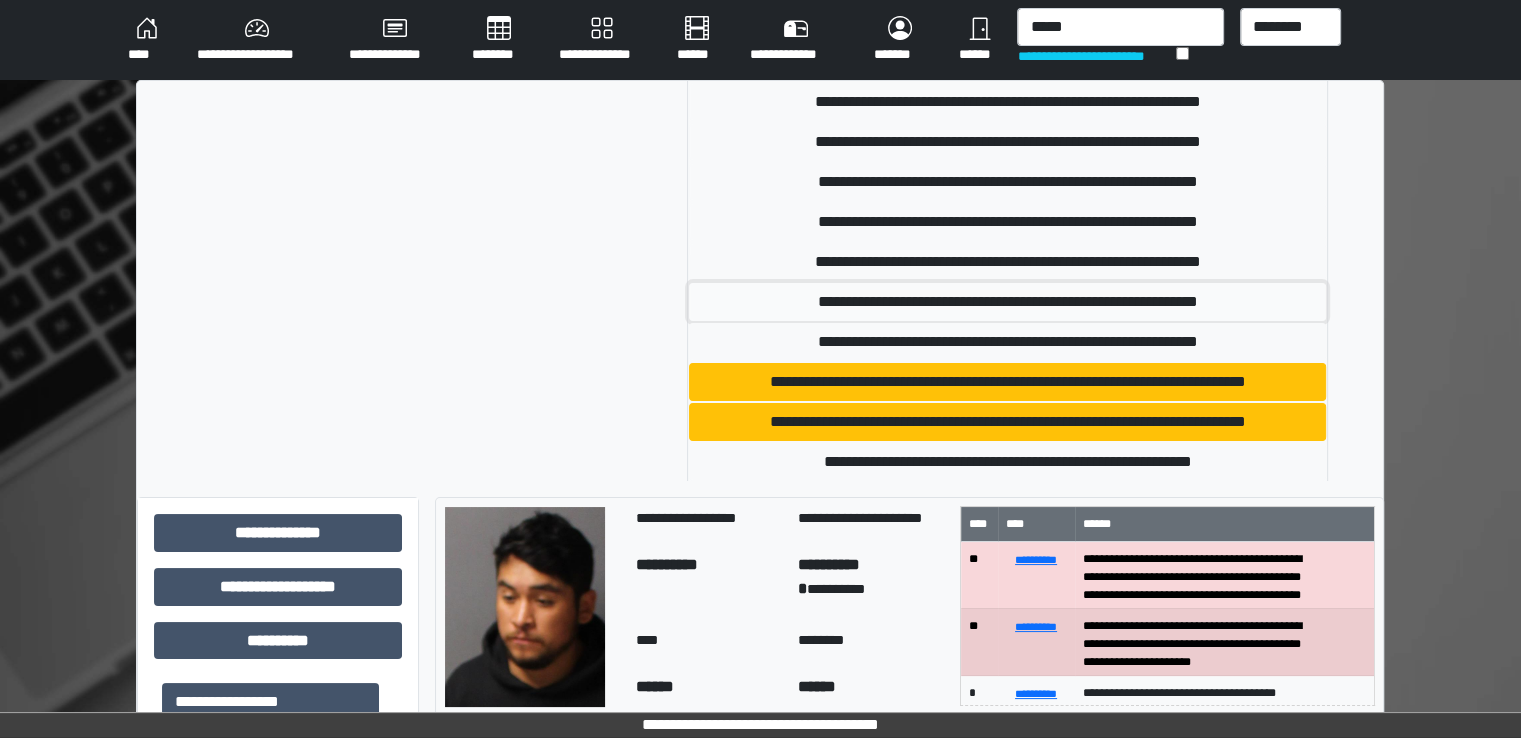 click on "**********" at bounding box center (1007, 302) 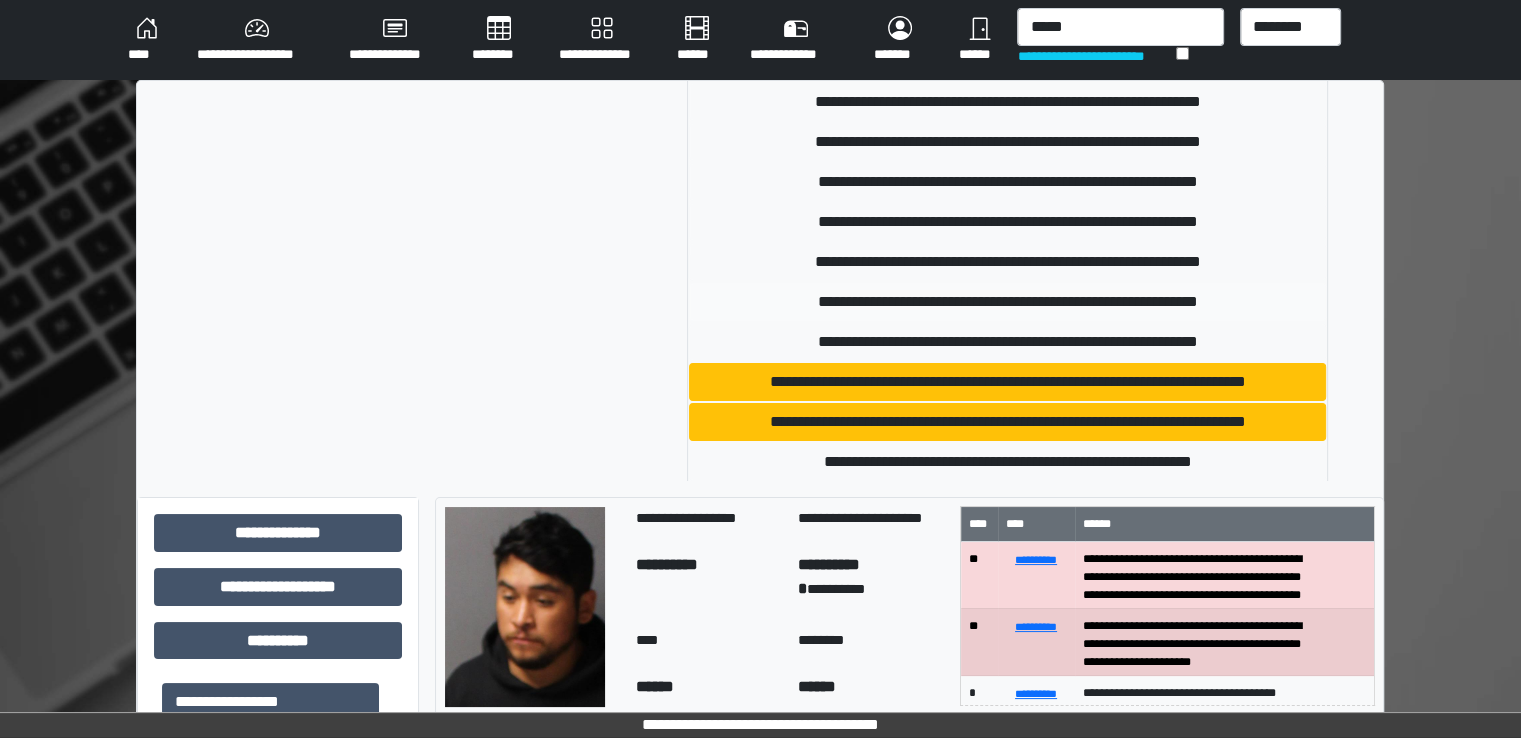type 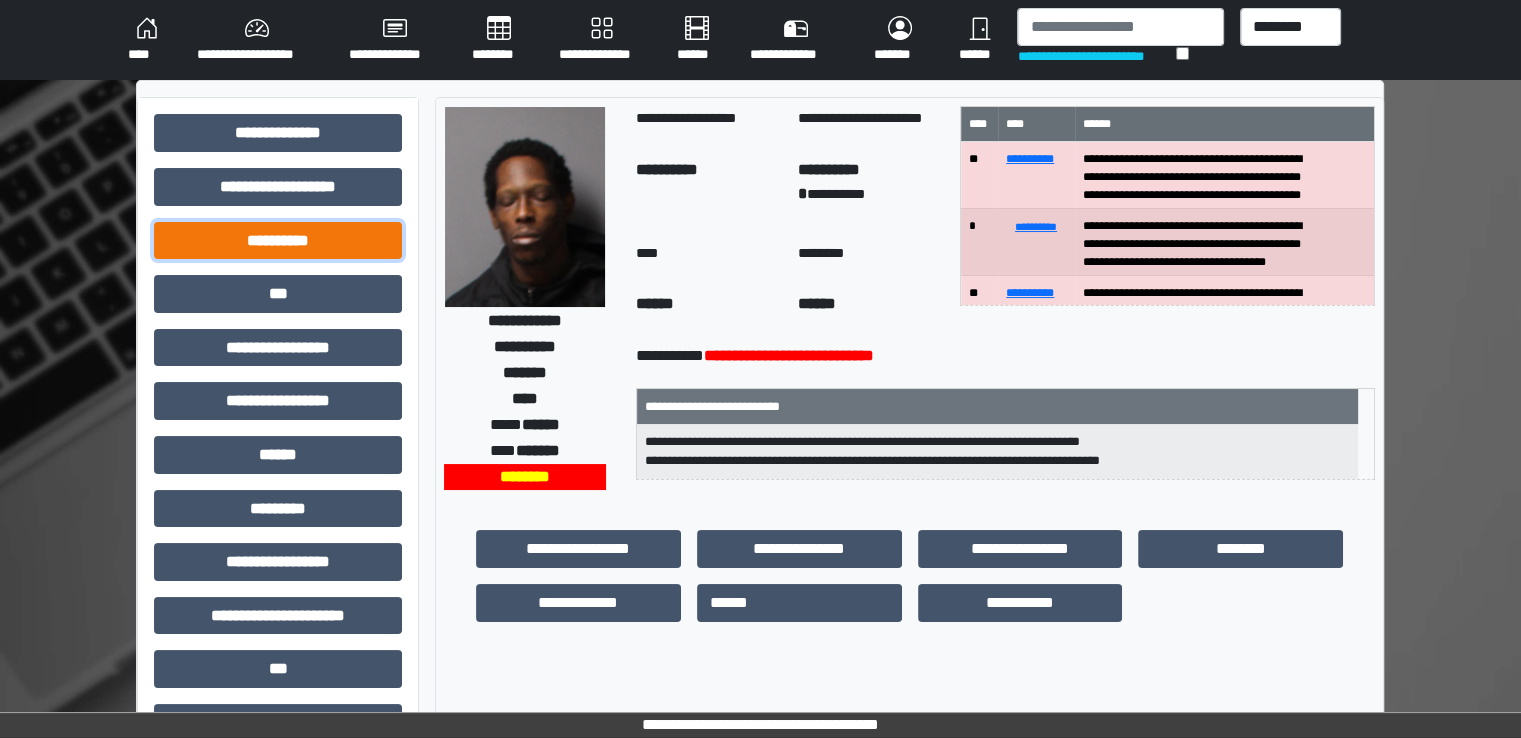 click on "**********" at bounding box center [278, 241] 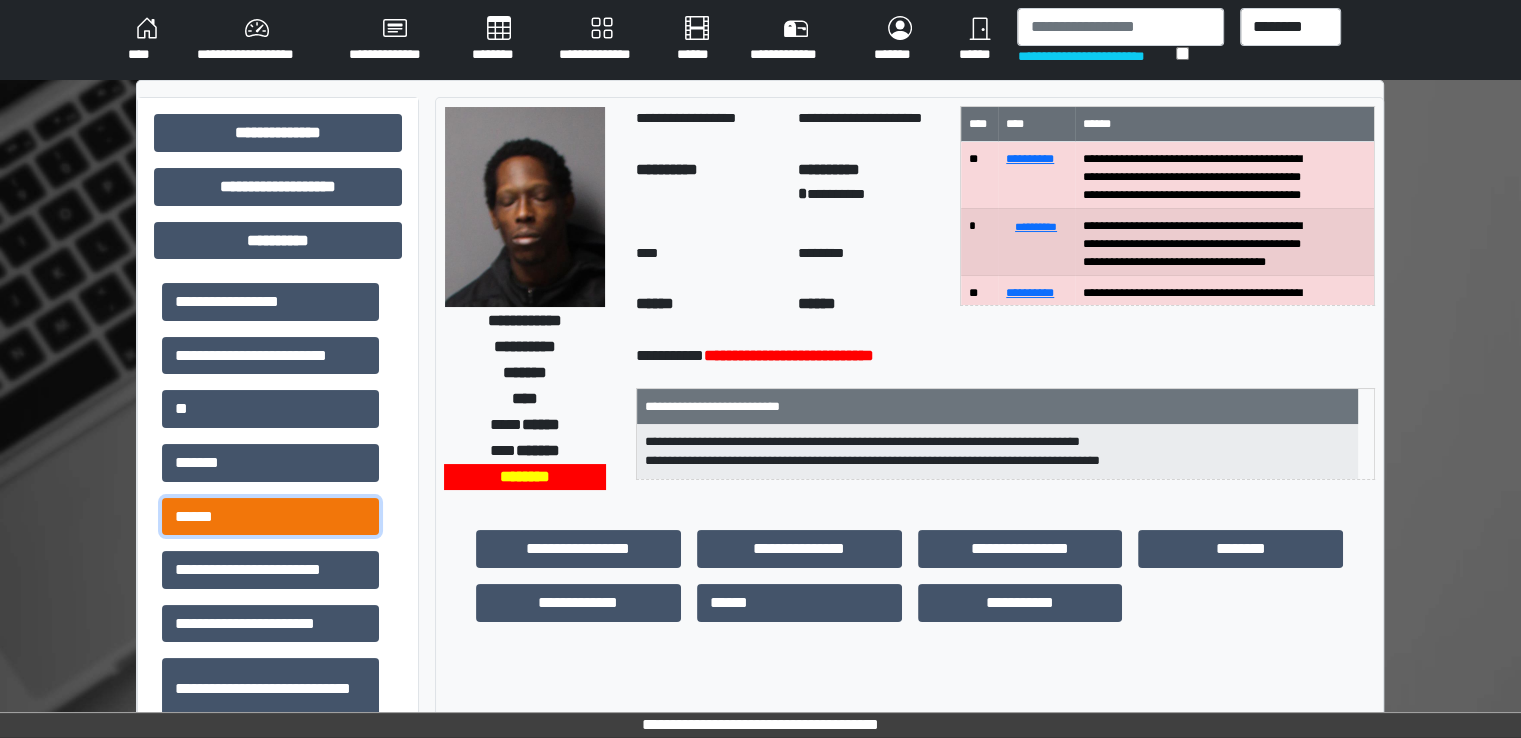click on "******" at bounding box center [270, 517] 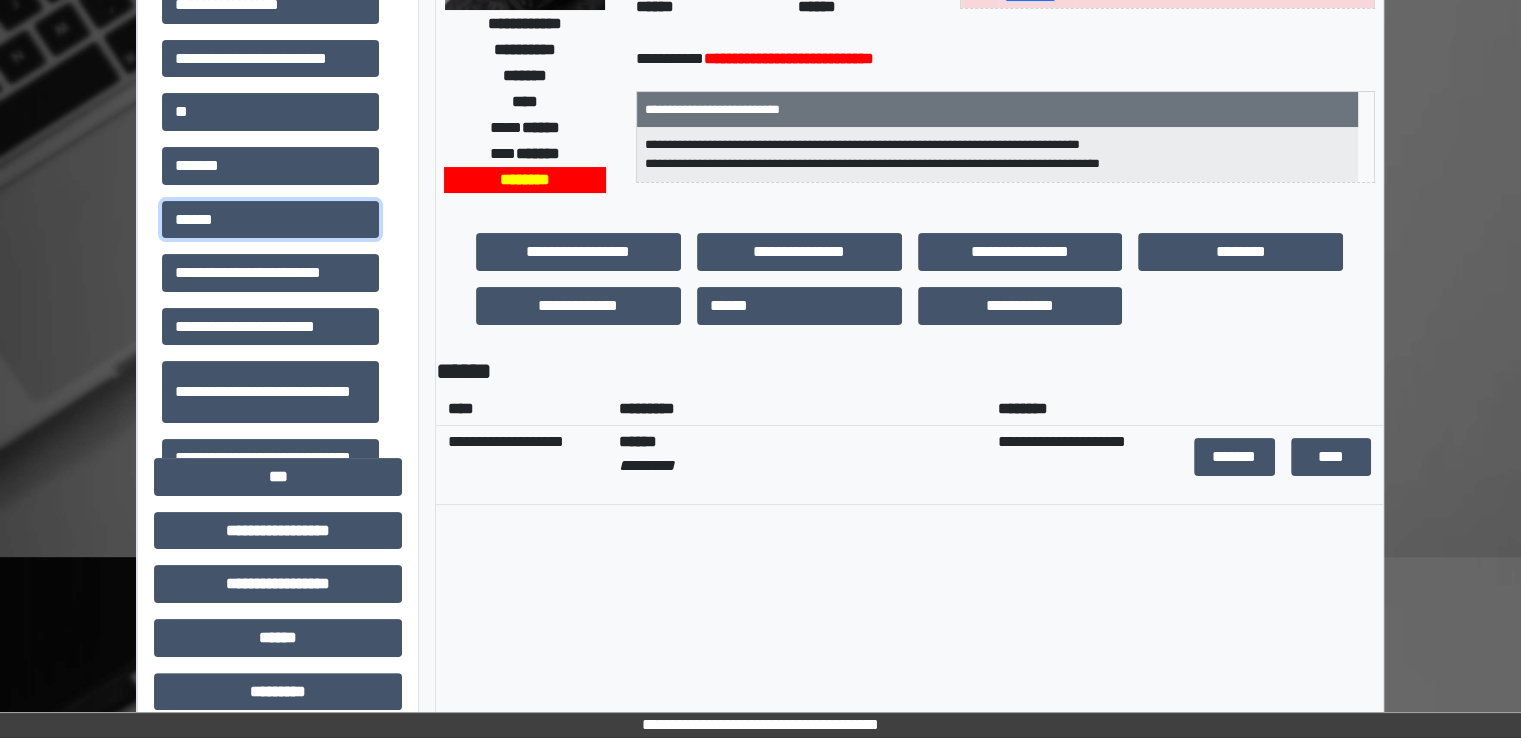 scroll, scrollTop: 300, scrollLeft: 0, axis: vertical 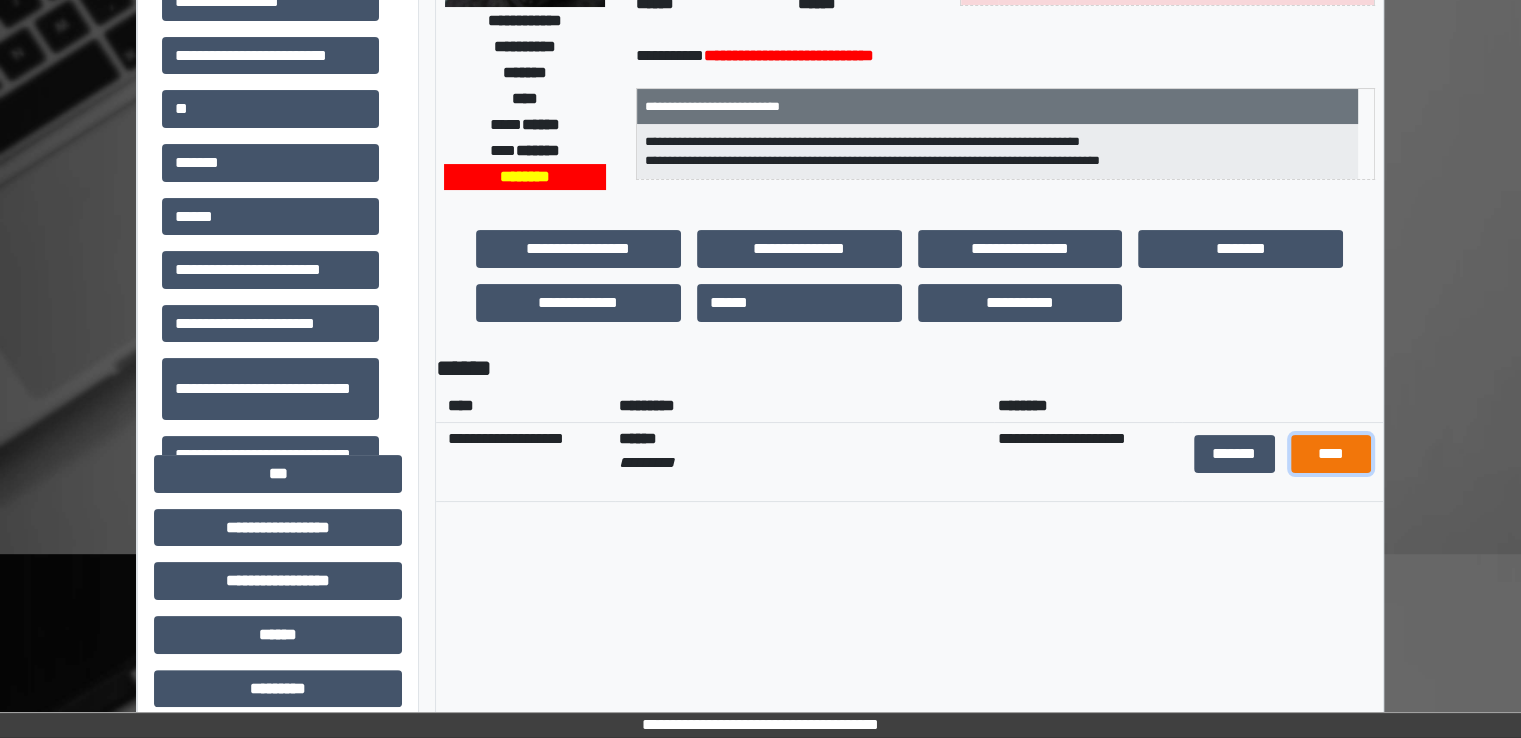 click on "****" at bounding box center (1331, 454) 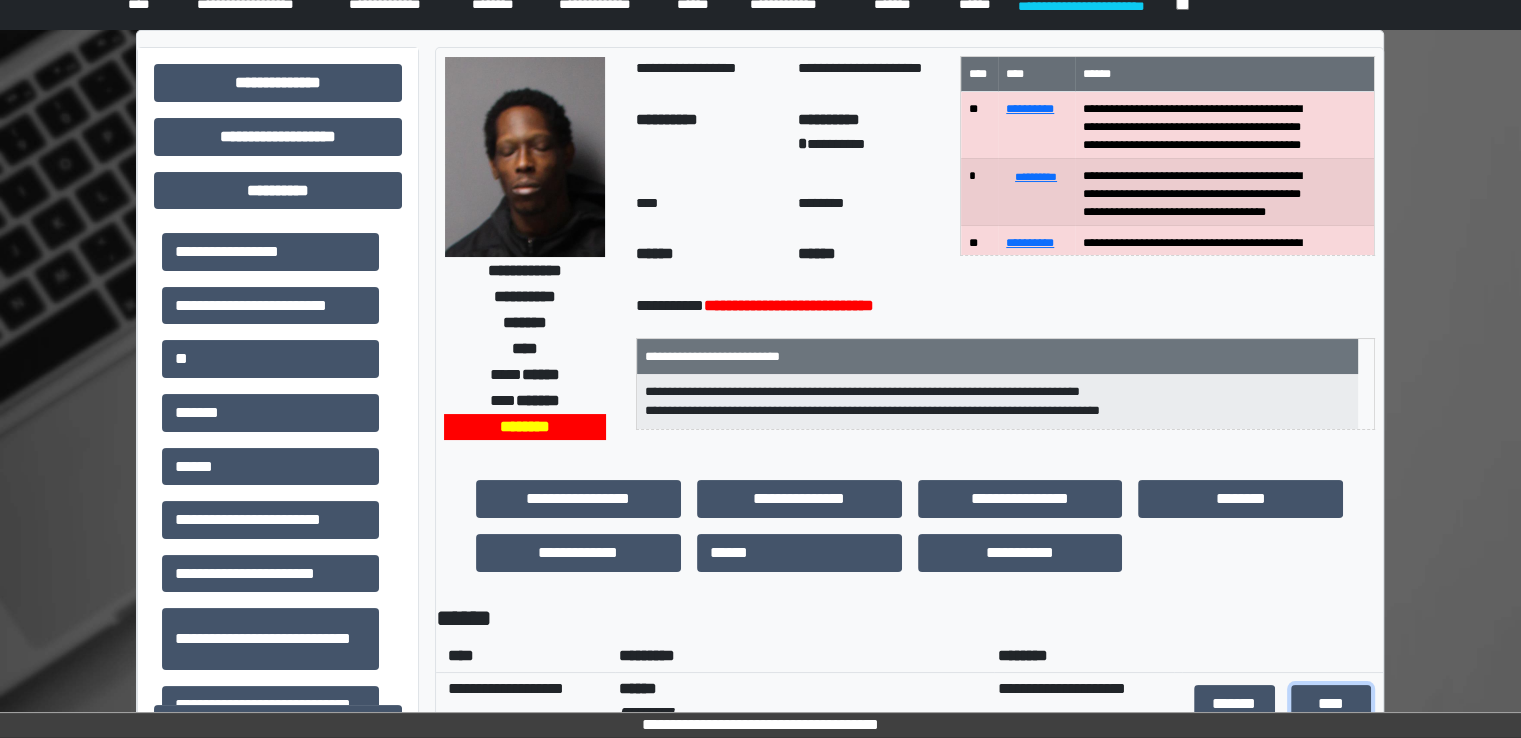 scroll, scrollTop: 0, scrollLeft: 0, axis: both 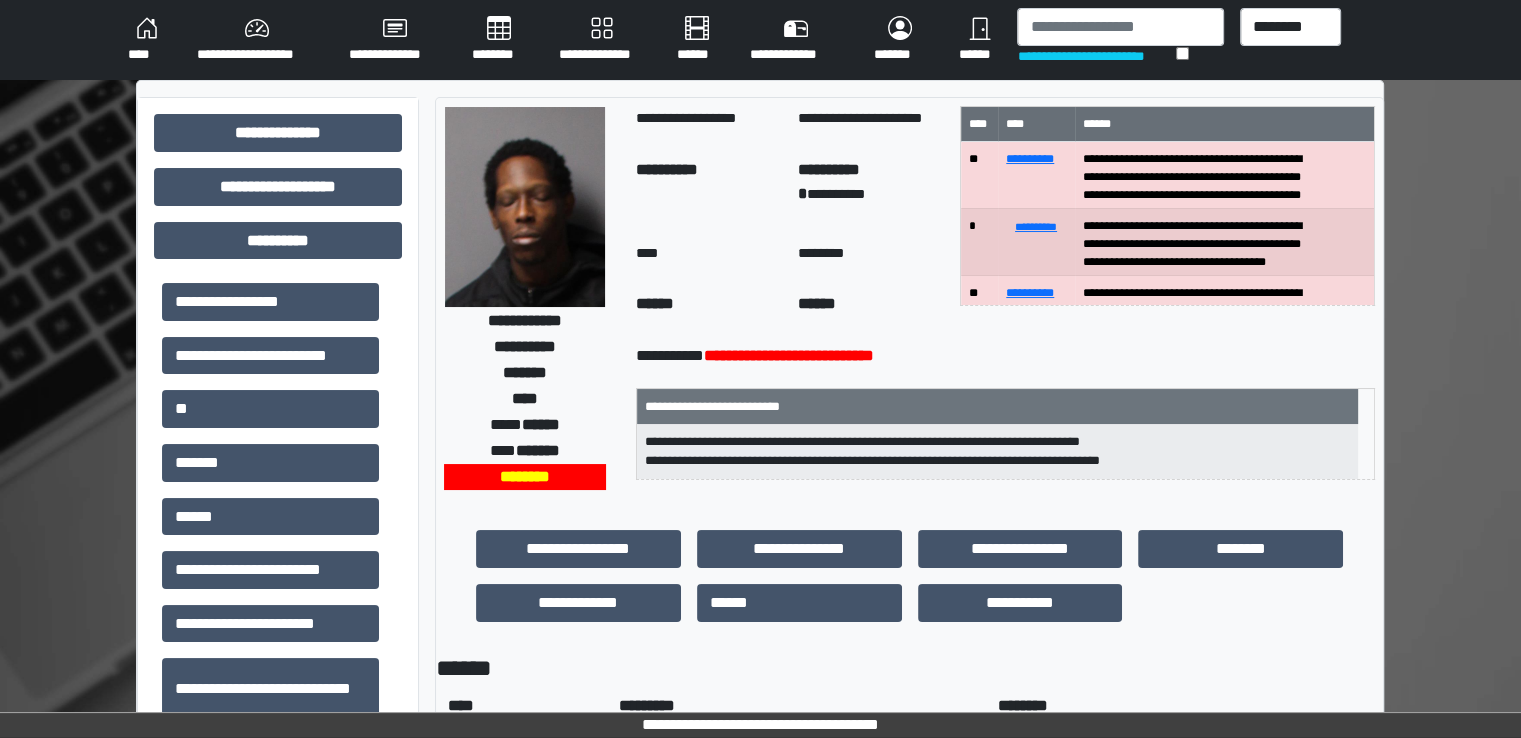 click on "********" at bounding box center (499, 40) 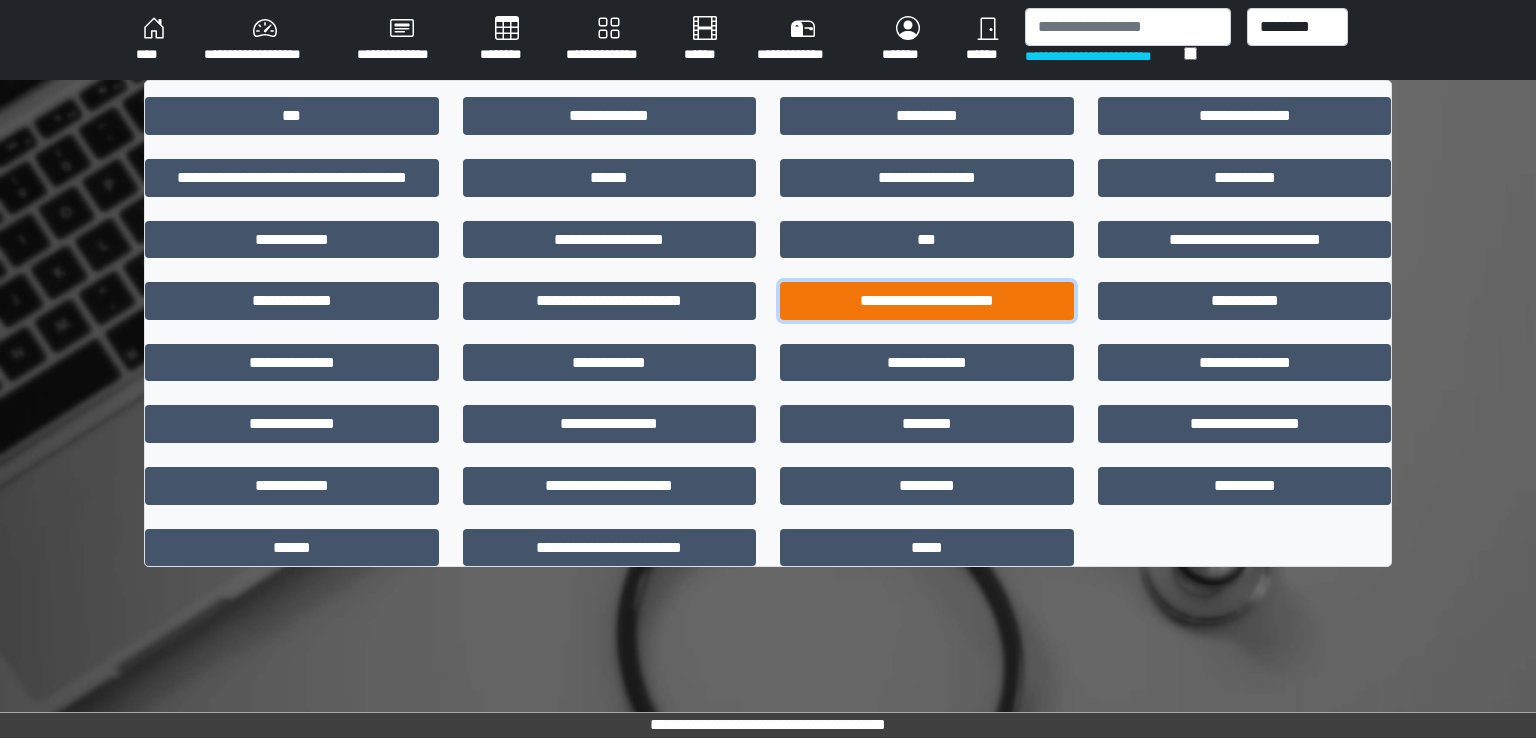 click on "**********" at bounding box center (927, 301) 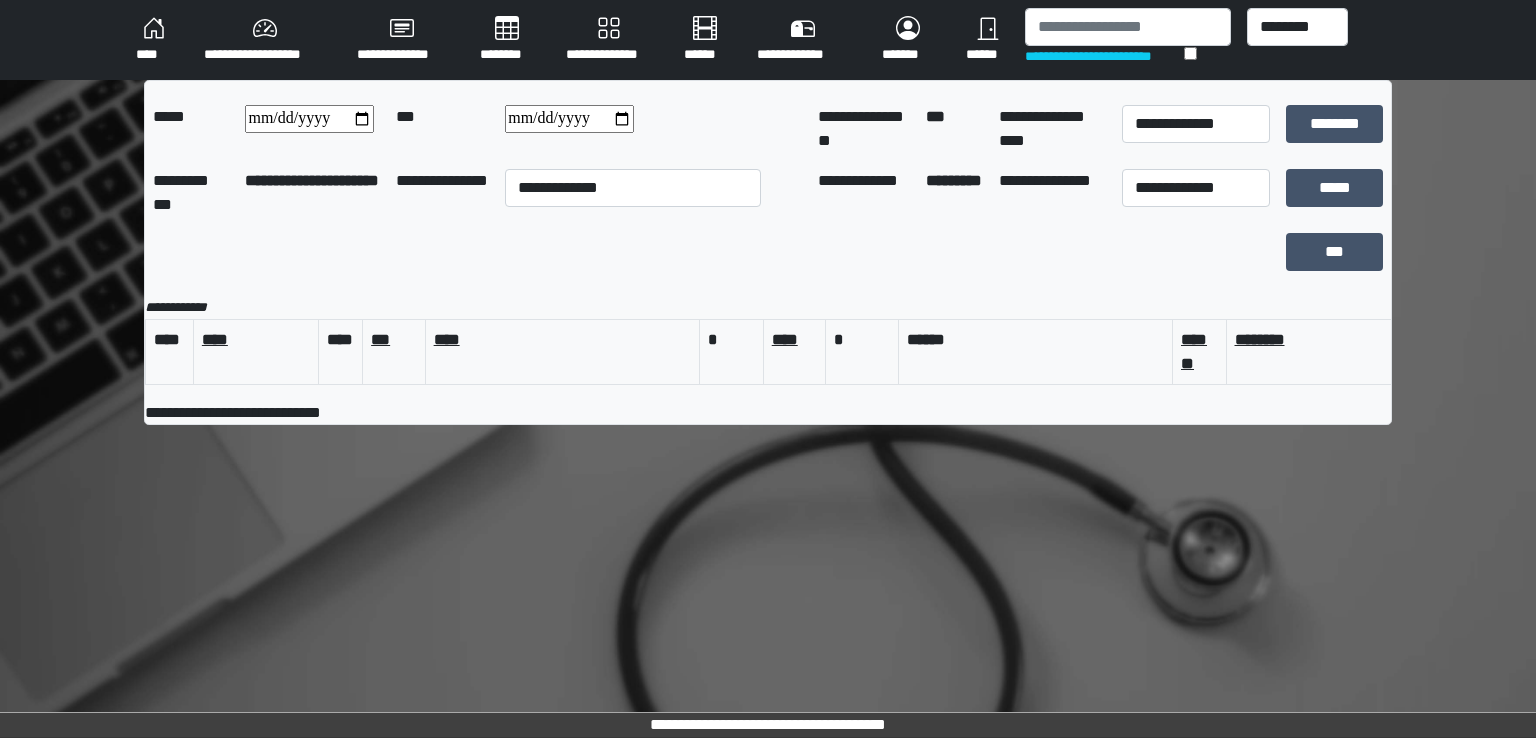 click on "********" at bounding box center (507, 40) 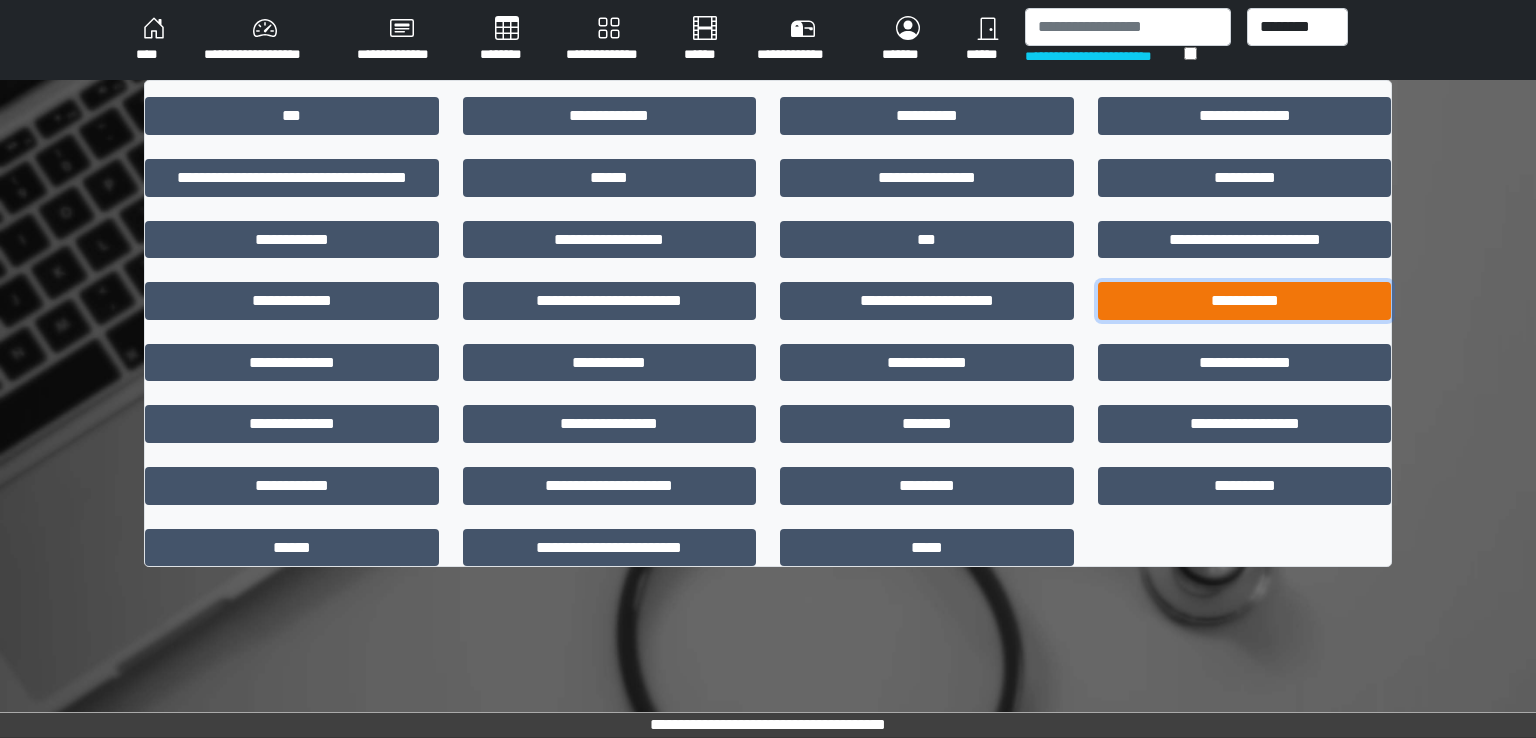 click on "**********" at bounding box center (1245, 301) 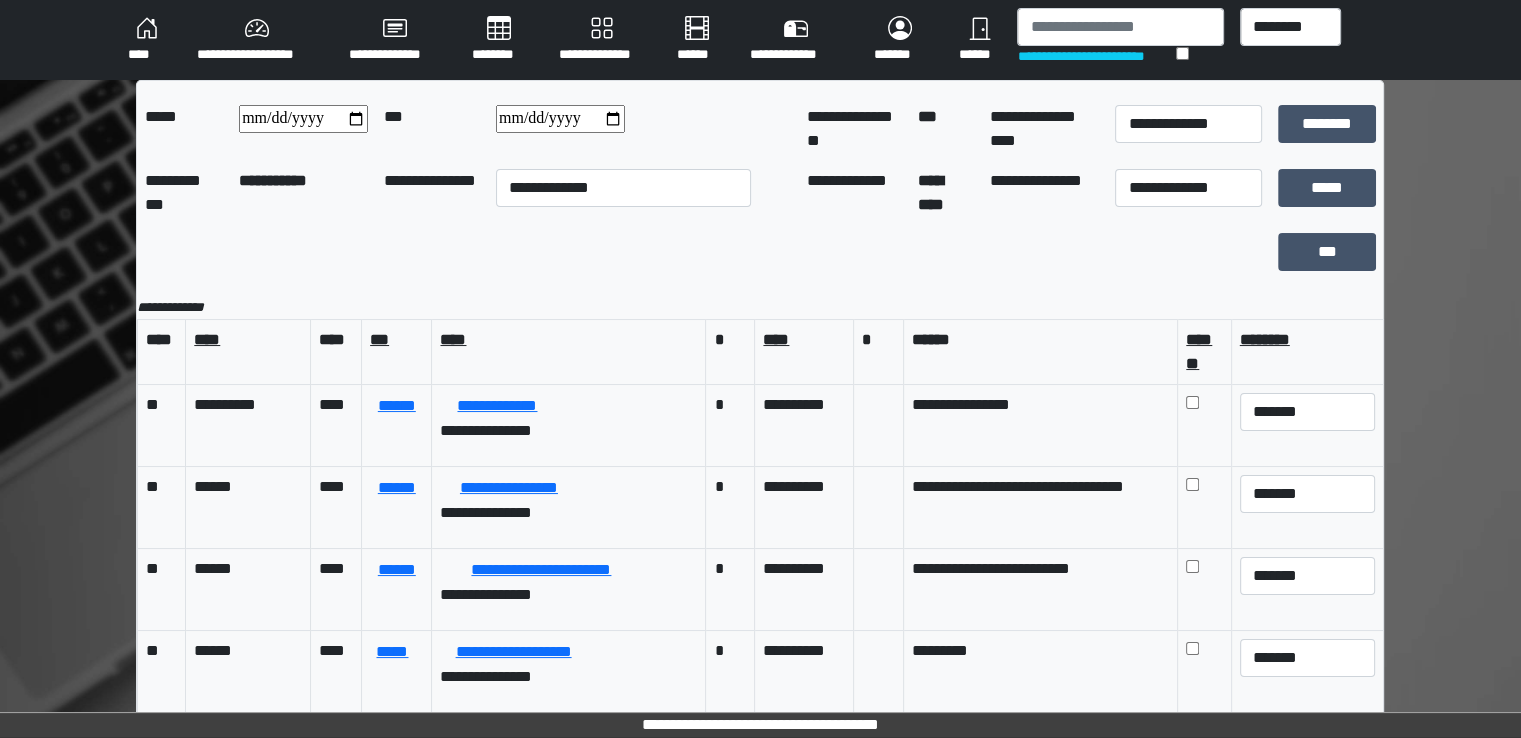click on "****" at bounding box center (146, 40) 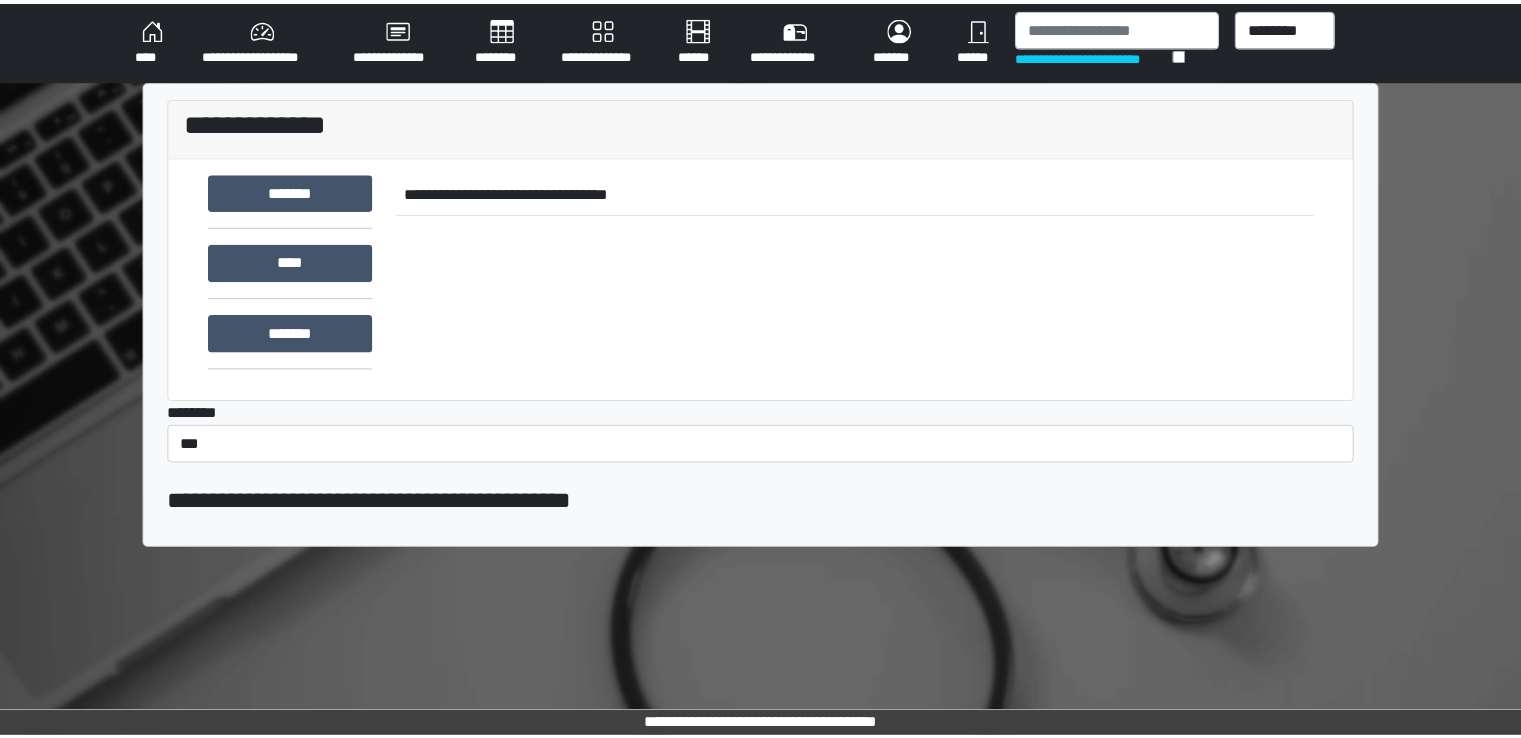 scroll, scrollTop: 0, scrollLeft: 0, axis: both 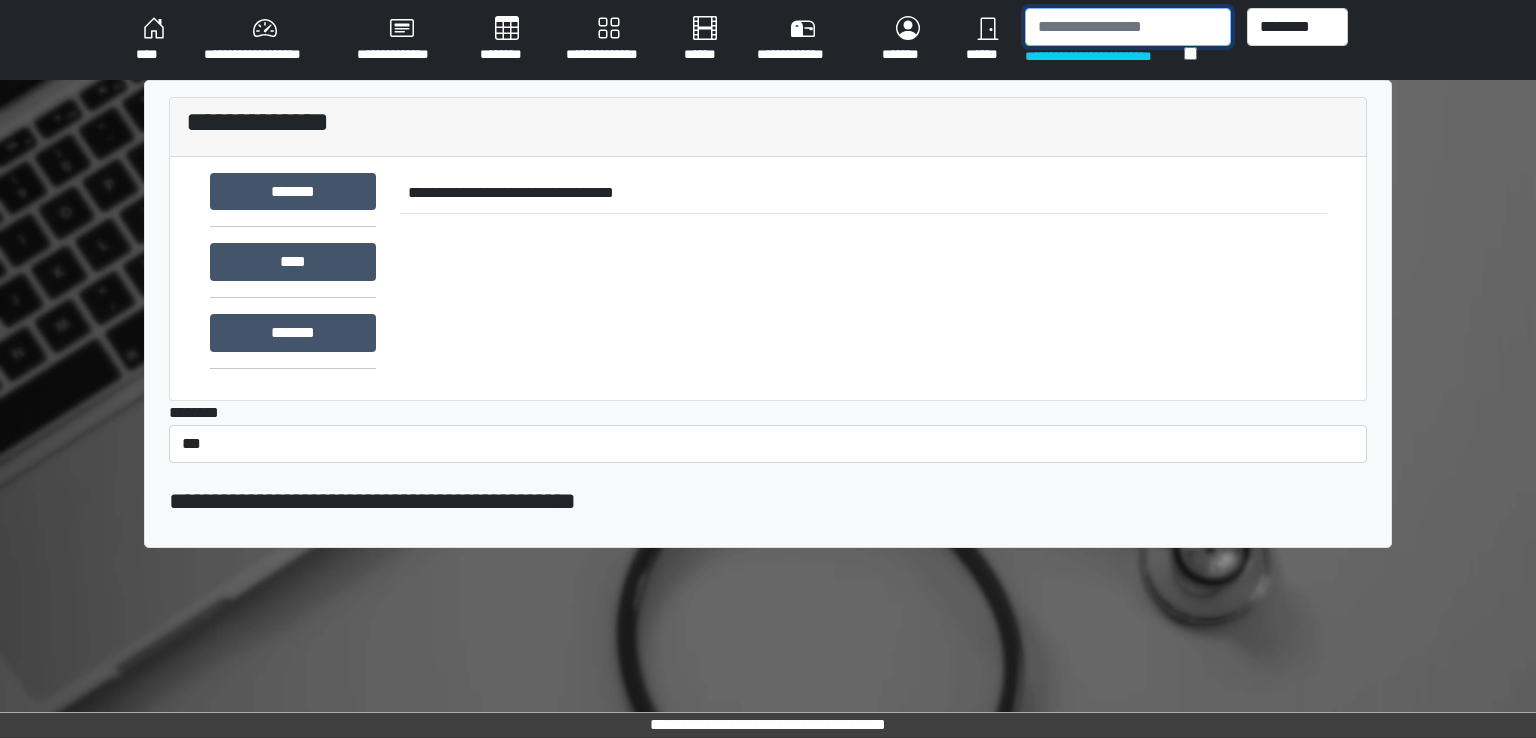 click at bounding box center (1128, 27) 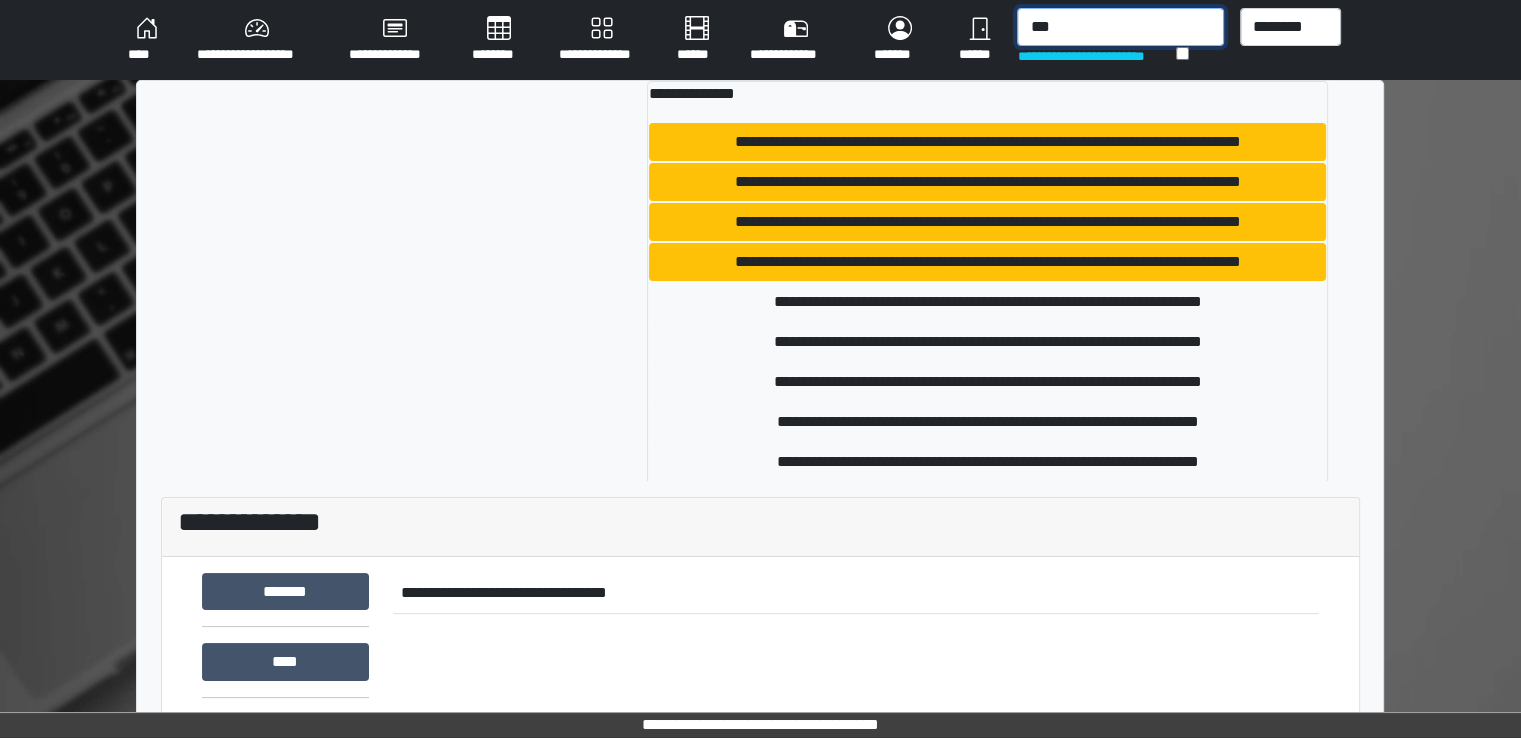 click on "**********" at bounding box center (730, 40) 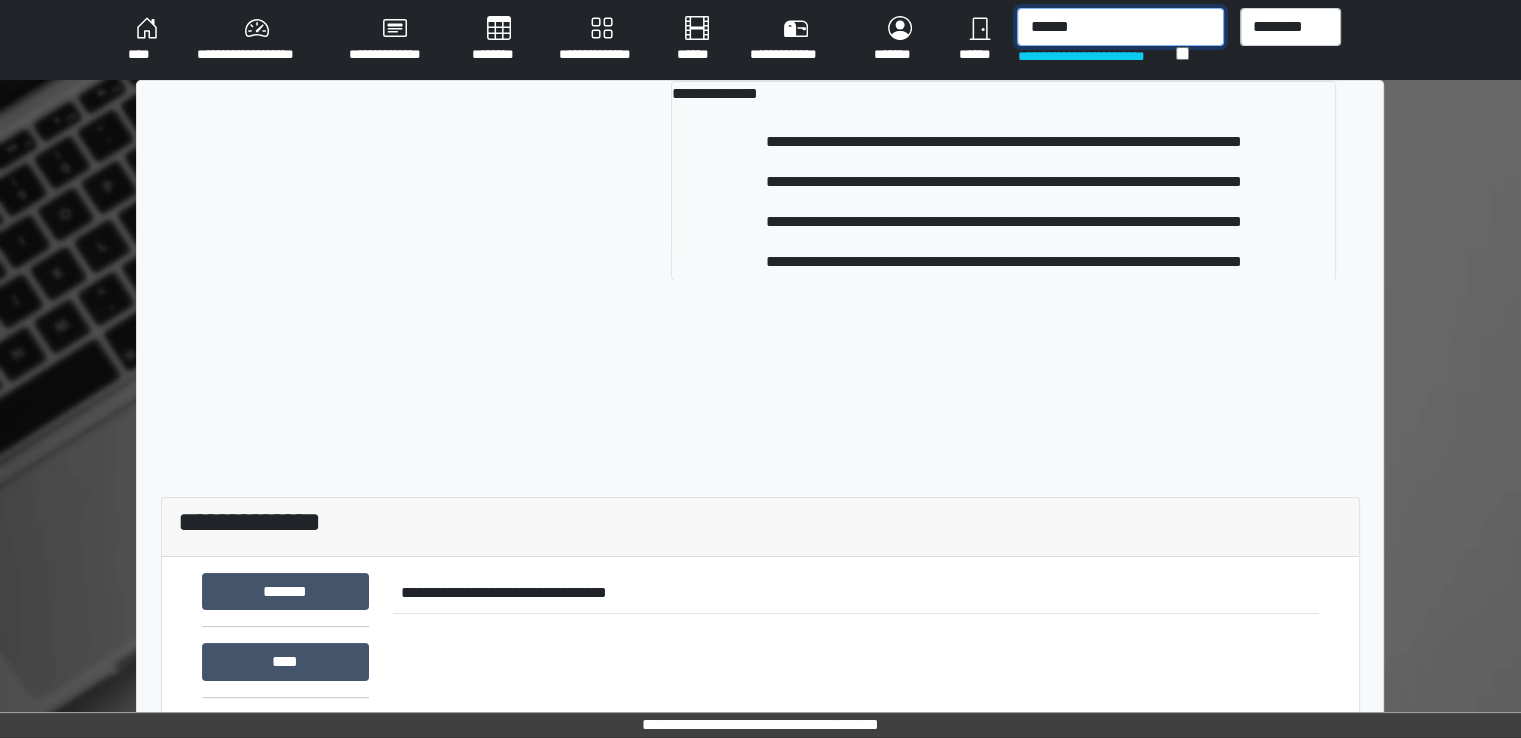 drag, startPoint x: 1100, startPoint y: 30, endPoint x: 988, endPoint y: 26, distance: 112.0714 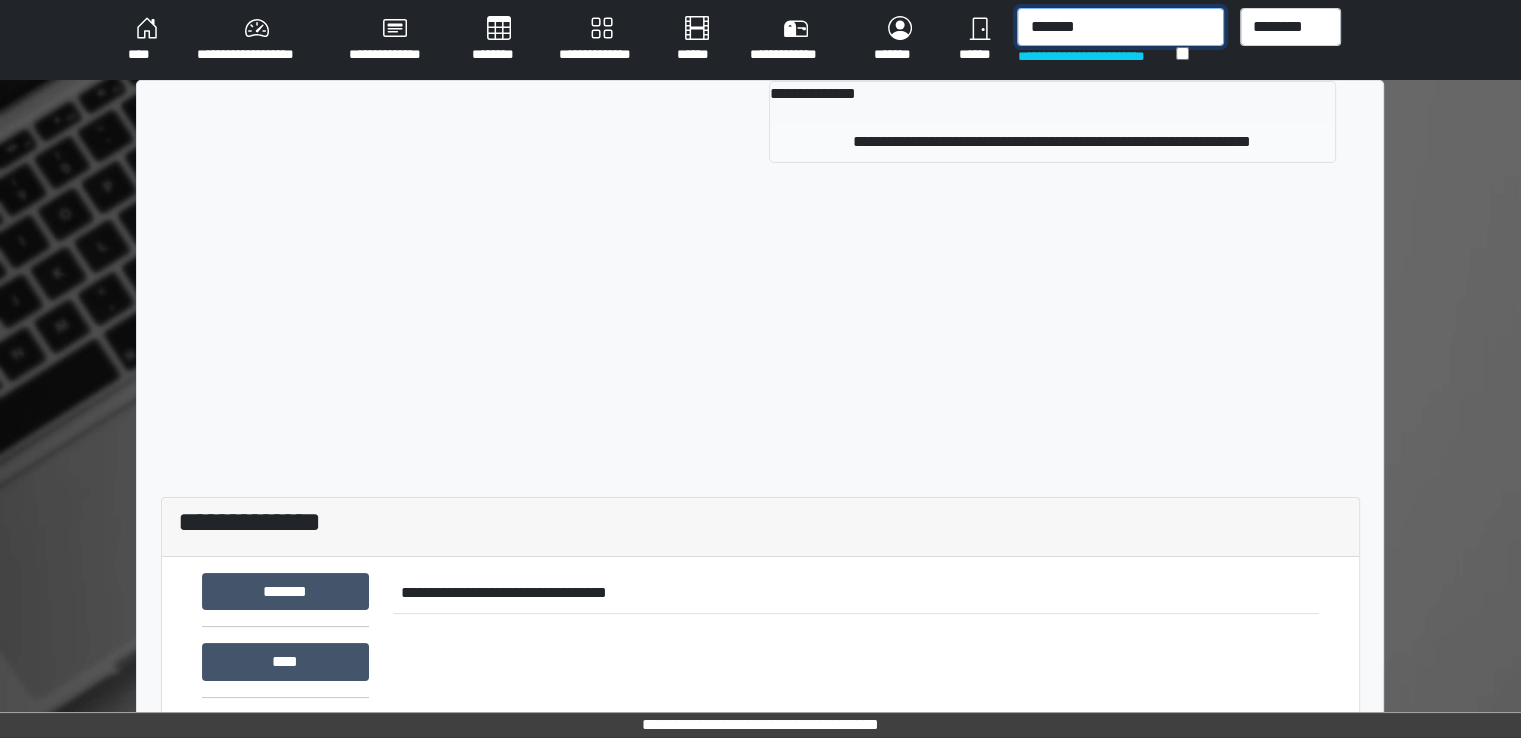 type on "*******" 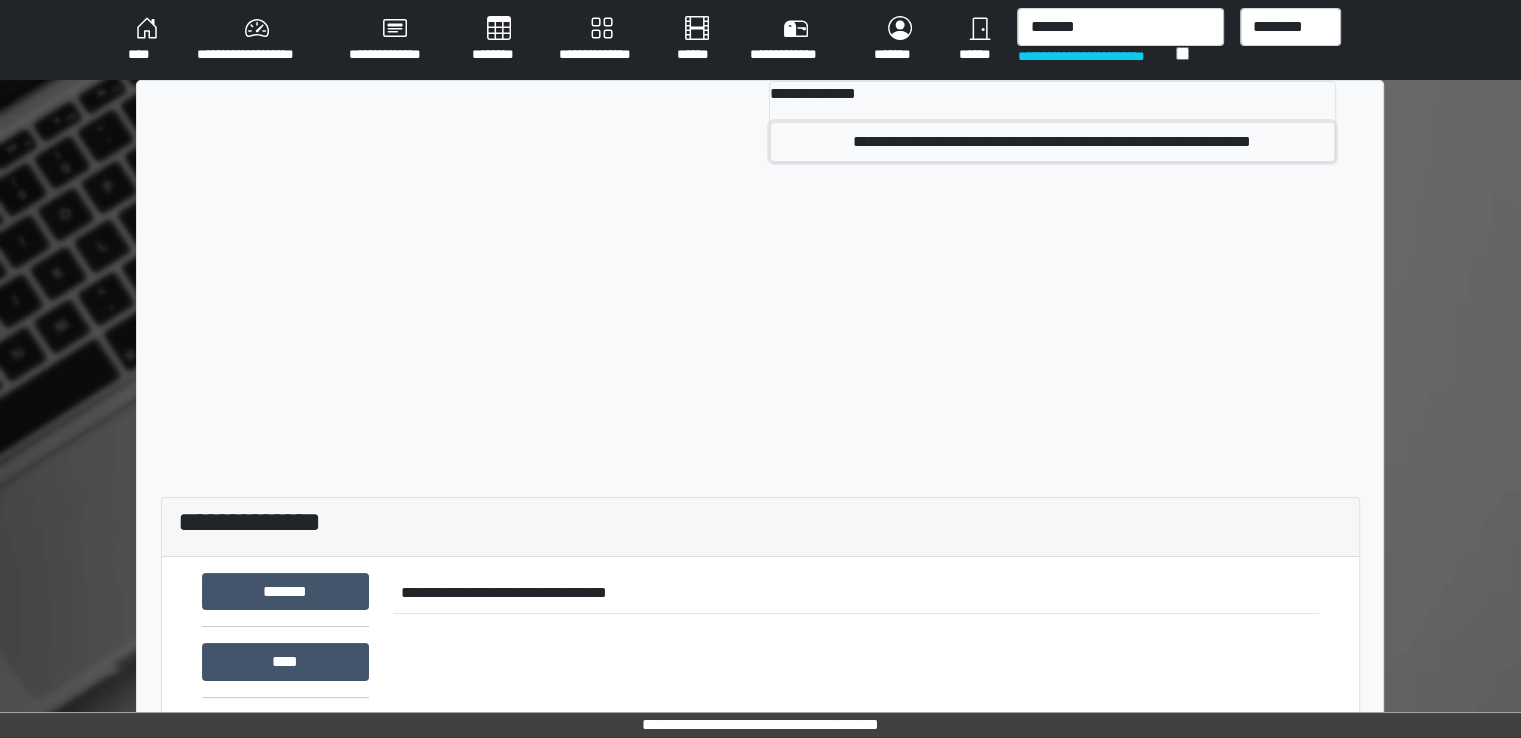 click on "**********" at bounding box center (1052, 142) 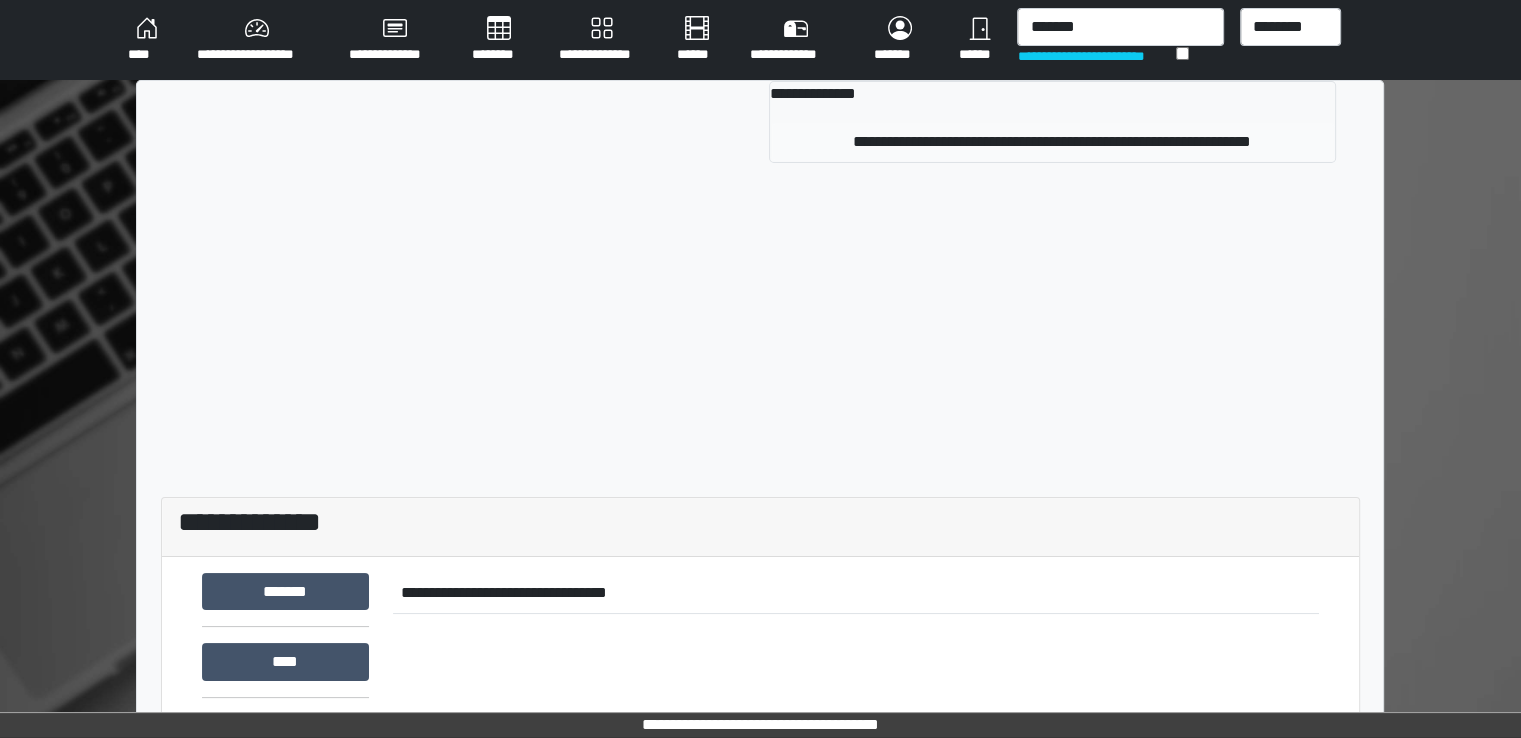 type 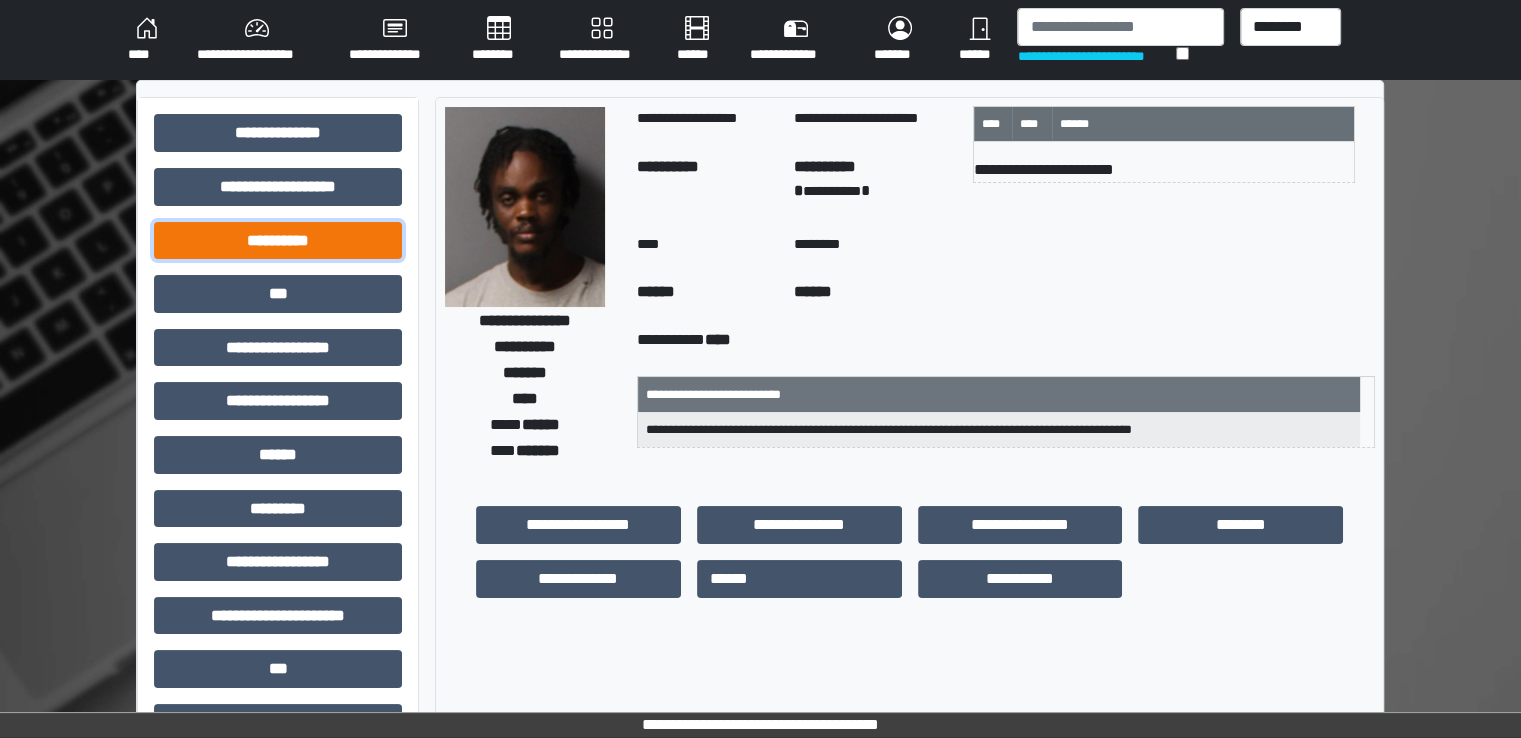 click on "**********" at bounding box center [278, 241] 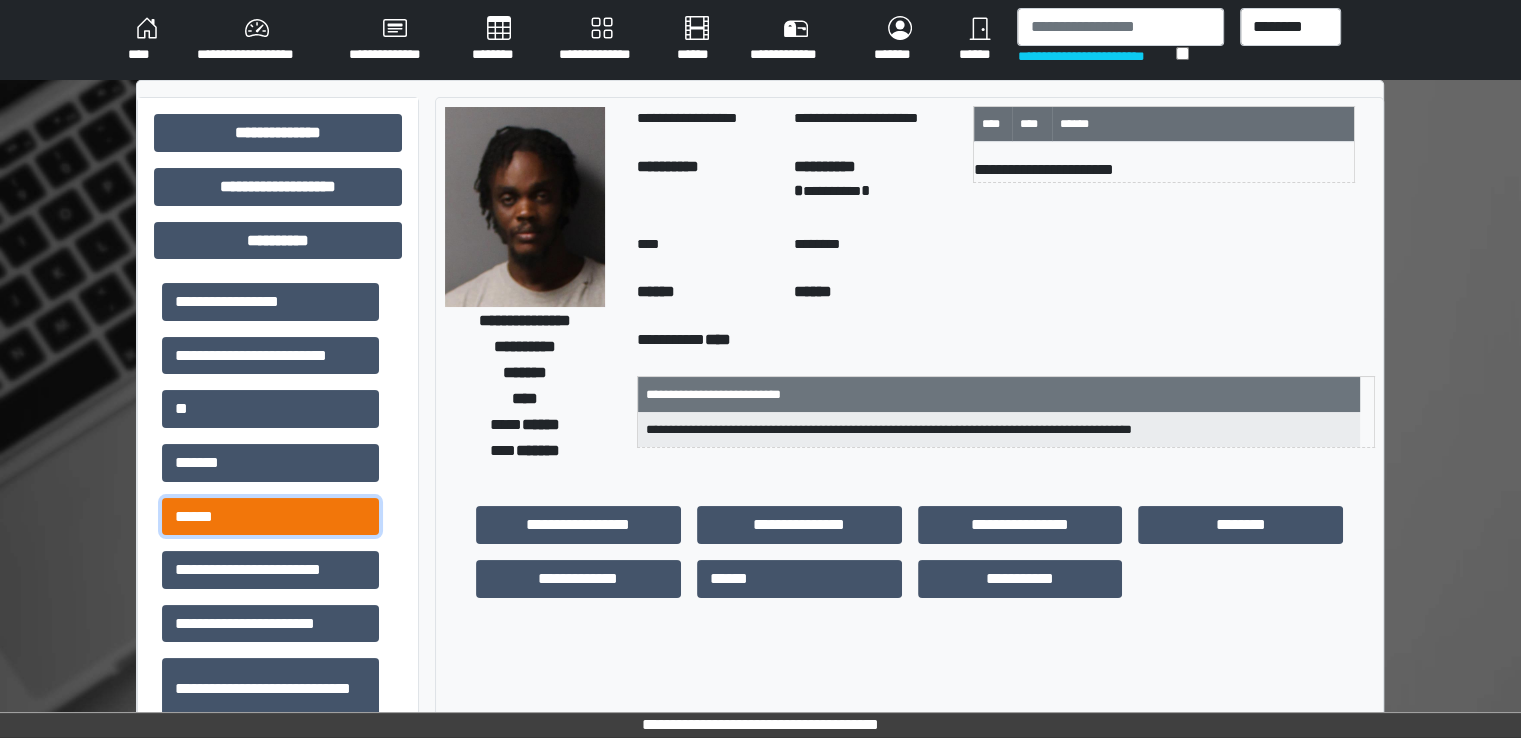 click on "******" at bounding box center [270, 517] 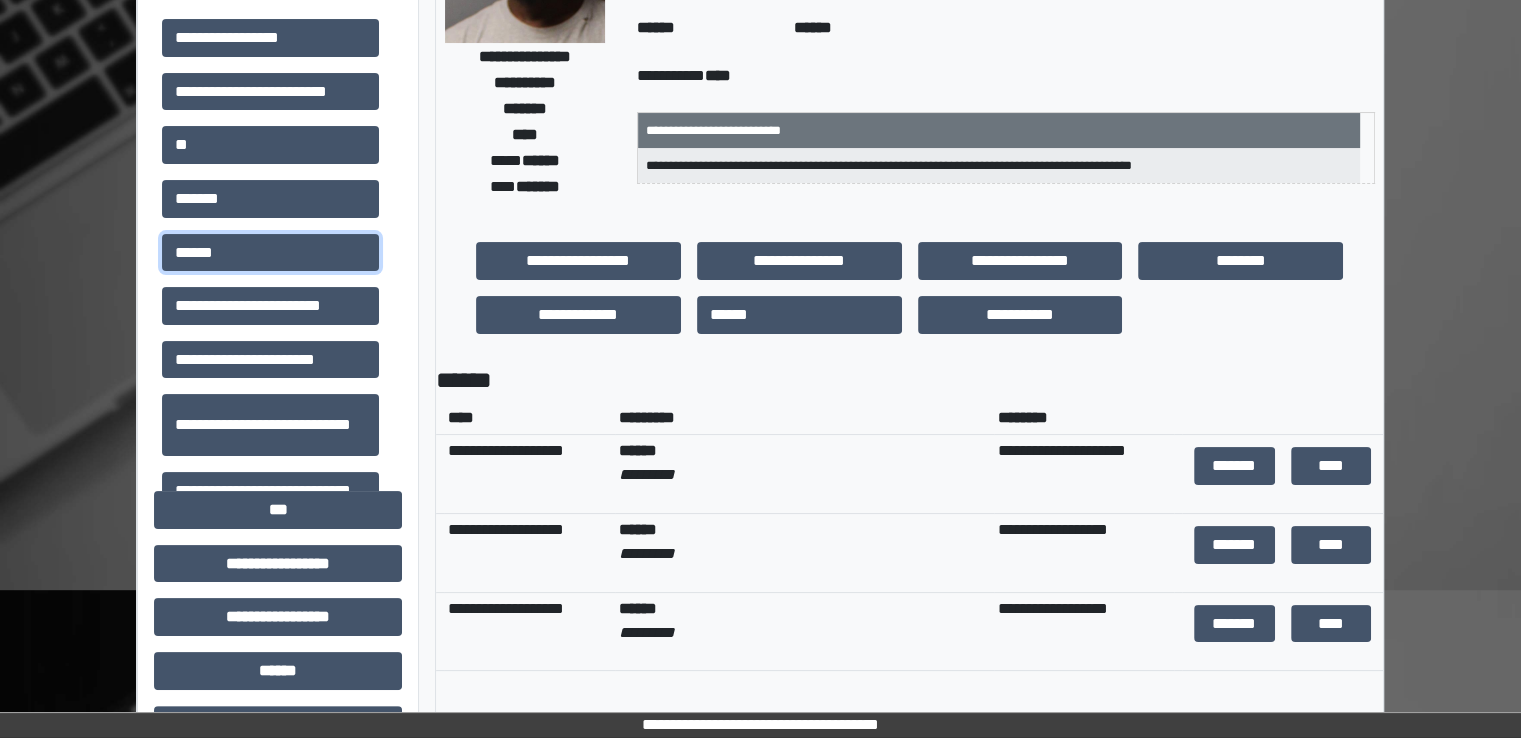 scroll, scrollTop: 300, scrollLeft: 0, axis: vertical 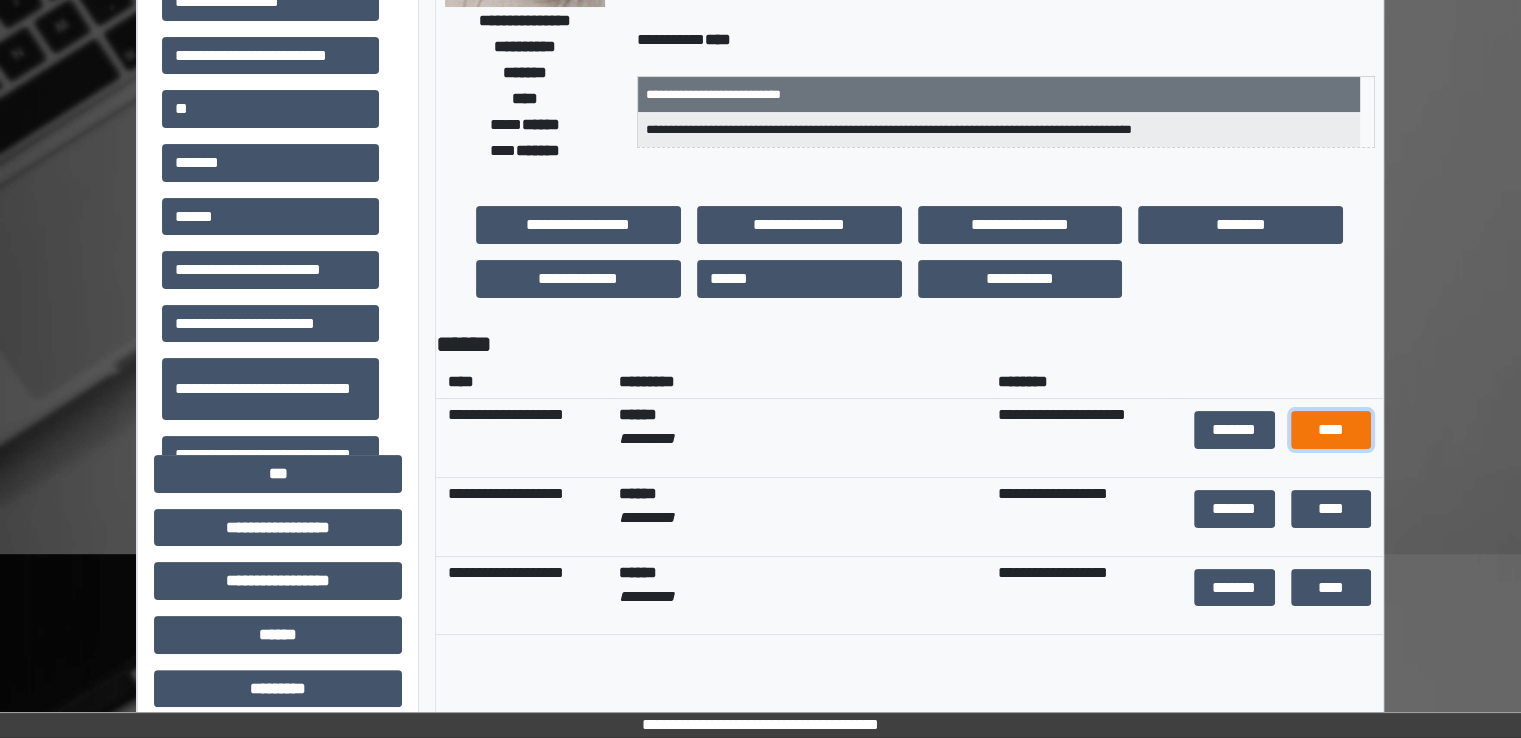 click on "****" at bounding box center (1331, 430) 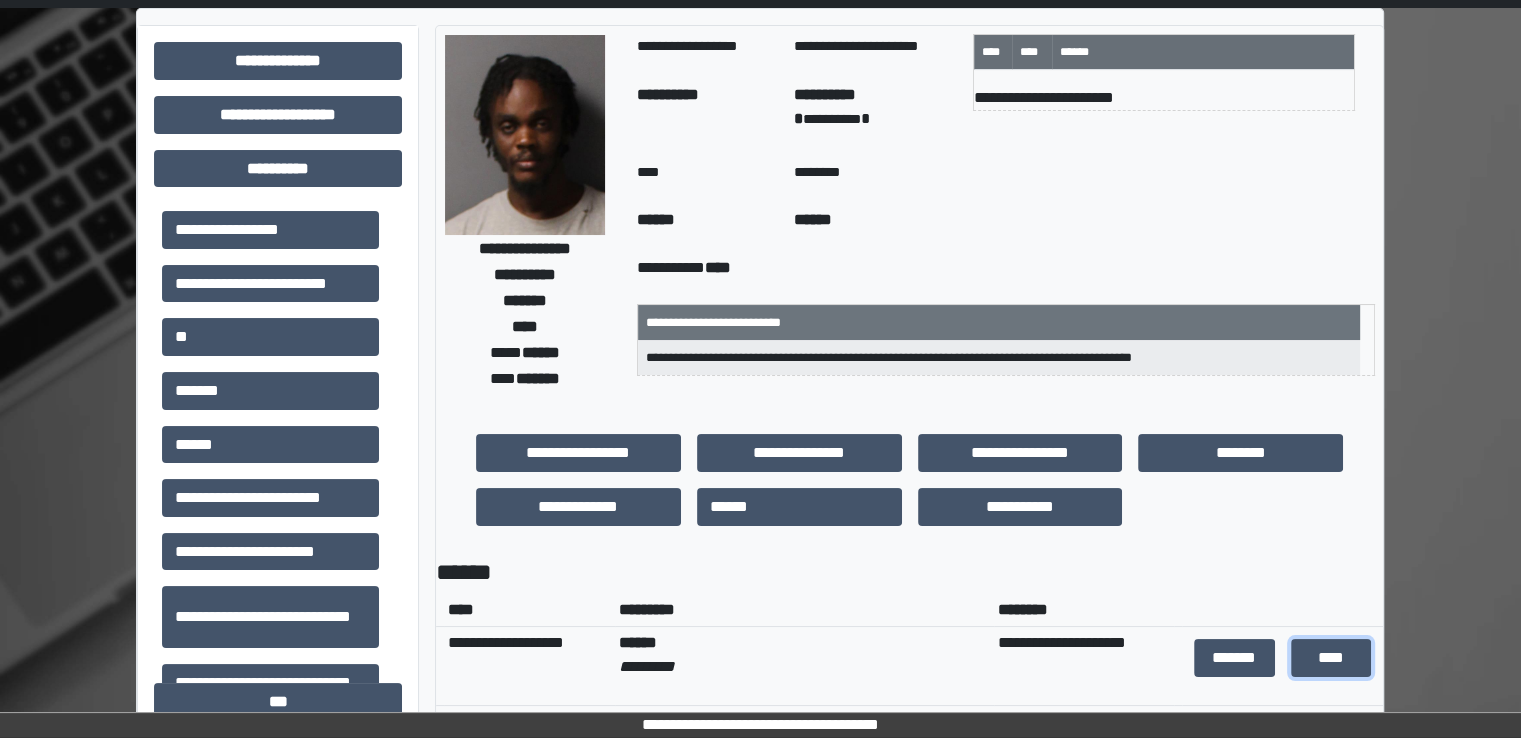 scroll, scrollTop: 0, scrollLeft: 0, axis: both 